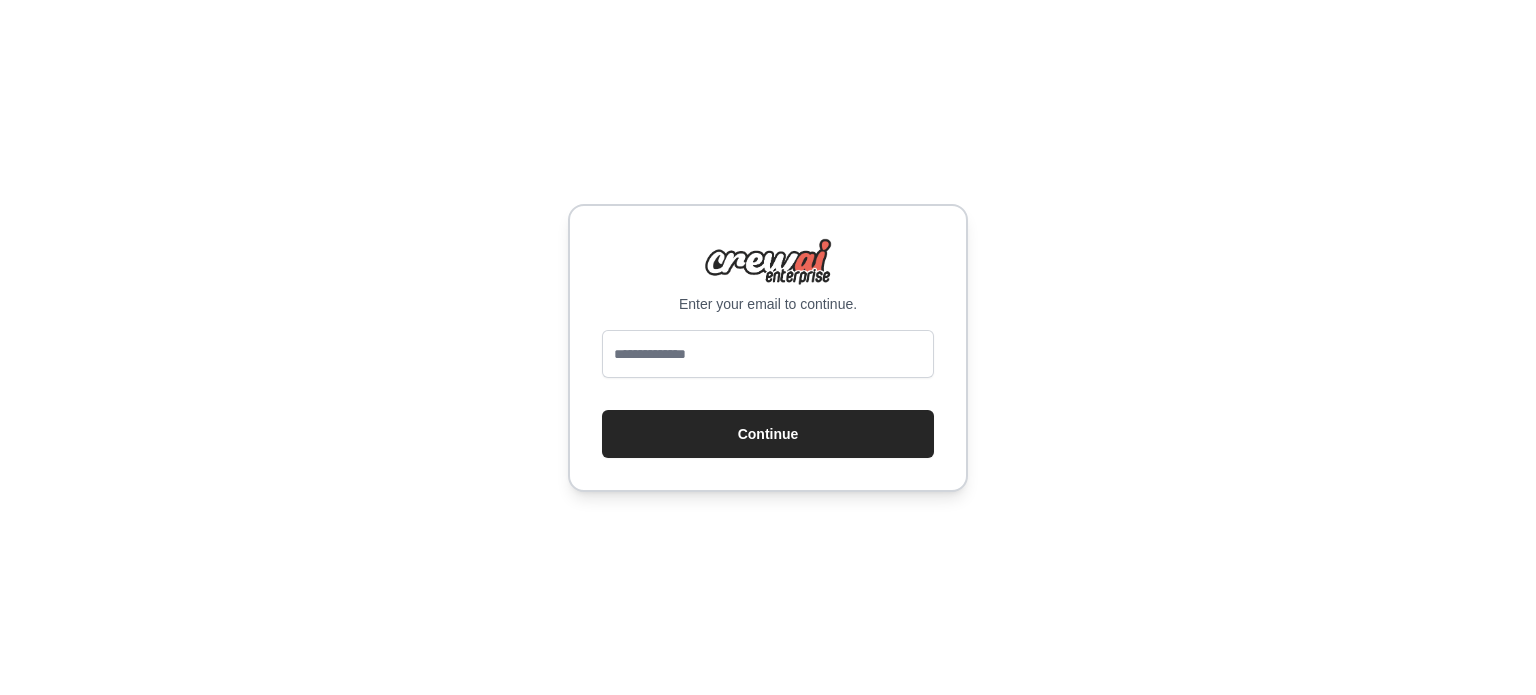 scroll, scrollTop: 0, scrollLeft: 0, axis: both 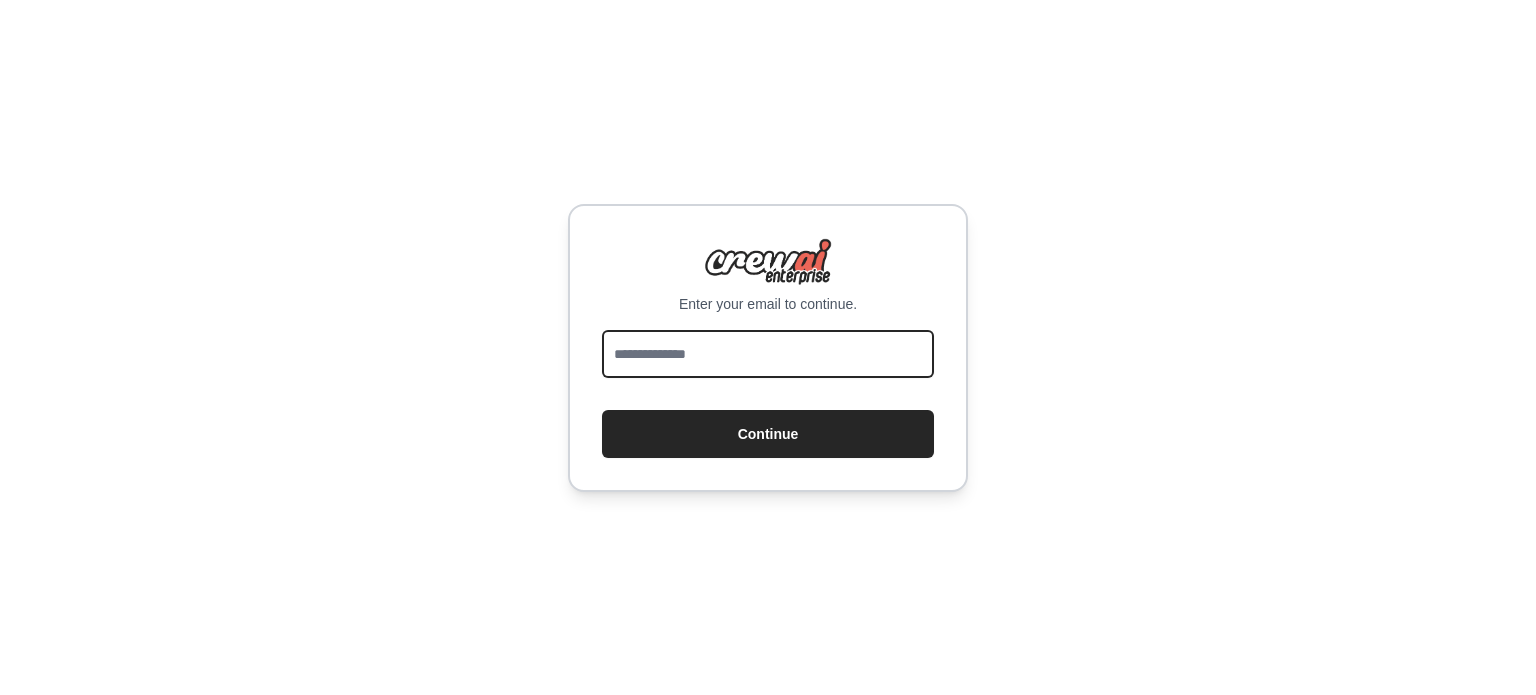 click at bounding box center [768, 354] 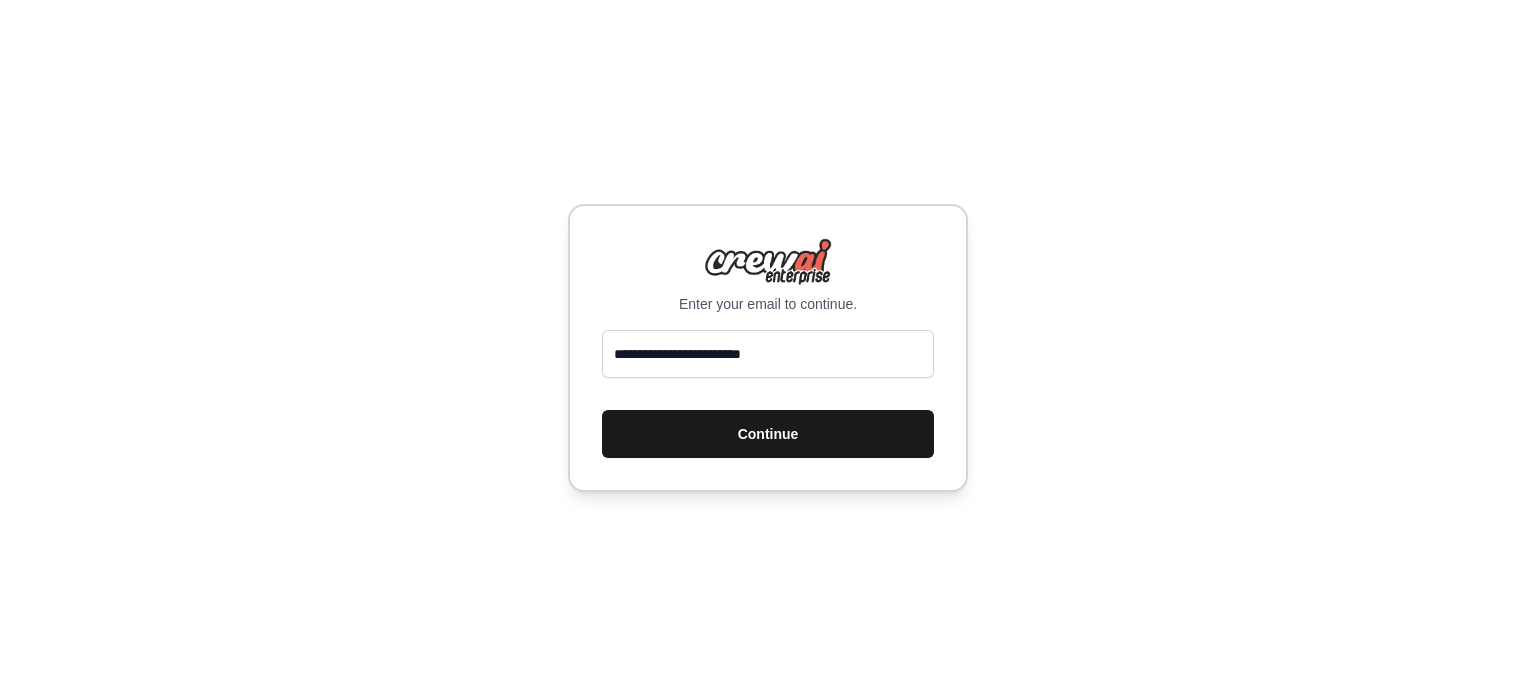 click on "Continue" at bounding box center [768, 434] 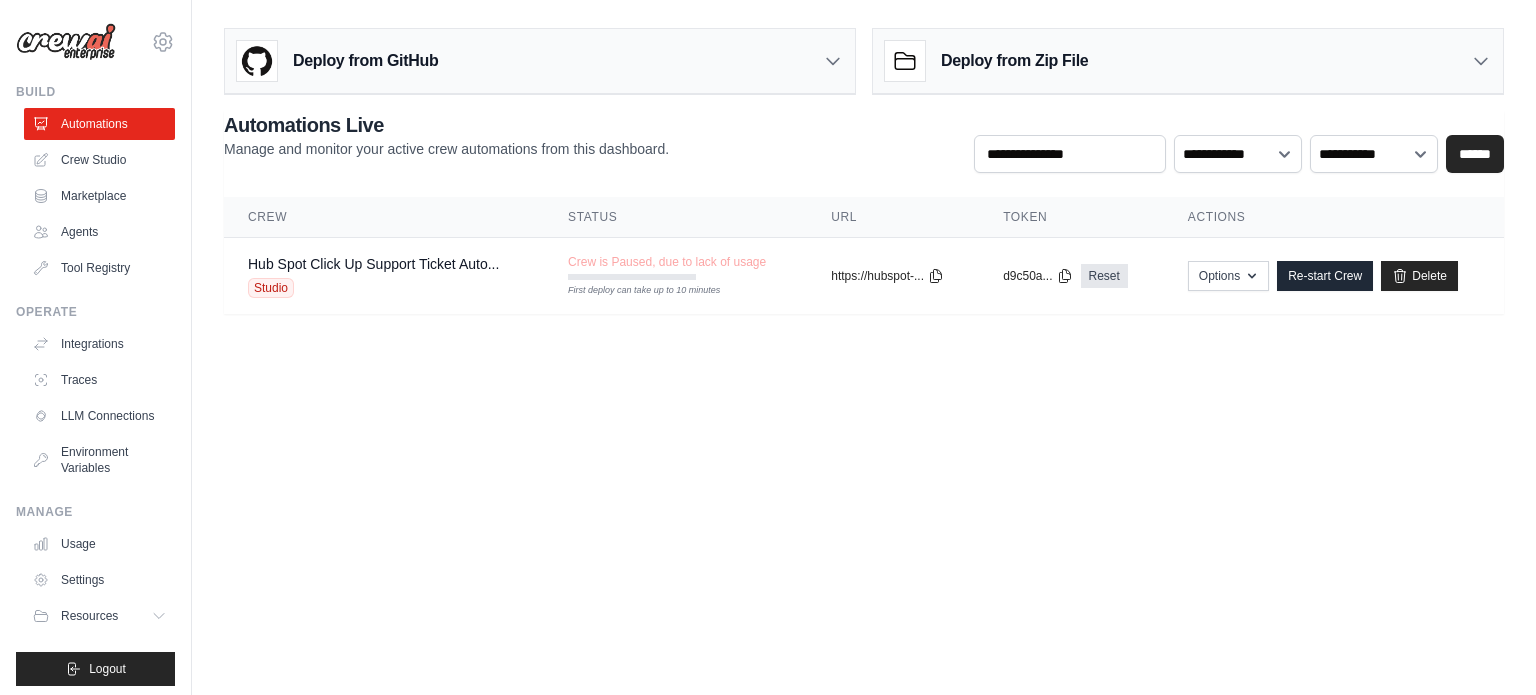 scroll, scrollTop: 0, scrollLeft: 0, axis: both 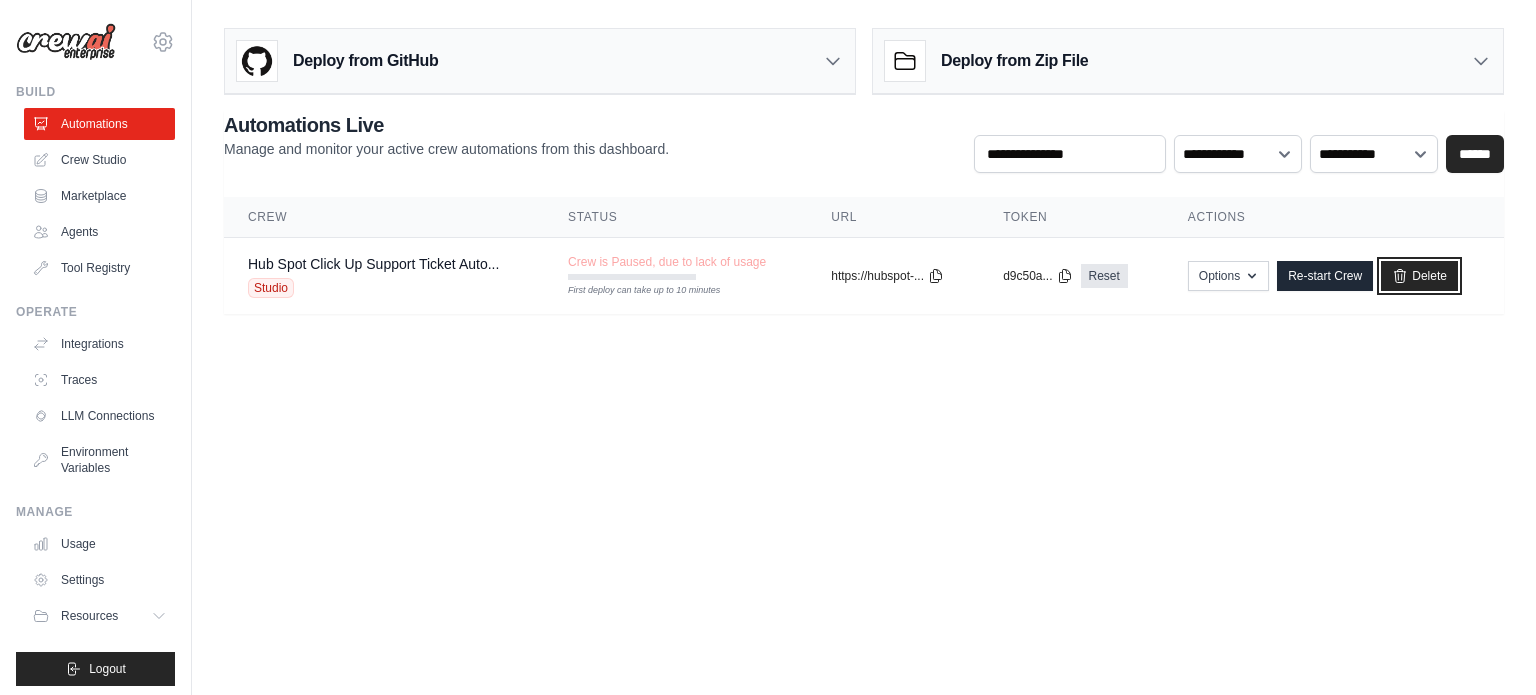 drag, startPoint x: 1445, startPoint y: 275, endPoint x: 853, endPoint y: 74, distance: 625.19196 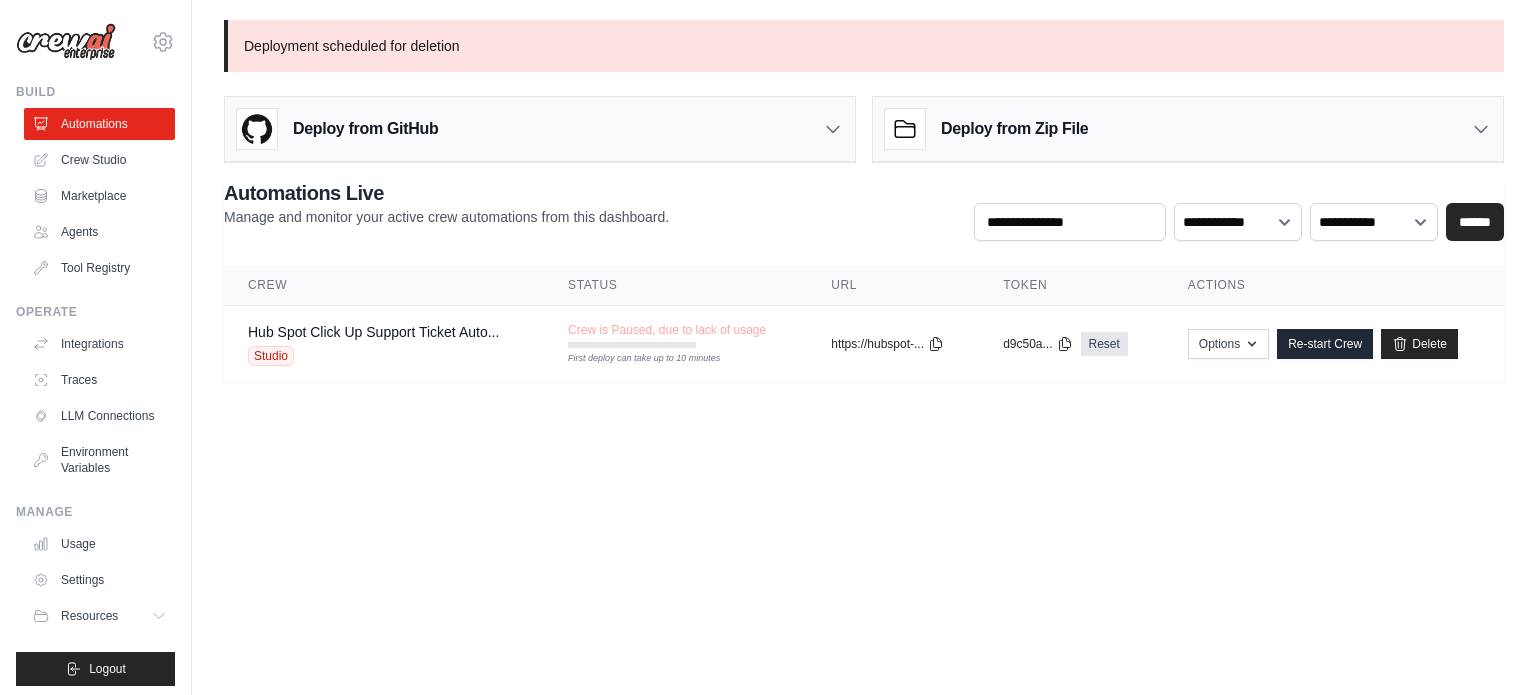 scroll, scrollTop: 0, scrollLeft: 0, axis: both 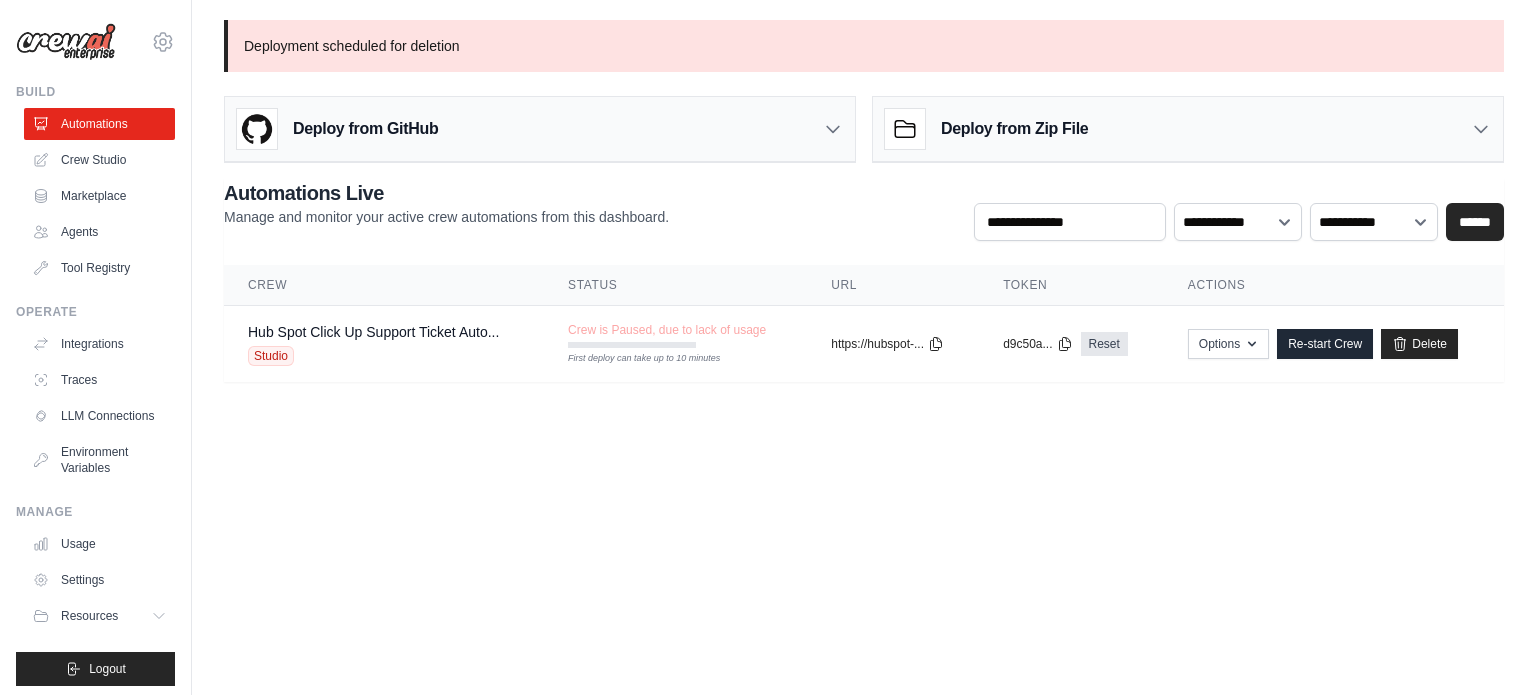 click on "nzabate@expertcollege.com
Settings
Build
Automations
Crew Studio" at bounding box center (768, 347) 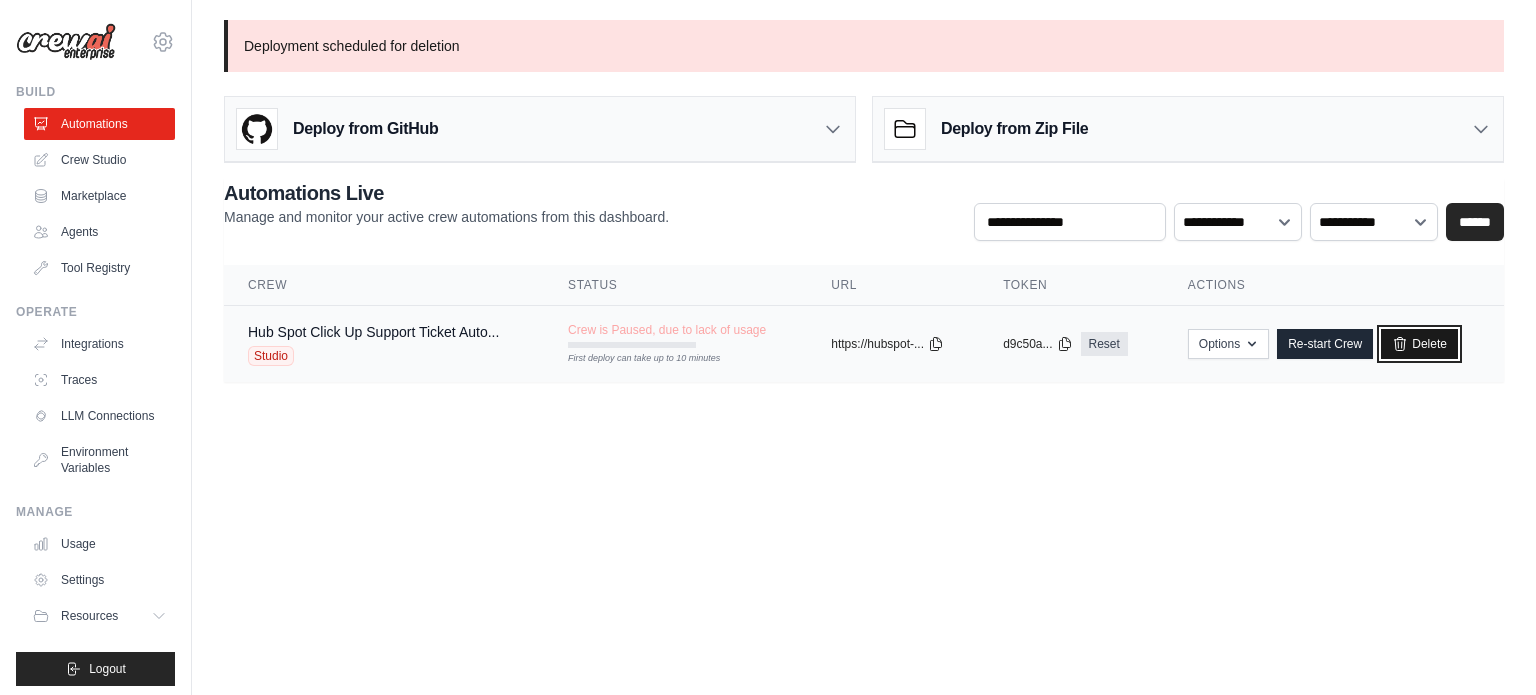 click on "Delete" at bounding box center [1419, 344] 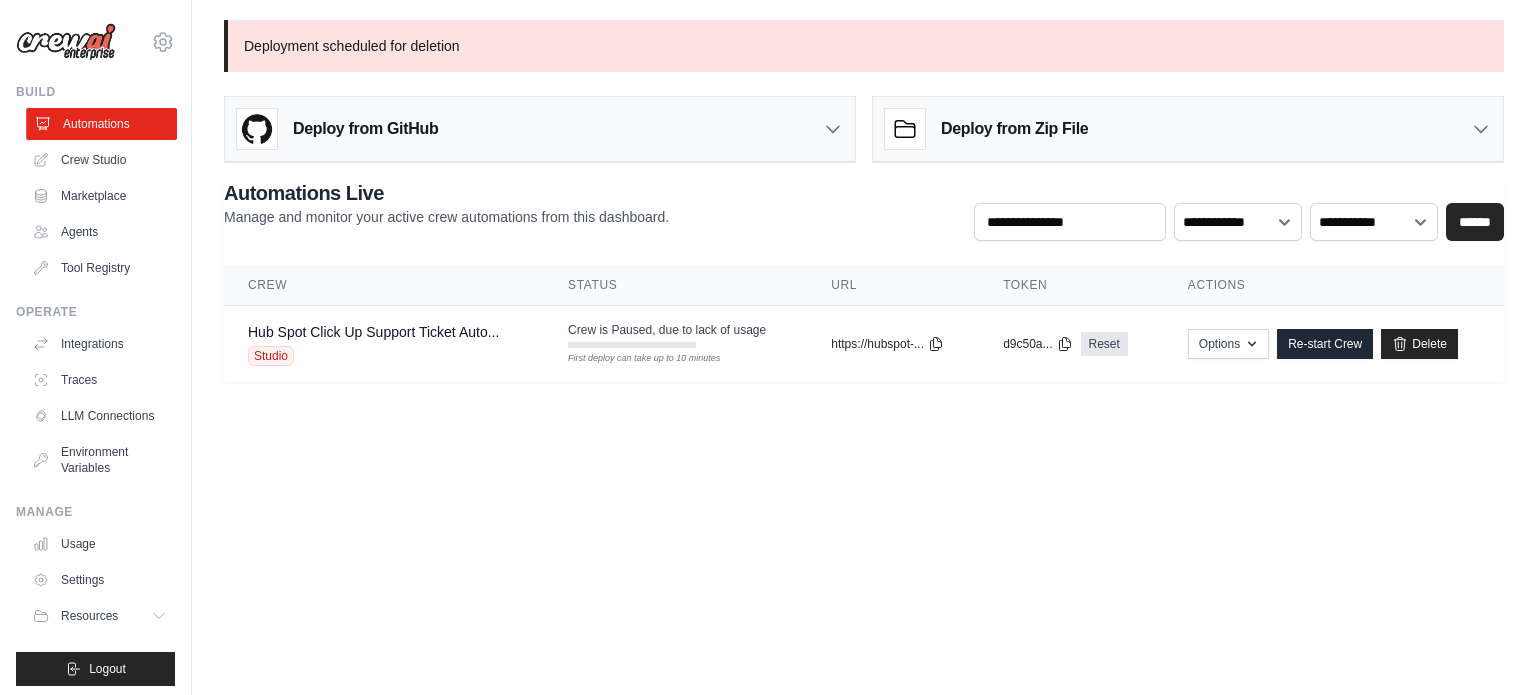 scroll, scrollTop: 0, scrollLeft: 0, axis: both 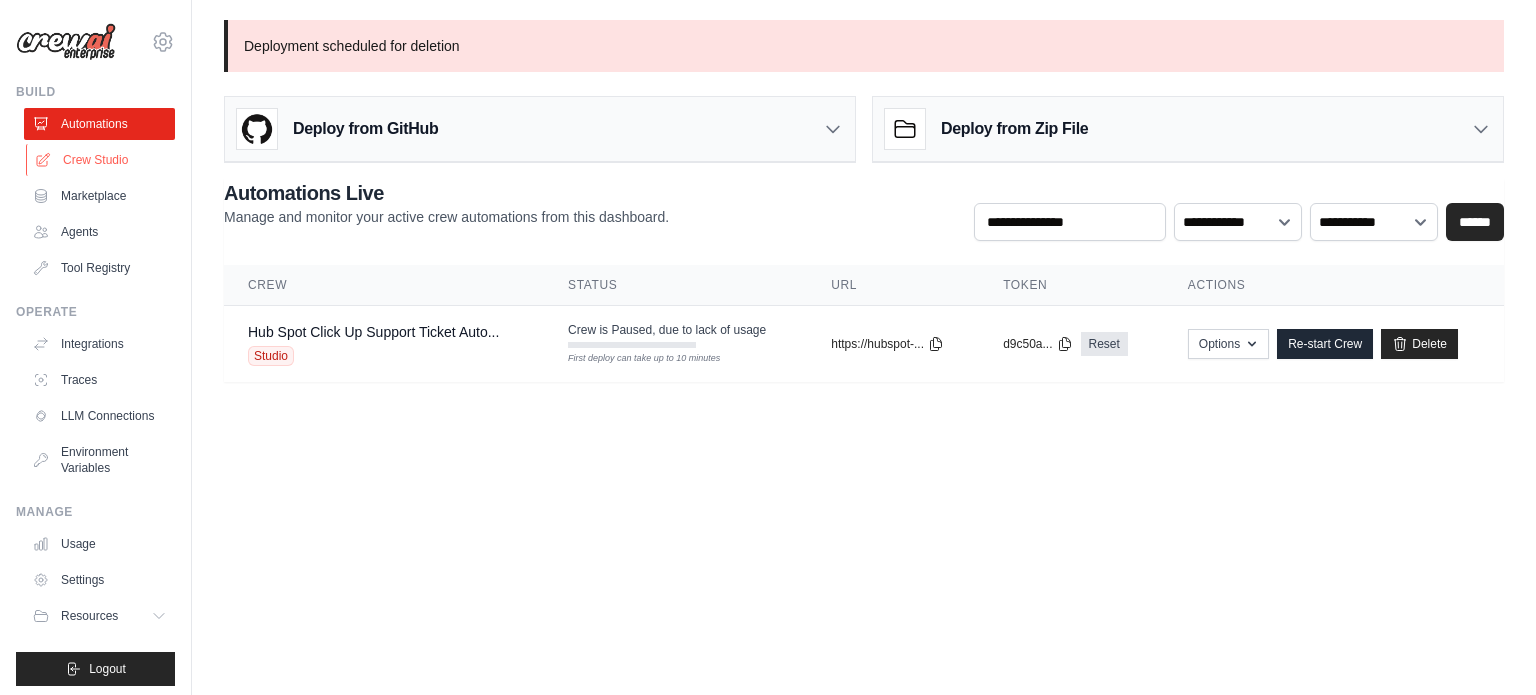 click on "Crew Studio" at bounding box center [101, 160] 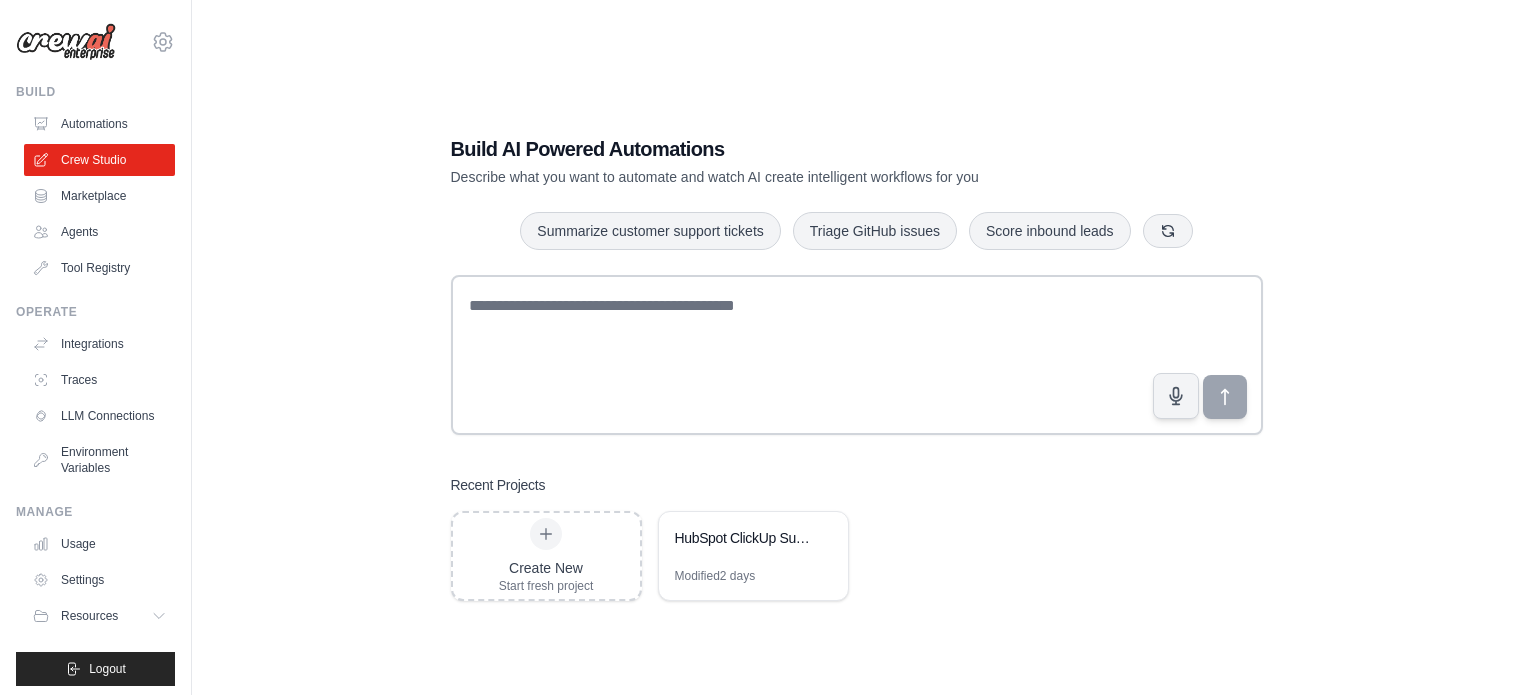 scroll, scrollTop: 0, scrollLeft: 0, axis: both 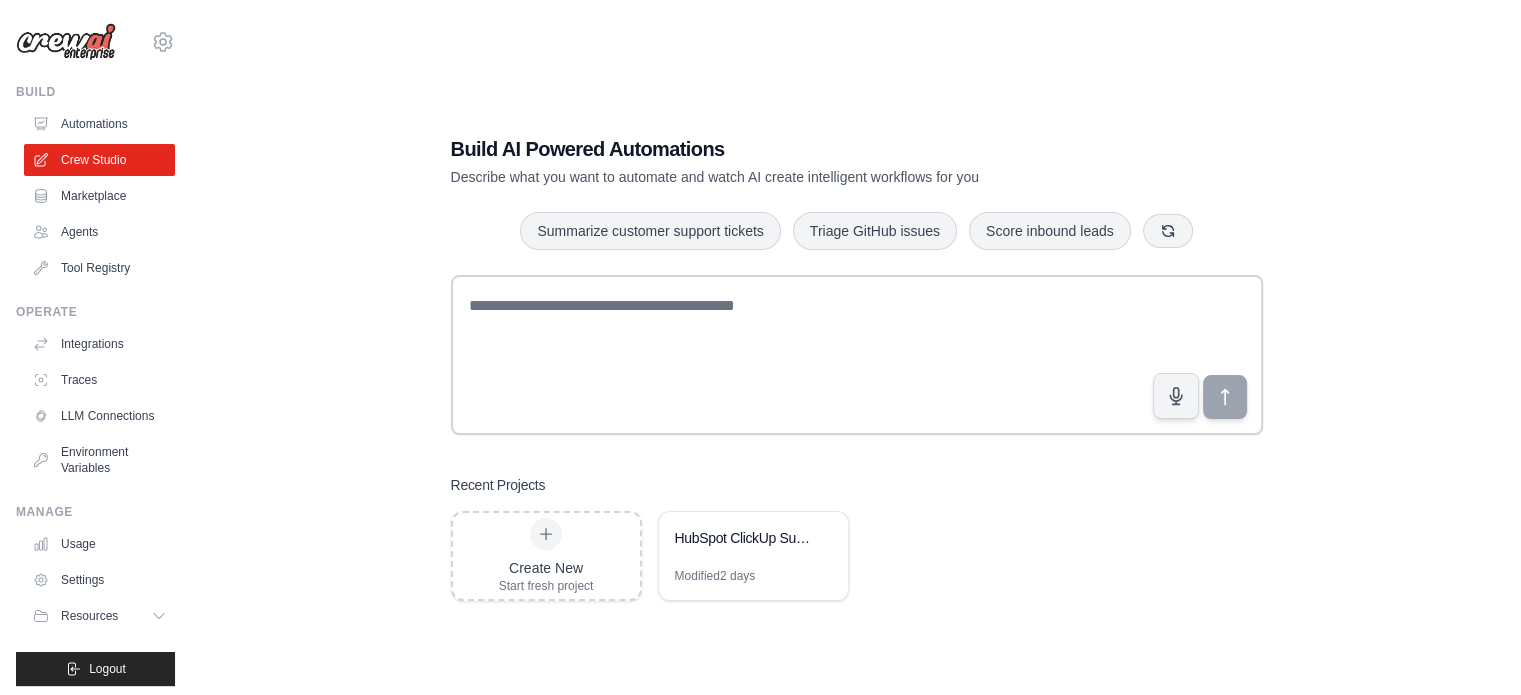 click on "Build AI Powered Automations Describe what you want to automate and watch AI create intelligent workflows for you Summarize customer support tickets Triage GitHub issues Score inbound leads Recent Projects Create New Start fresh project HubSpot ClickUp Support Ticket Automation Modified  2 days" at bounding box center [856, 367] 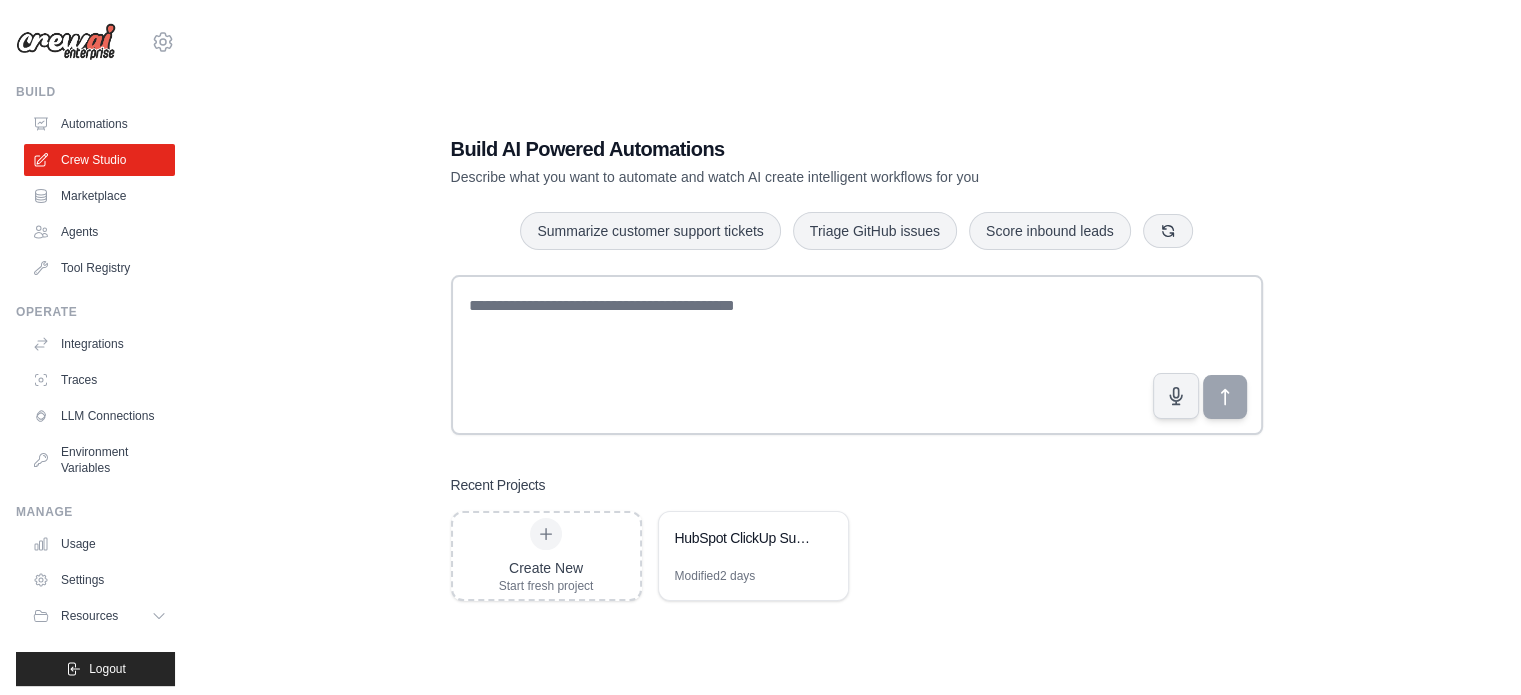 click on "Build AI Powered Automations Describe what you want to automate and watch AI create intelligent workflows for you Summarize customer support tickets Triage GitHub issues Score inbound leads Recent Projects Create New Start fresh project HubSpot ClickUp Support Ticket Automation Modified  2 days" at bounding box center (856, 367) 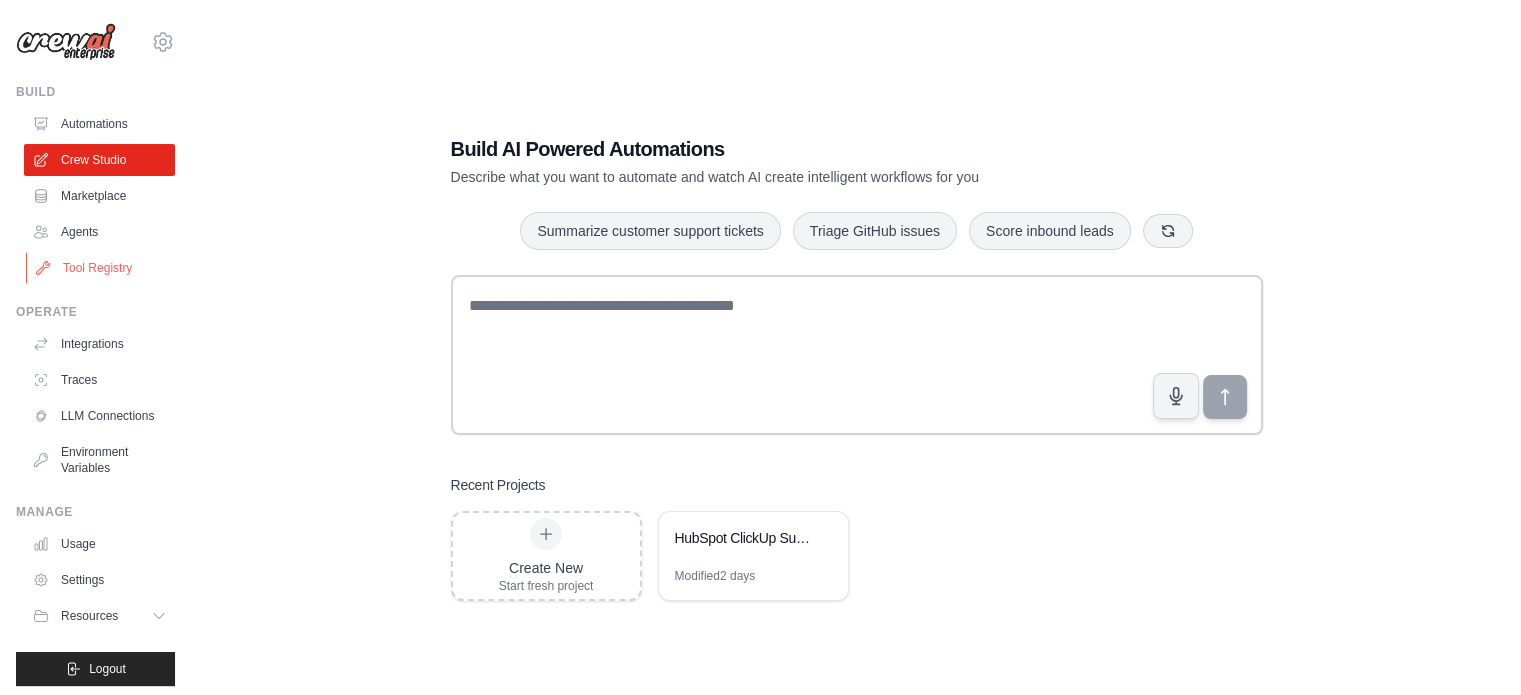 click on "Tool Registry" at bounding box center [101, 268] 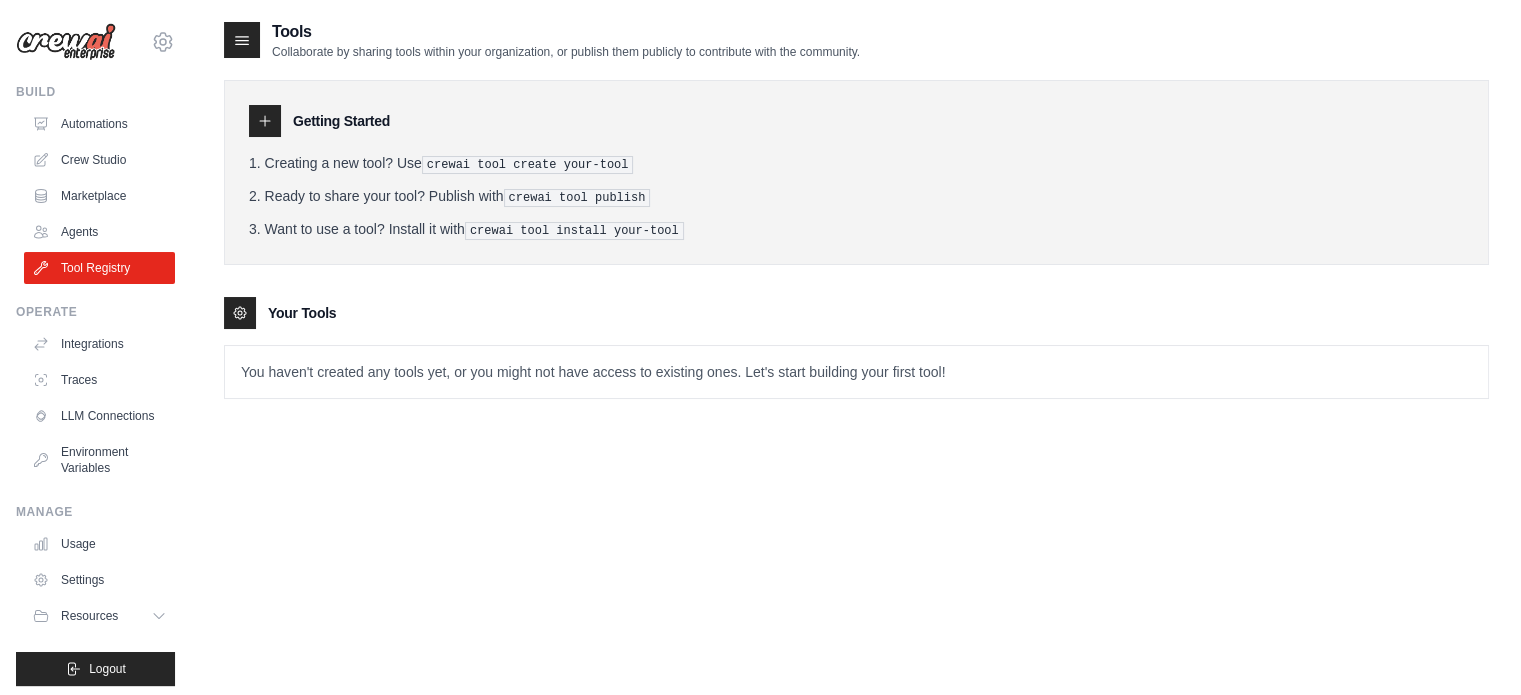 scroll, scrollTop: 0, scrollLeft: 0, axis: both 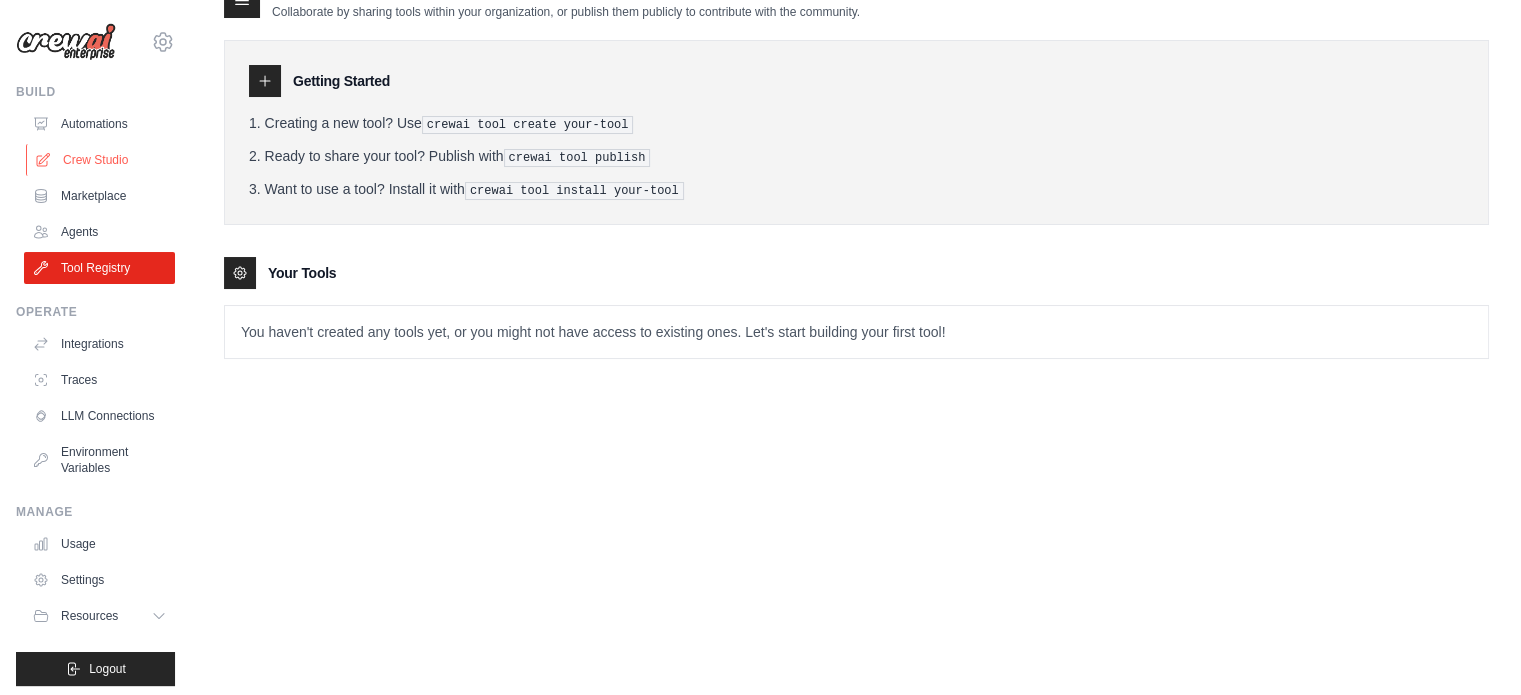 click on "Crew Studio" at bounding box center [101, 160] 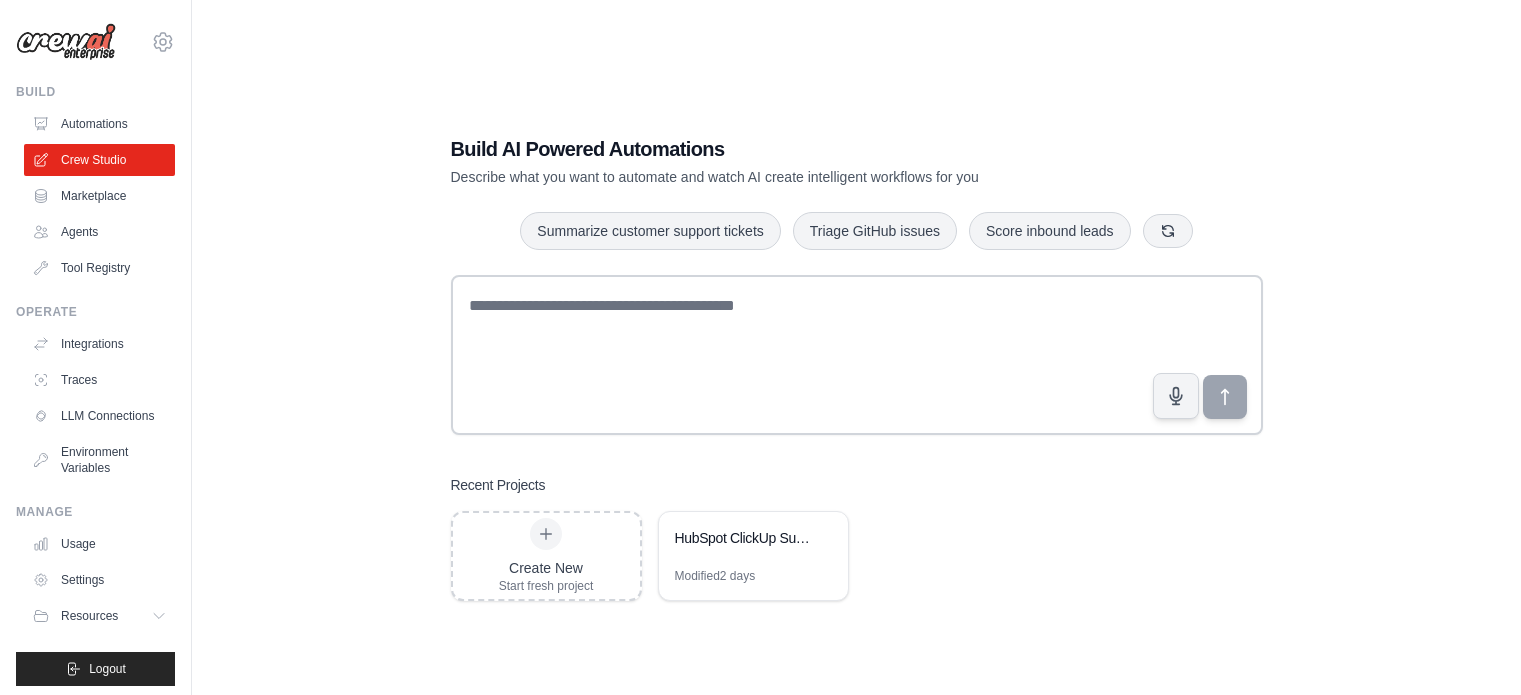 scroll, scrollTop: 0, scrollLeft: 0, axis: both 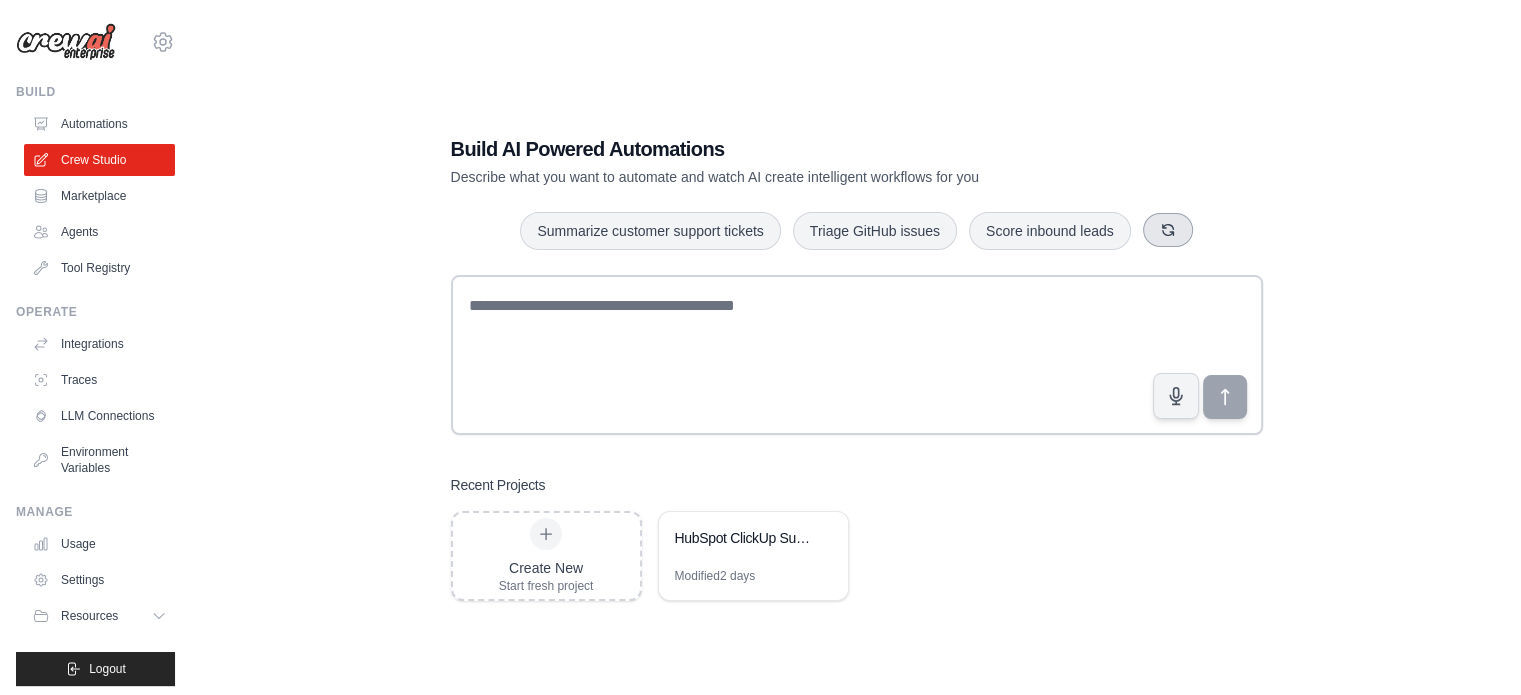 click at bounding box center [1168, 230] 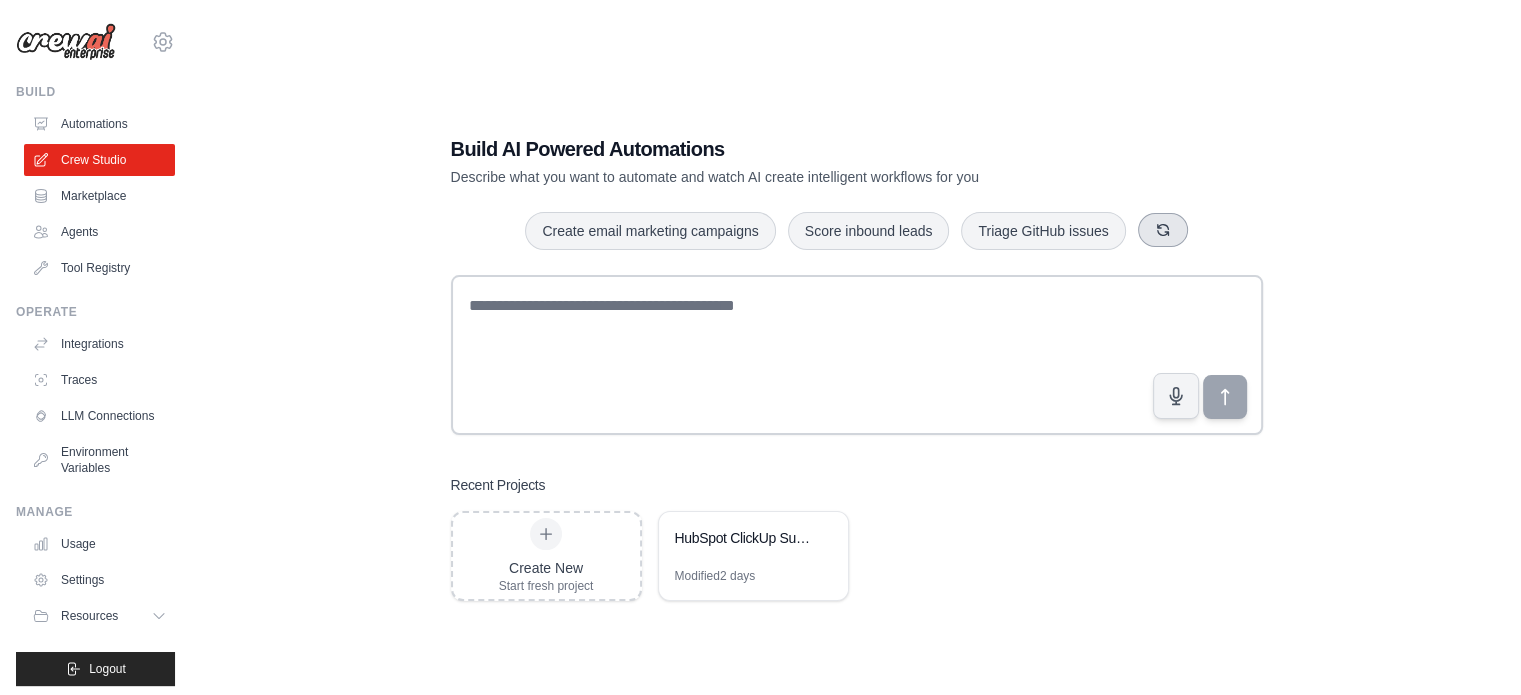 scroll, scrollTop: 0, scrollLeft: 0, axis: both 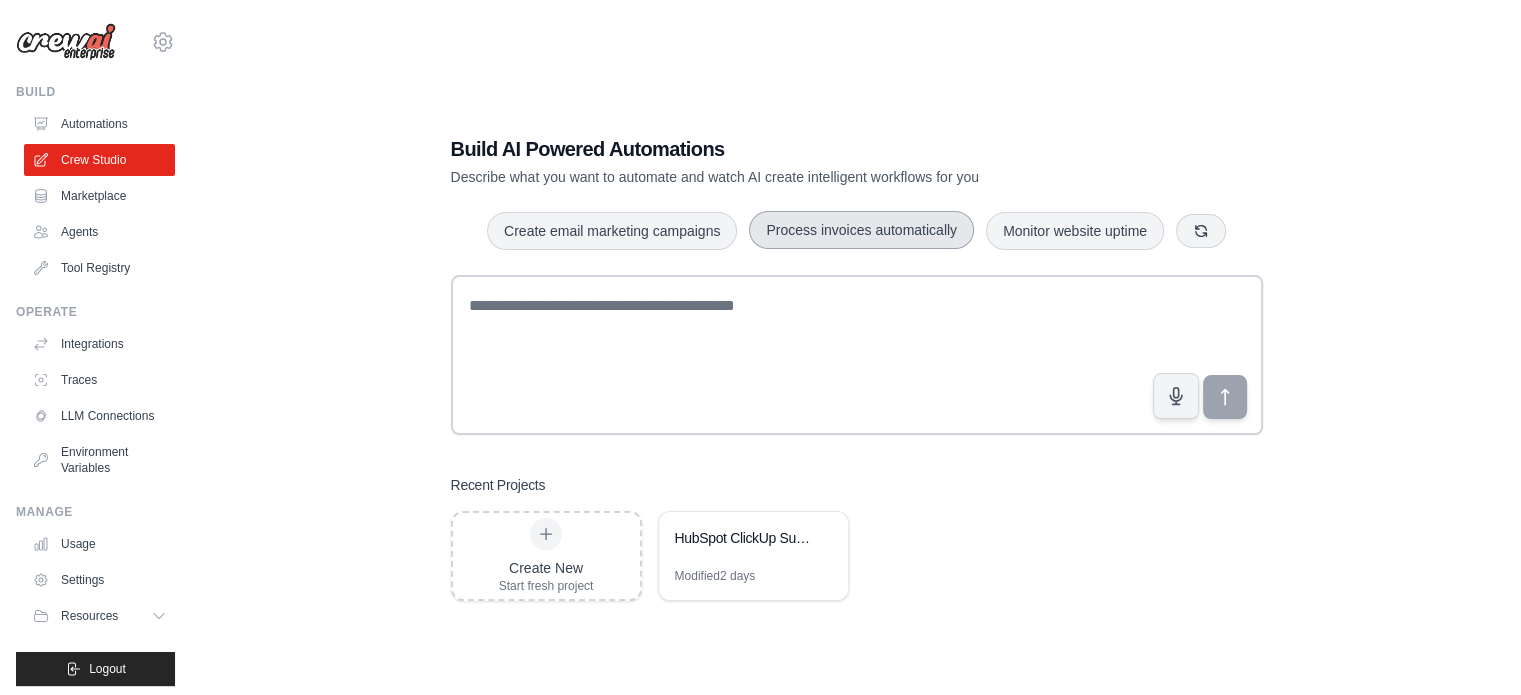 click on "Process invoices automatically" at bounding box center (861, 230) 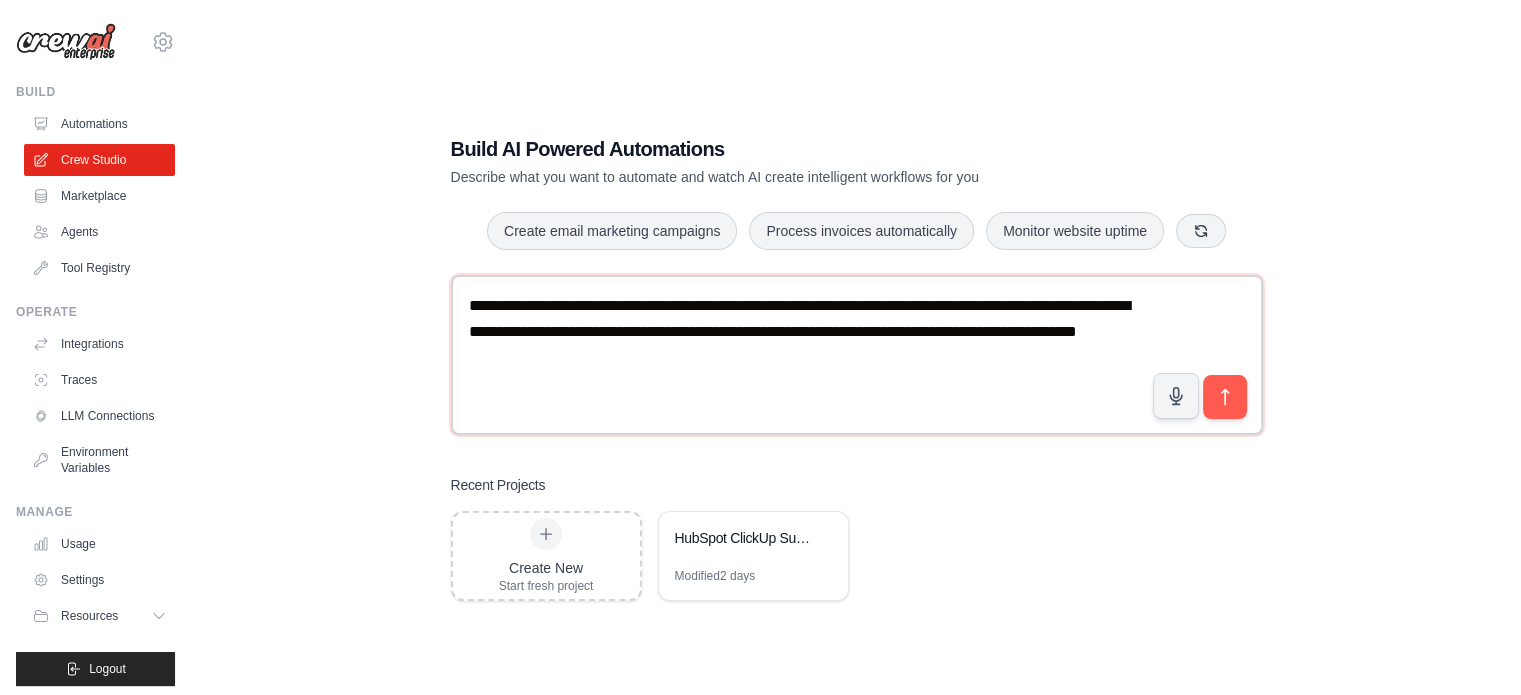 click on "**********" at bounding box center [857, 355] 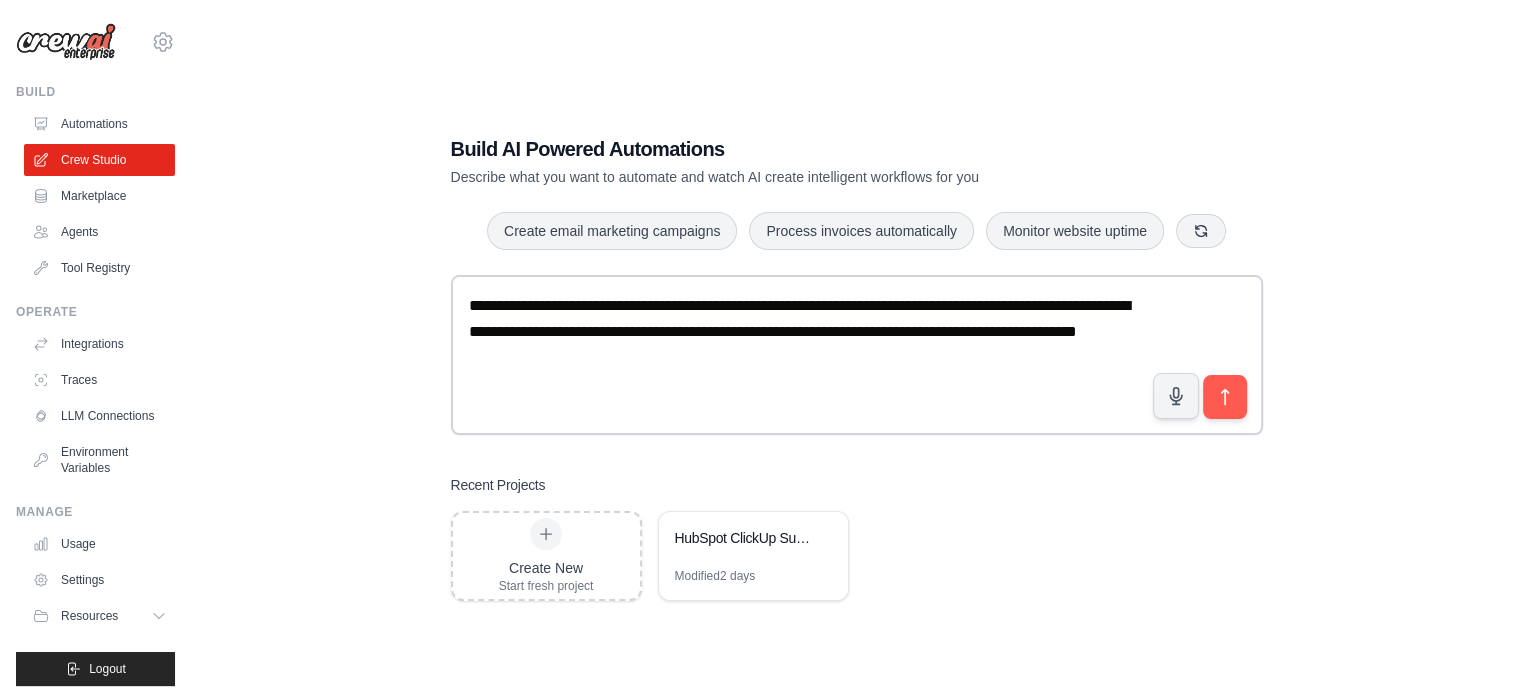 click on "Recent Projects Create New Start fresh project HubSpot ClickUp Support Ticket Automation Modified  2 days" at bounding box center (857, 538) 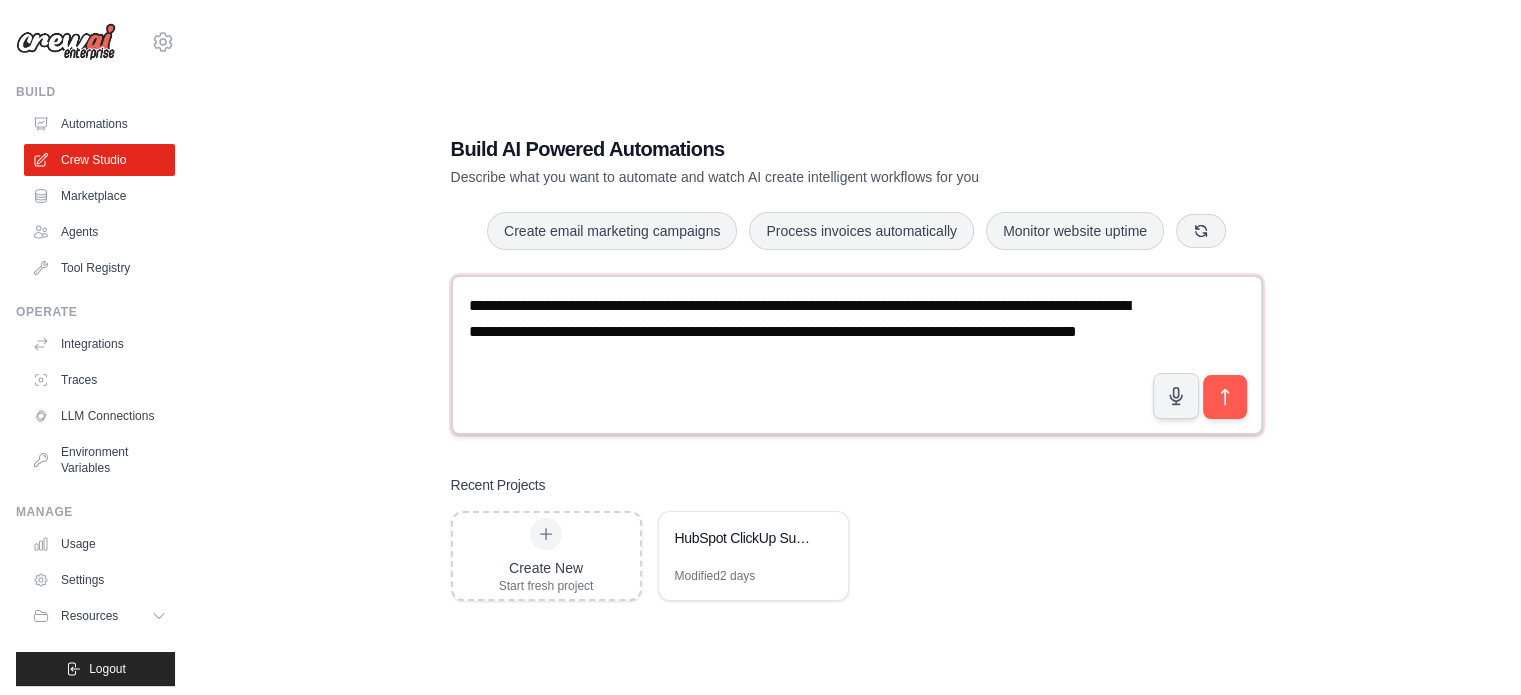 click on "**********" at bounding box center [857, 355] 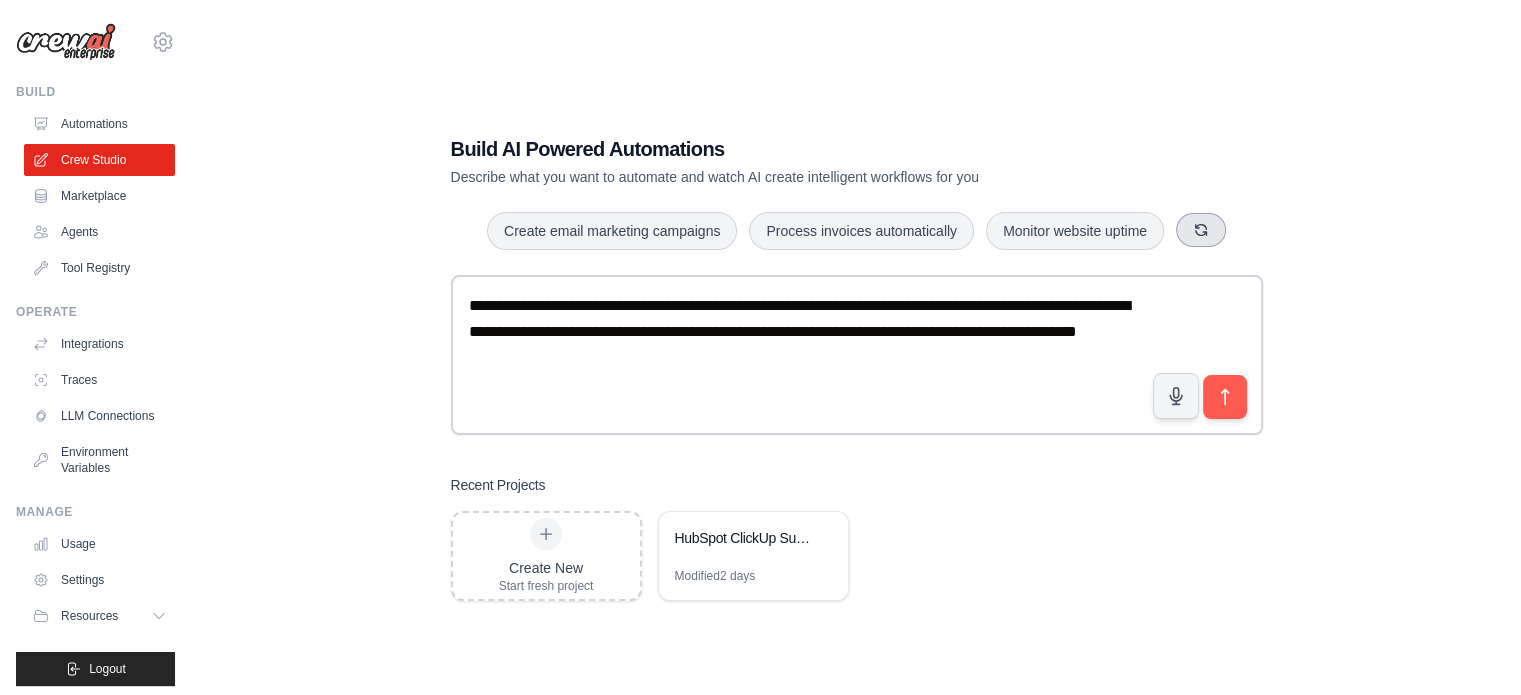 click at bounding box center [1201, 230] 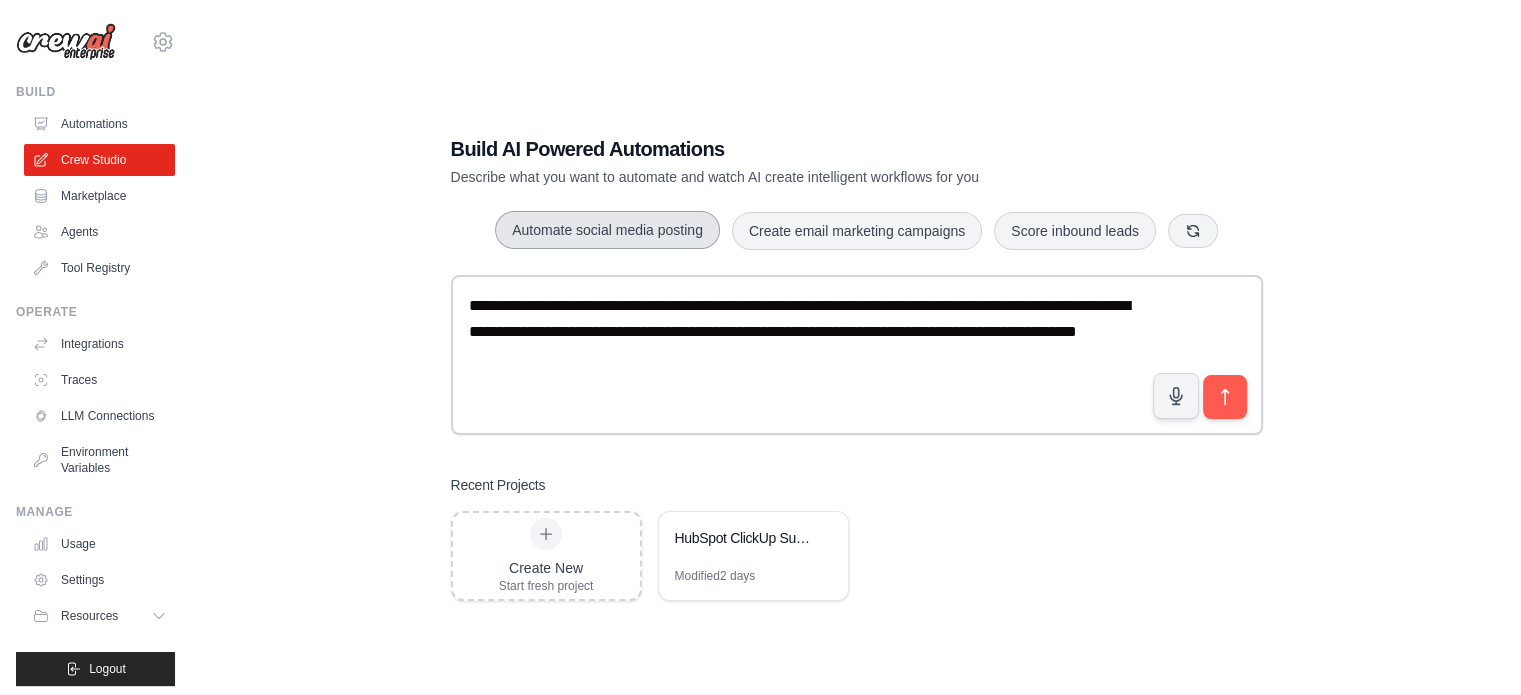 click on "Automate social media posting" at bounding box center [607, 230] 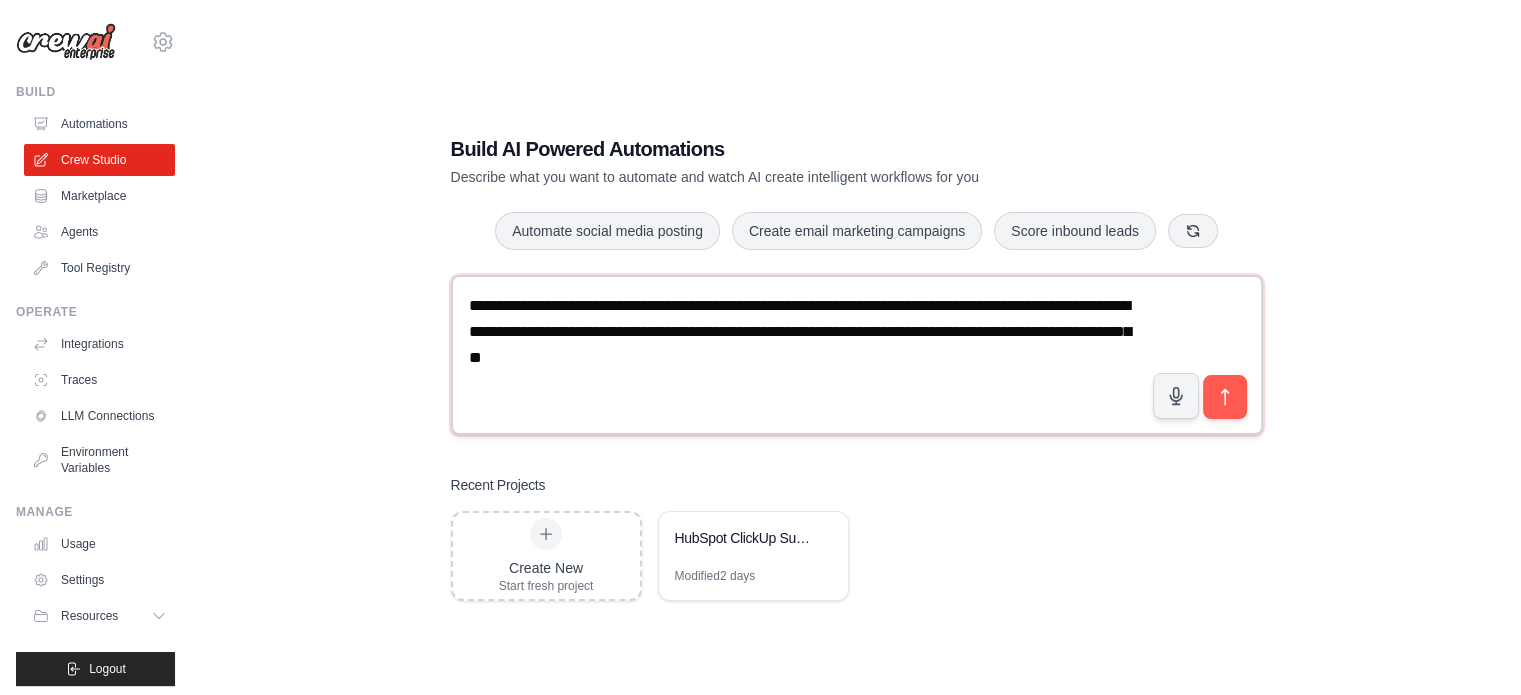 click on "**********" at bounding box center (857, 355) 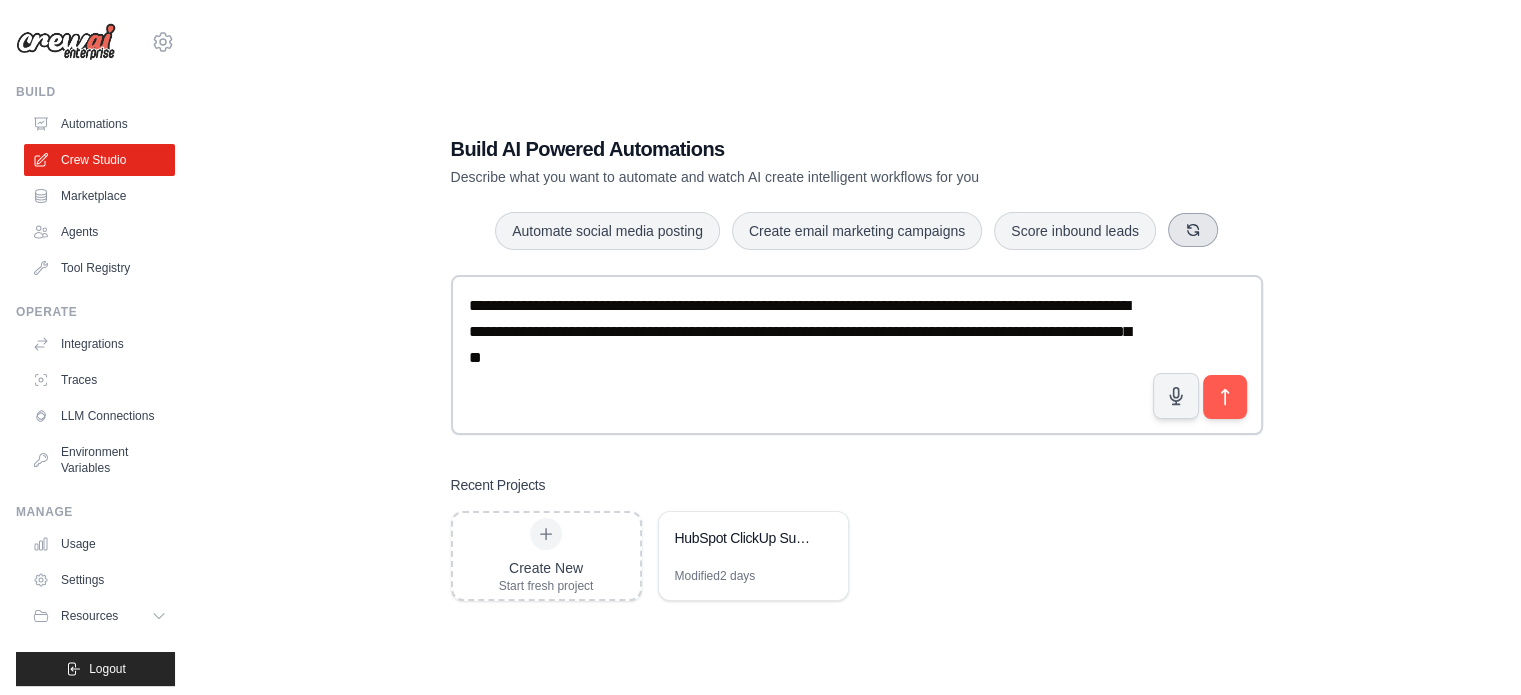 click at bounding box center [1193, 230] 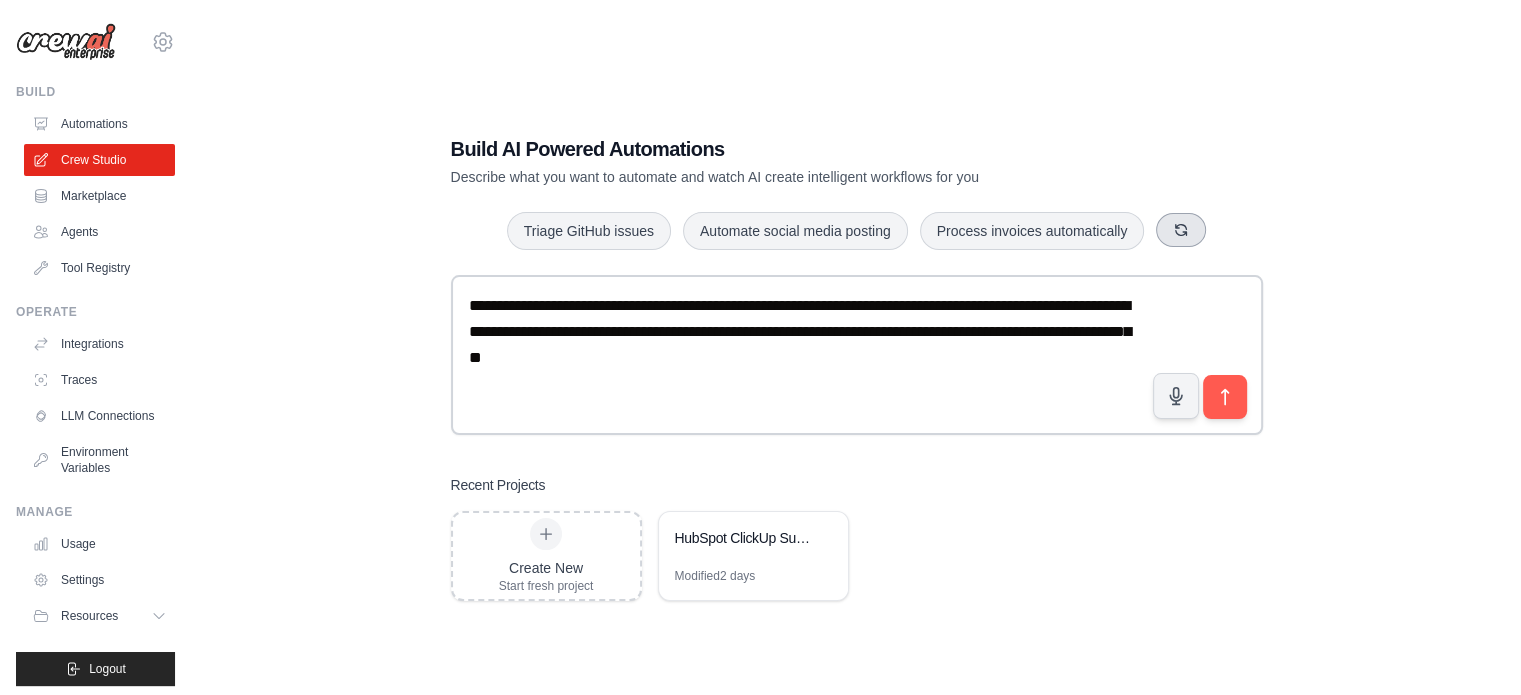 click 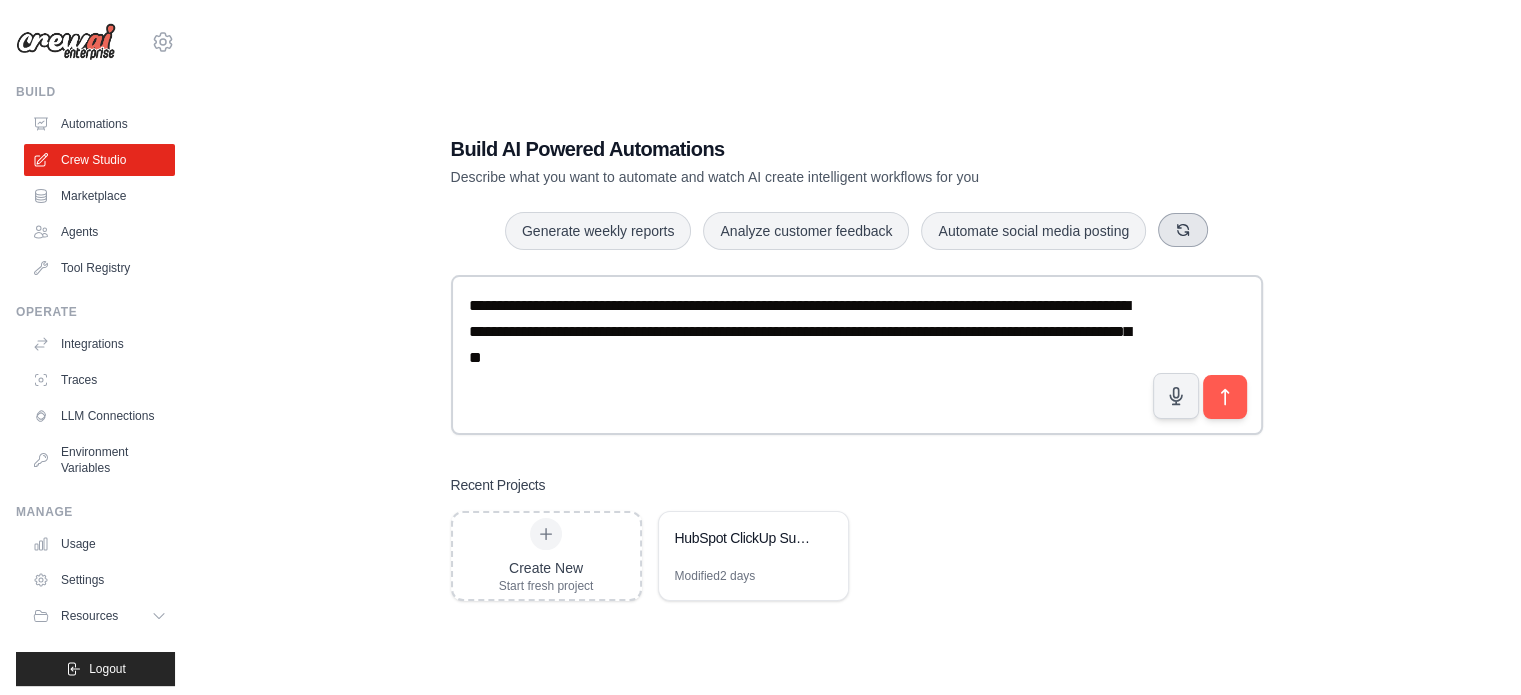 click 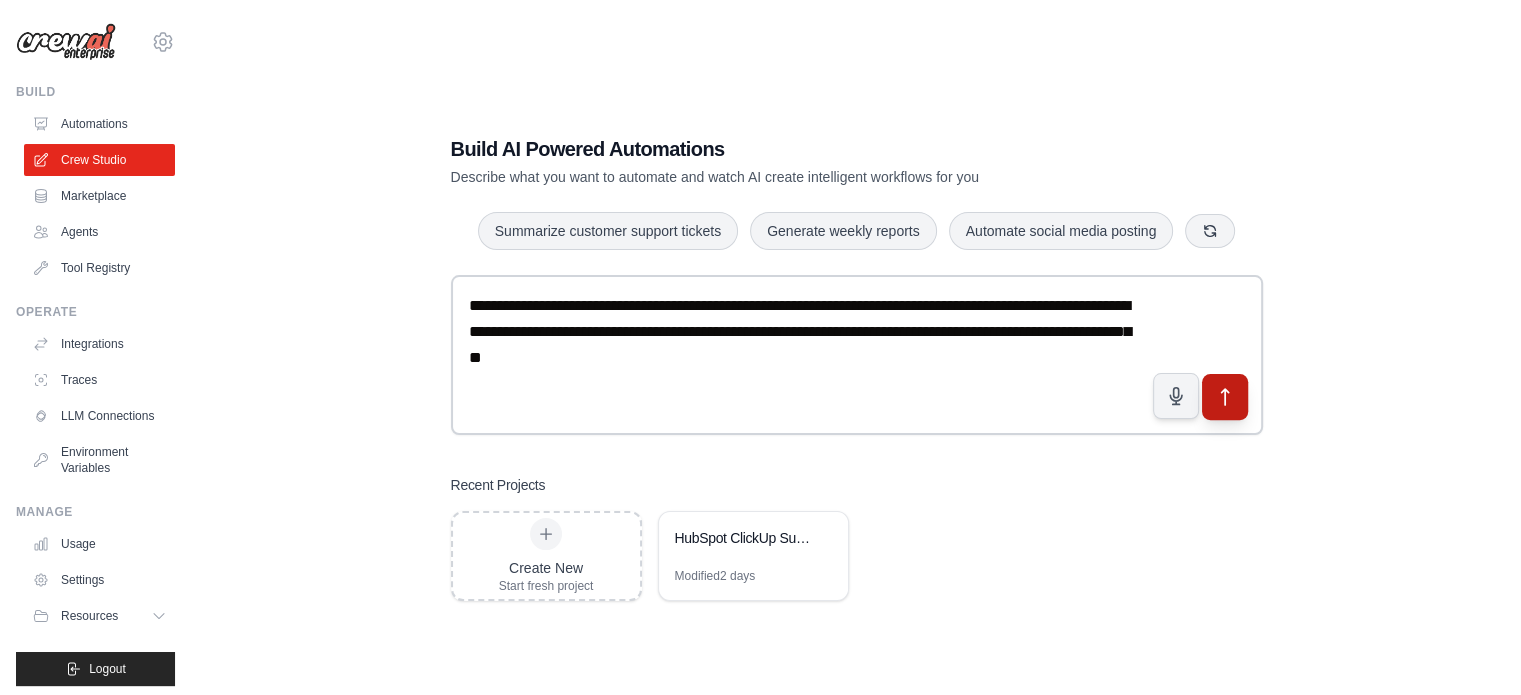 click 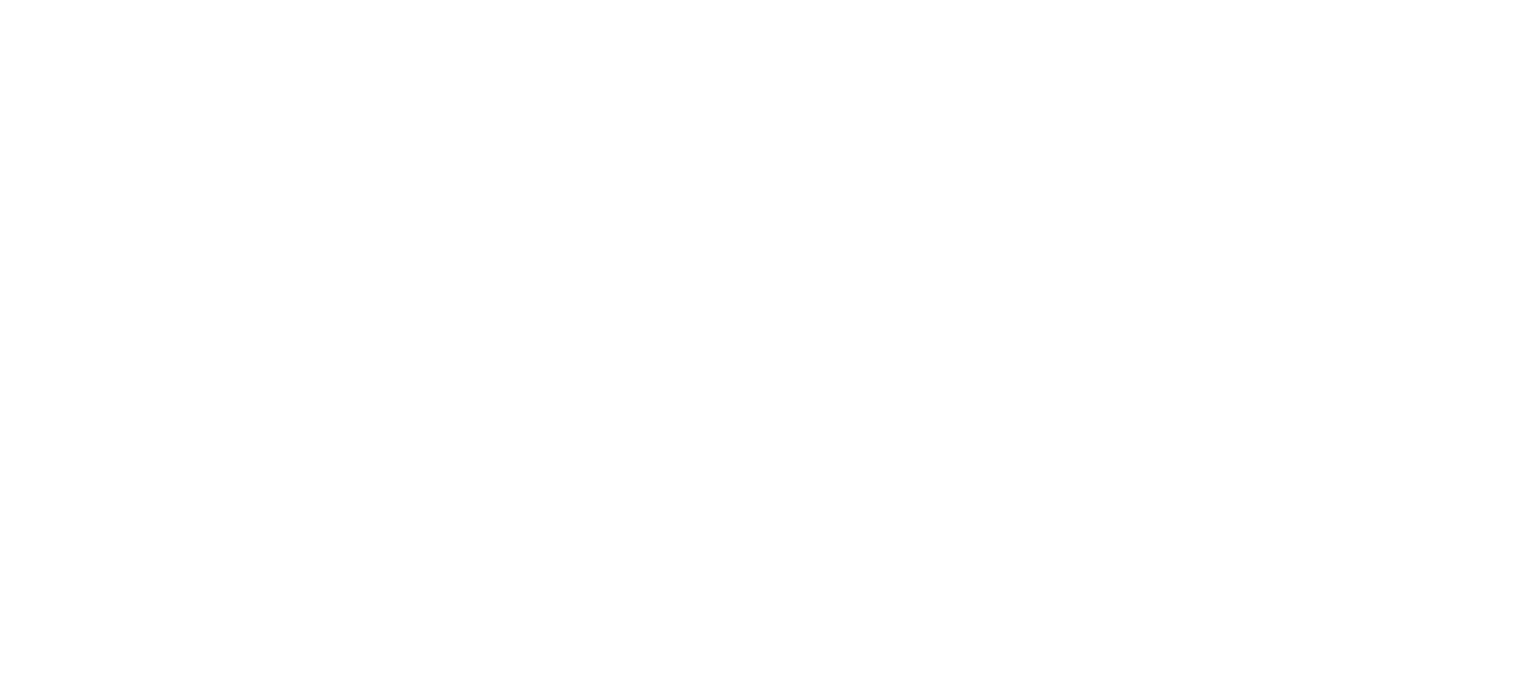 scroll, scrollTop: 0, scrollLeft: 0, axis: both 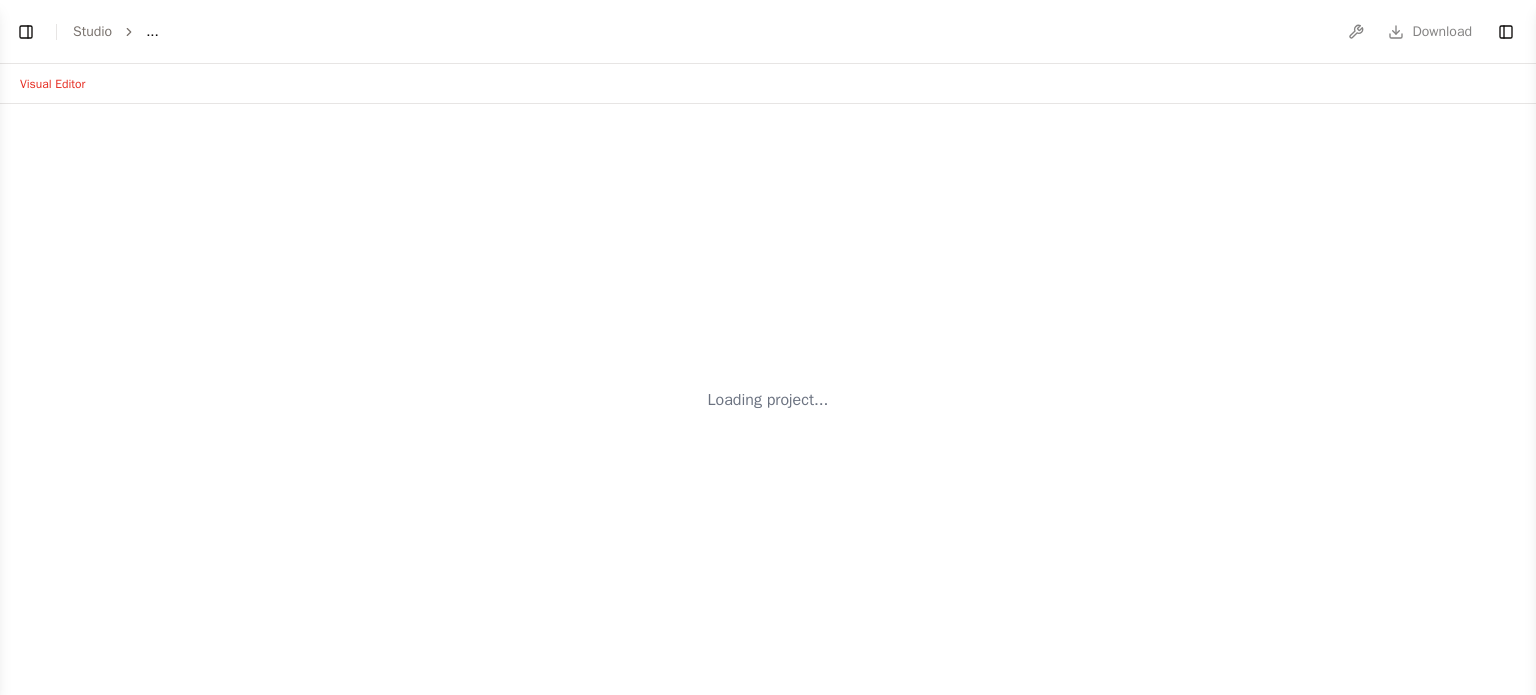 select on "****" 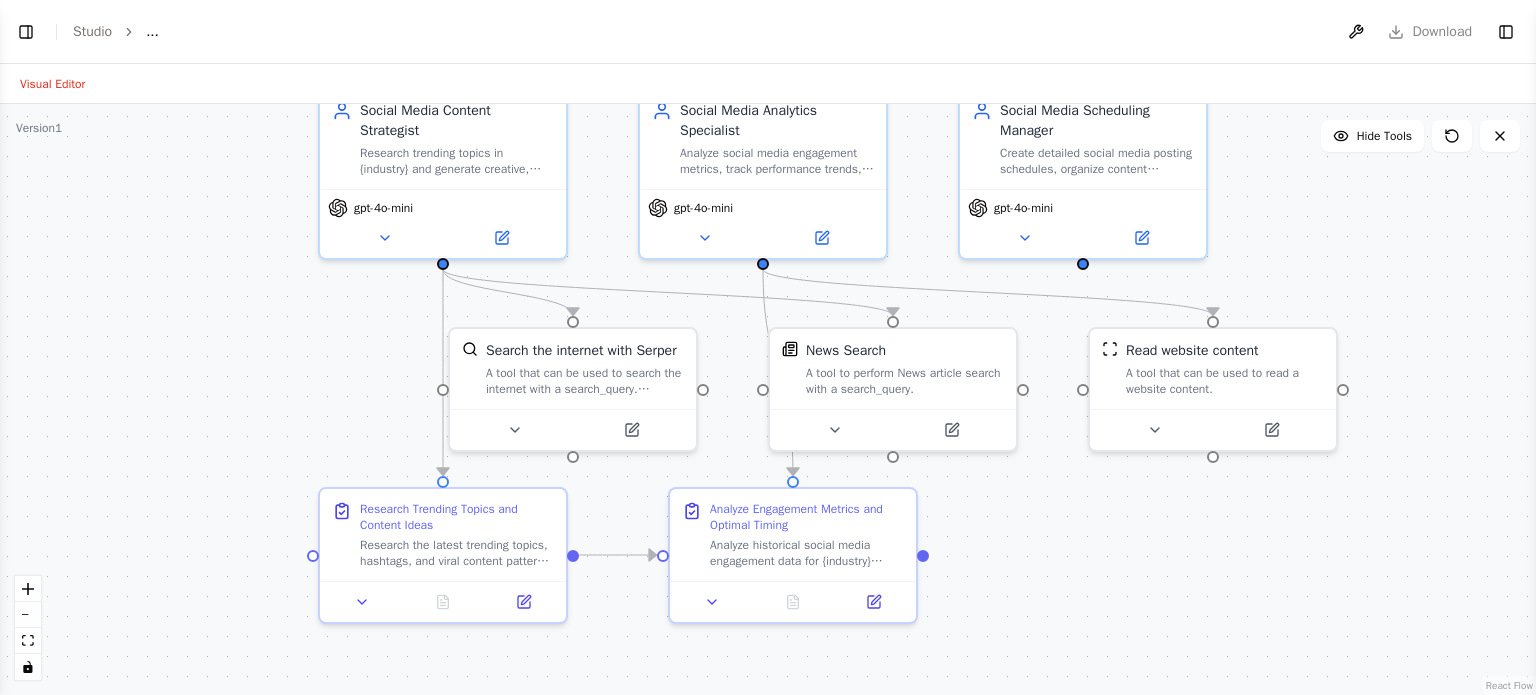 drag, startPoint x: 1144, startPoint y: 414, endPoint x: 1398, endPoint y: 266, distance: 293.97278 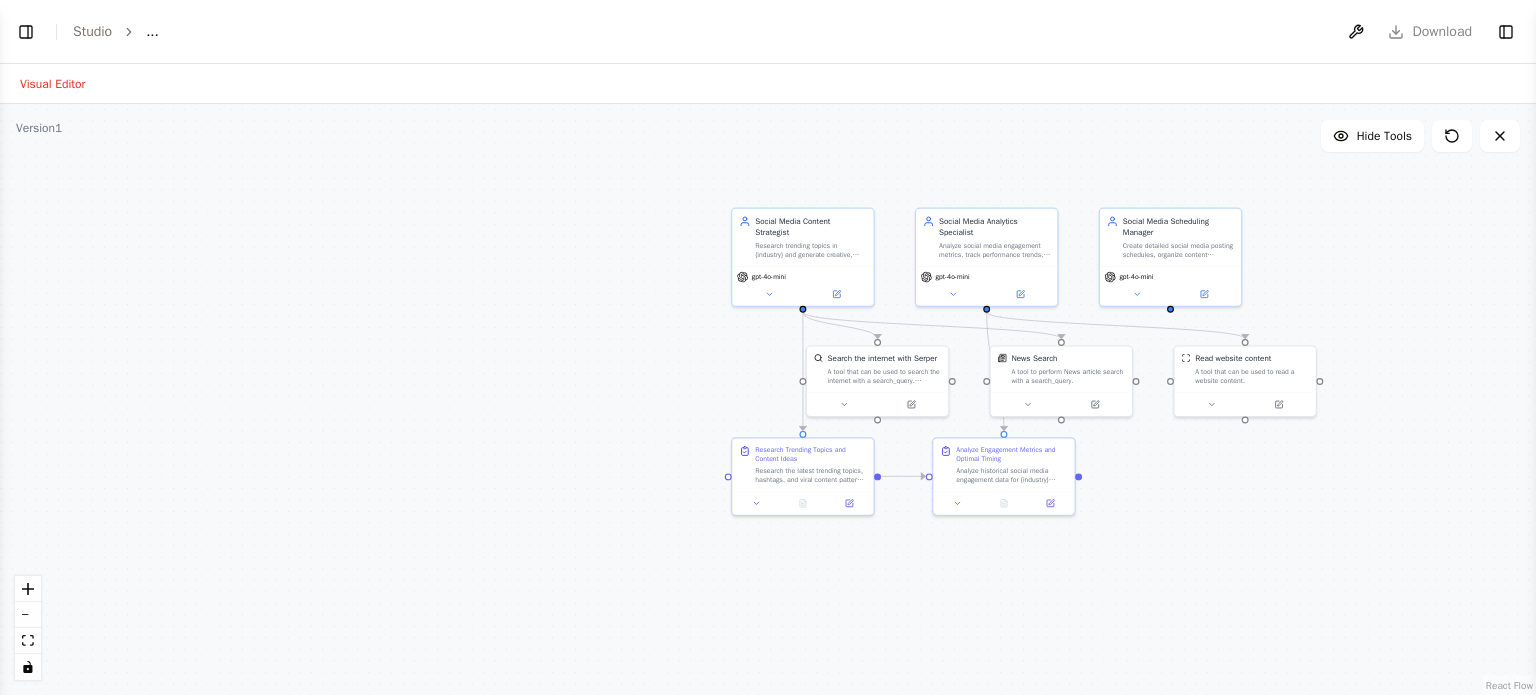 drag, startPoint x: 1357, startPoint y: 312, endPoint x: 1187, endPoint y: 394, distance: 188.74321 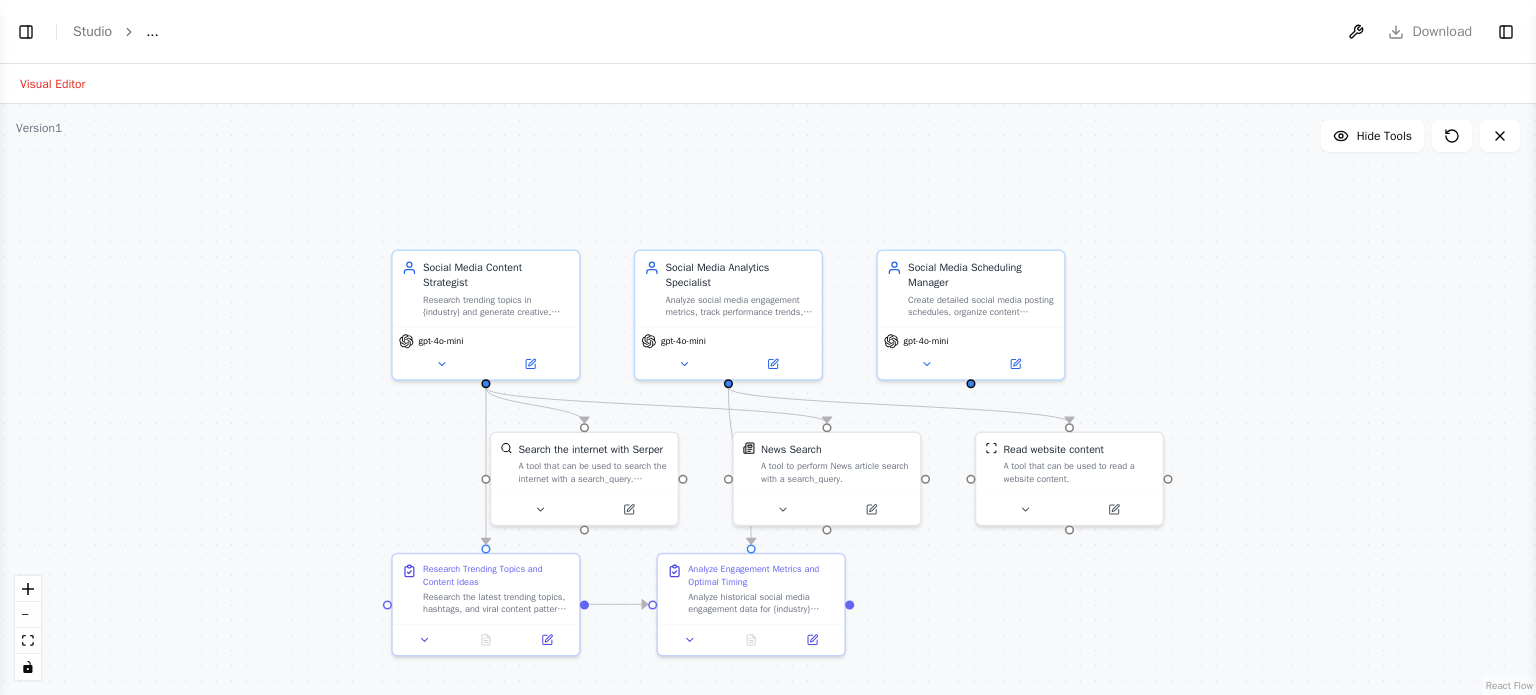 drag, startPoint x: 1232, startPoint y: 360, endPoint x: 1256, endPoint y: 331, distance: 37.64306 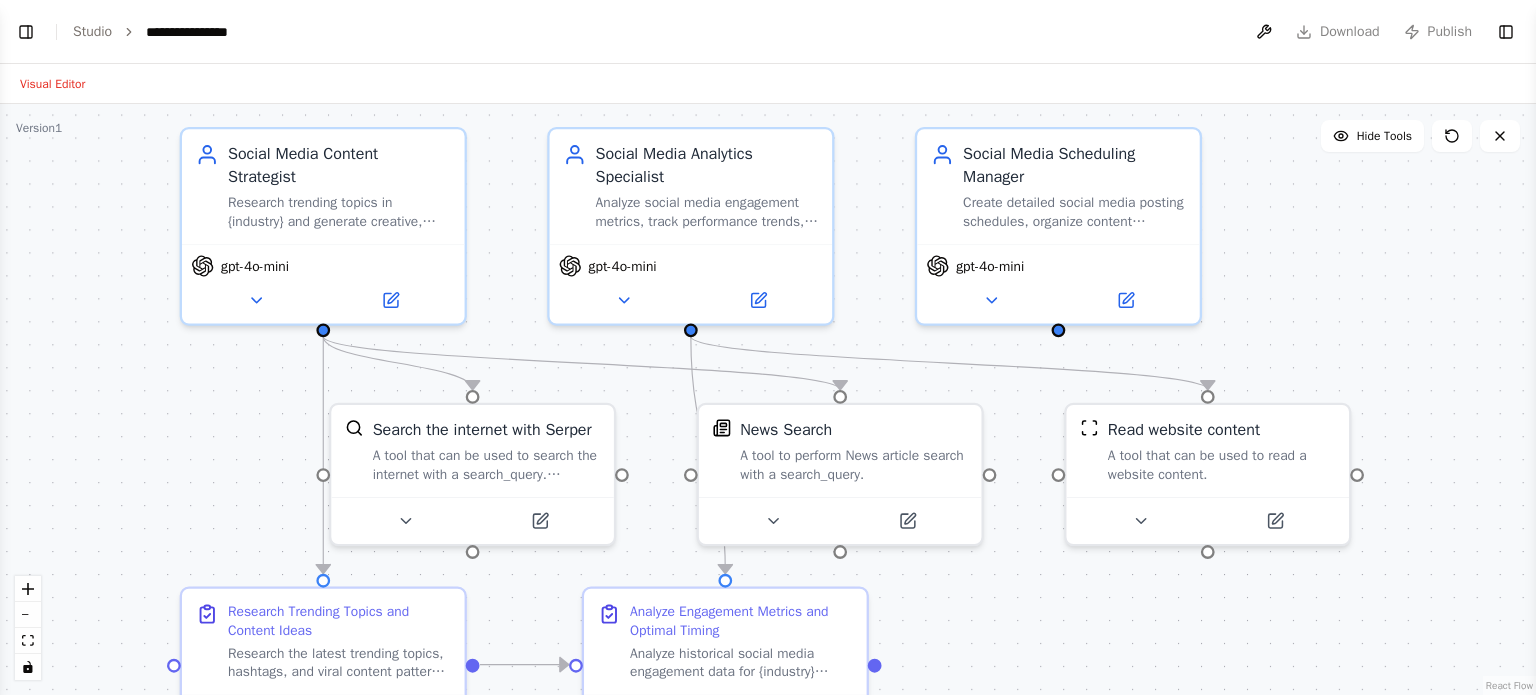 drag, startPoint x: 1162, startPoint y: 353, endPoint x: 1372, endPoint y: 320, distance: 212.57704 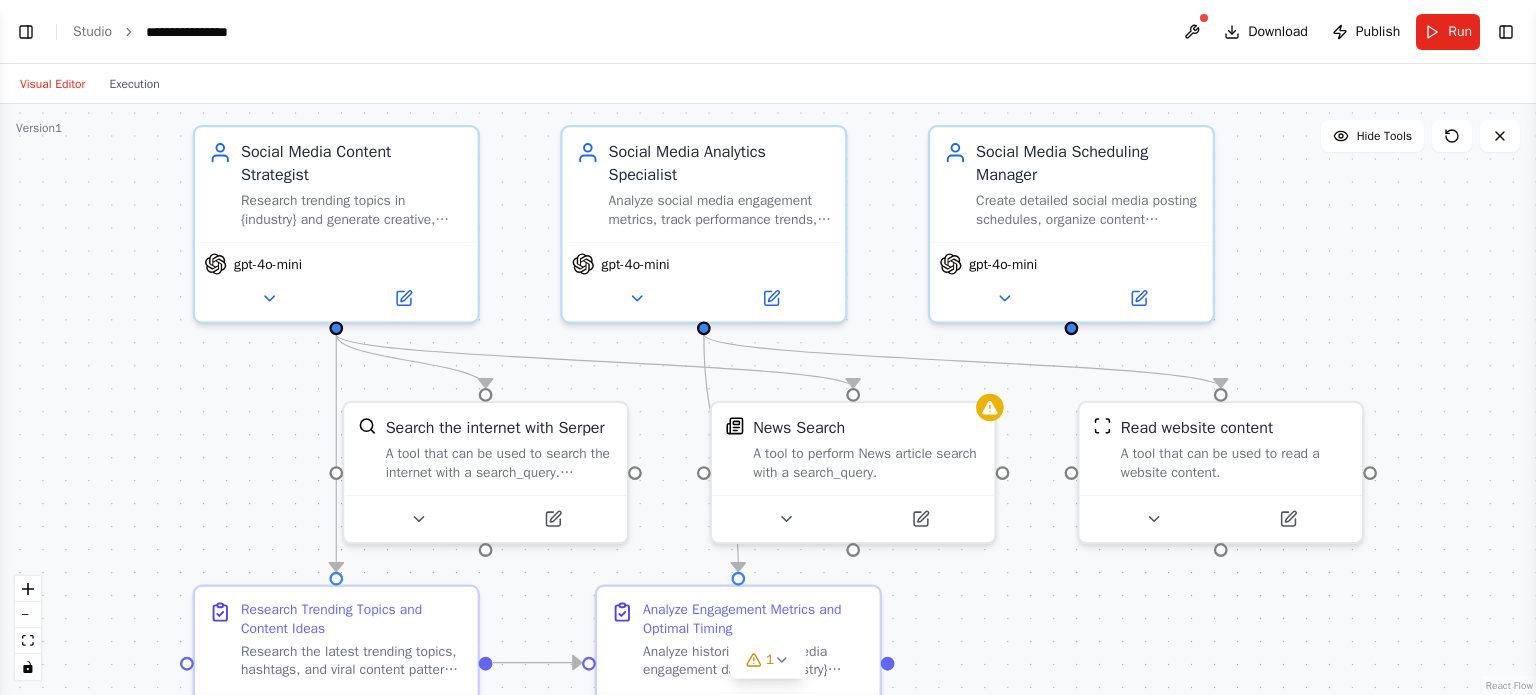 scroll, scrollTop: 0, scrollLeft: 0, axis: both 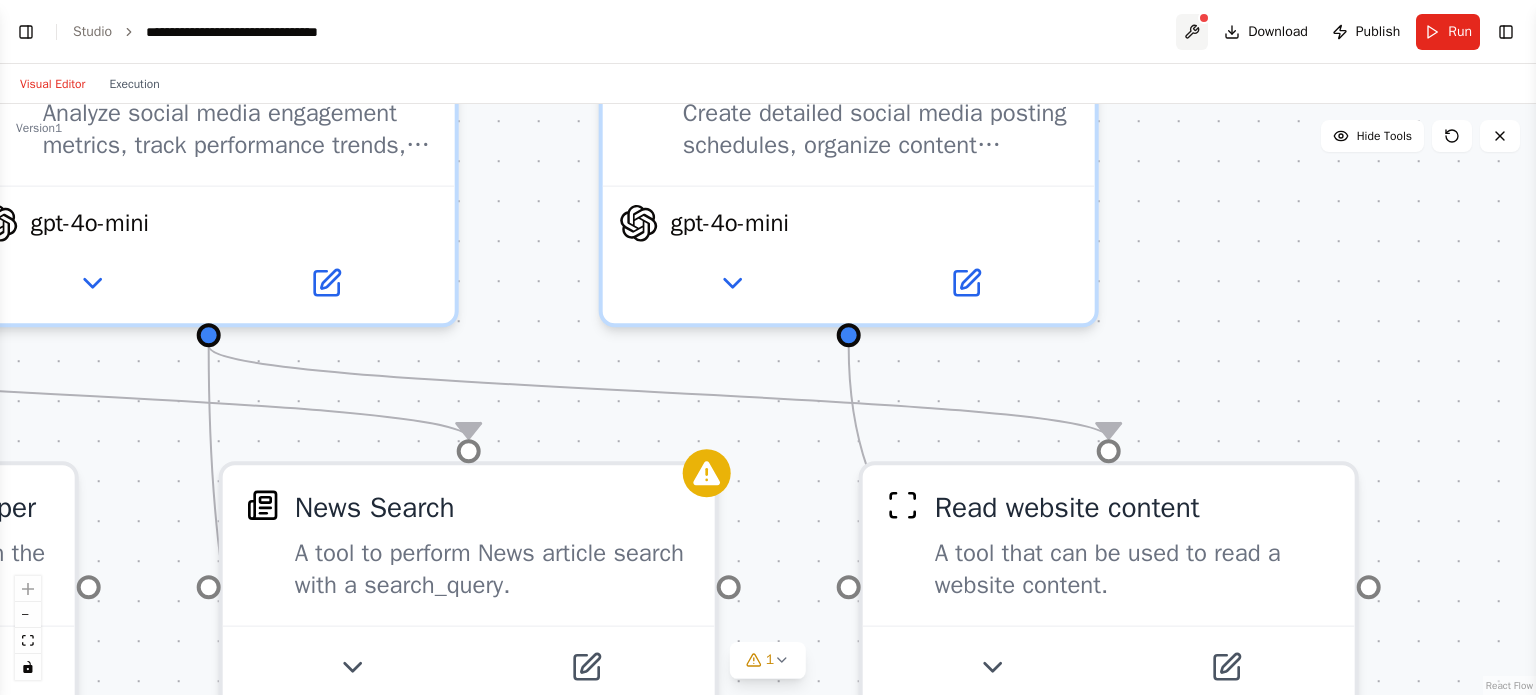 click at bounding box center [1192, 32] 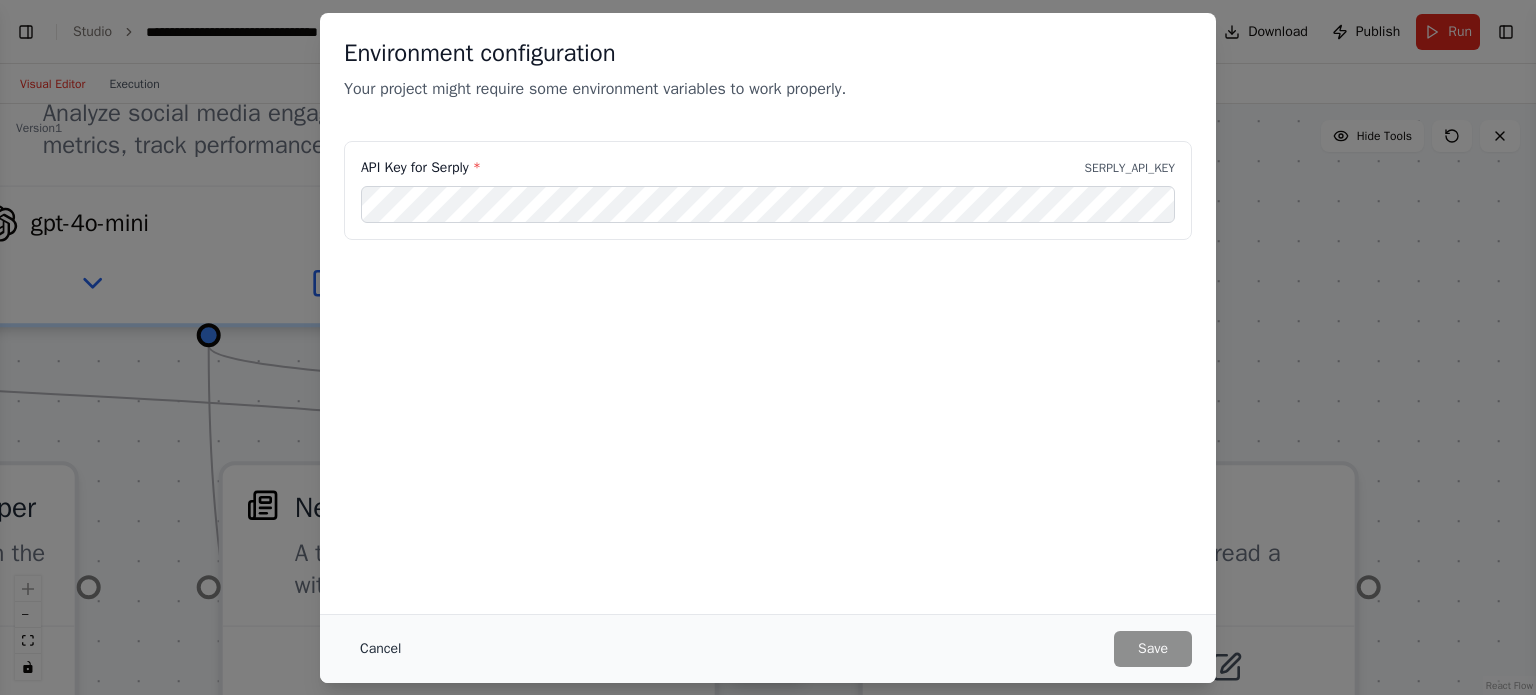 click on "Cancel" at bounding box center [380, 649] 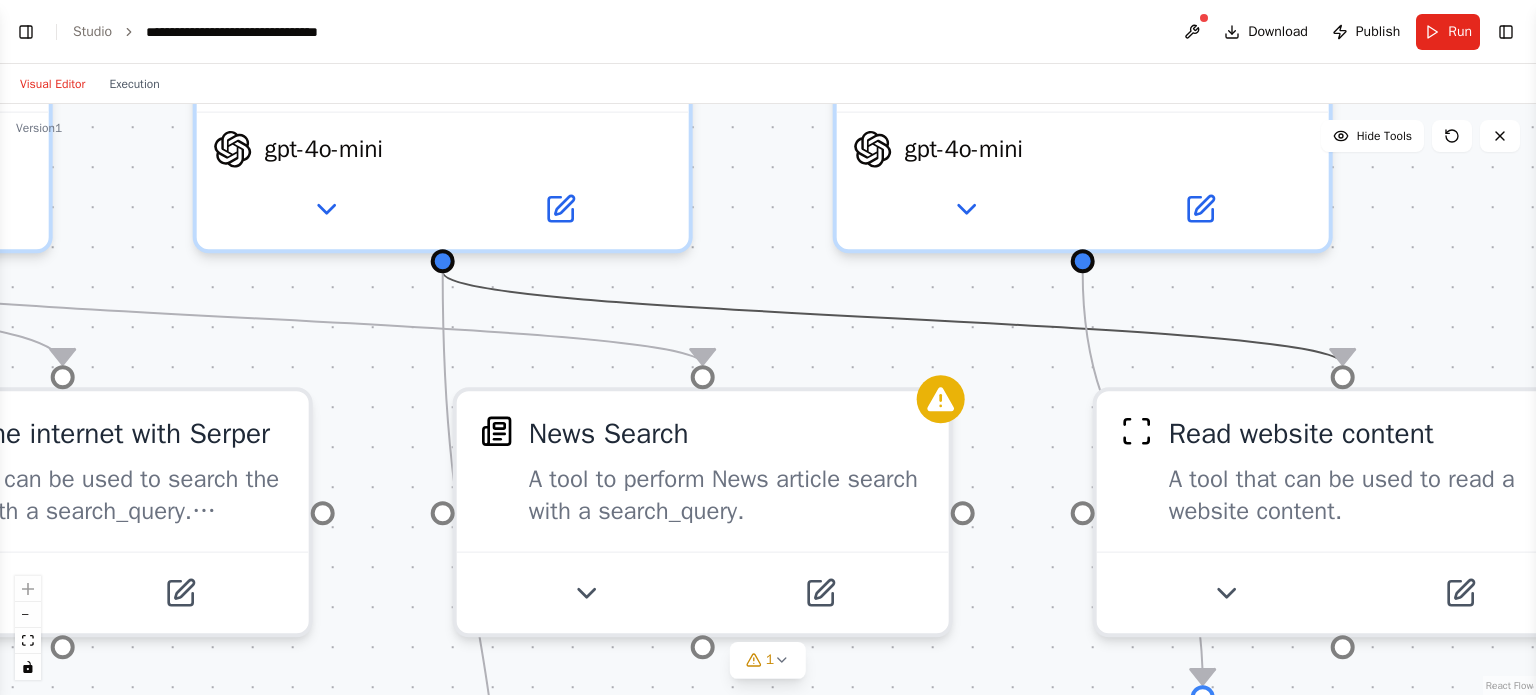 drag, startPoint x: 630, startPoint y: 407, endPoint x: 951, endPoint y: 280, distance: 345.21008 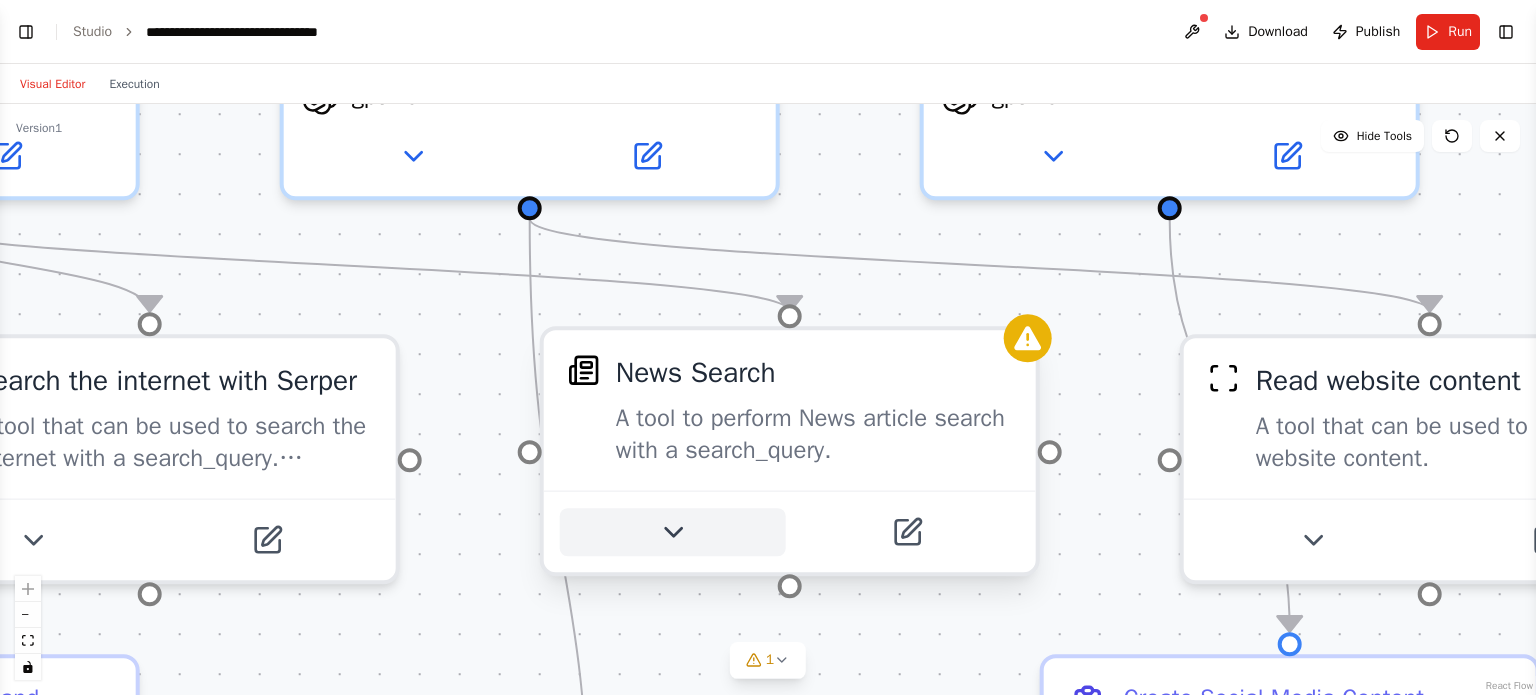 click 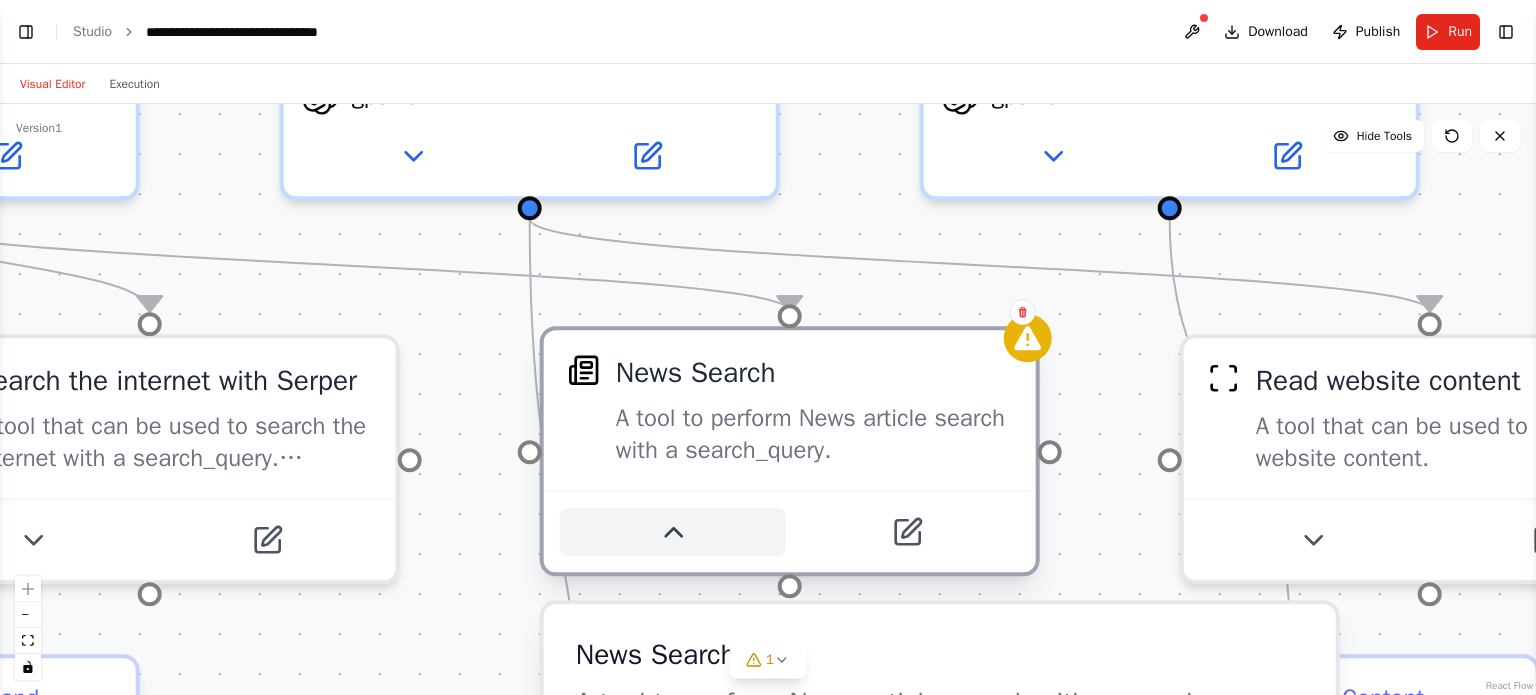 click at bounding box center (673, 532) 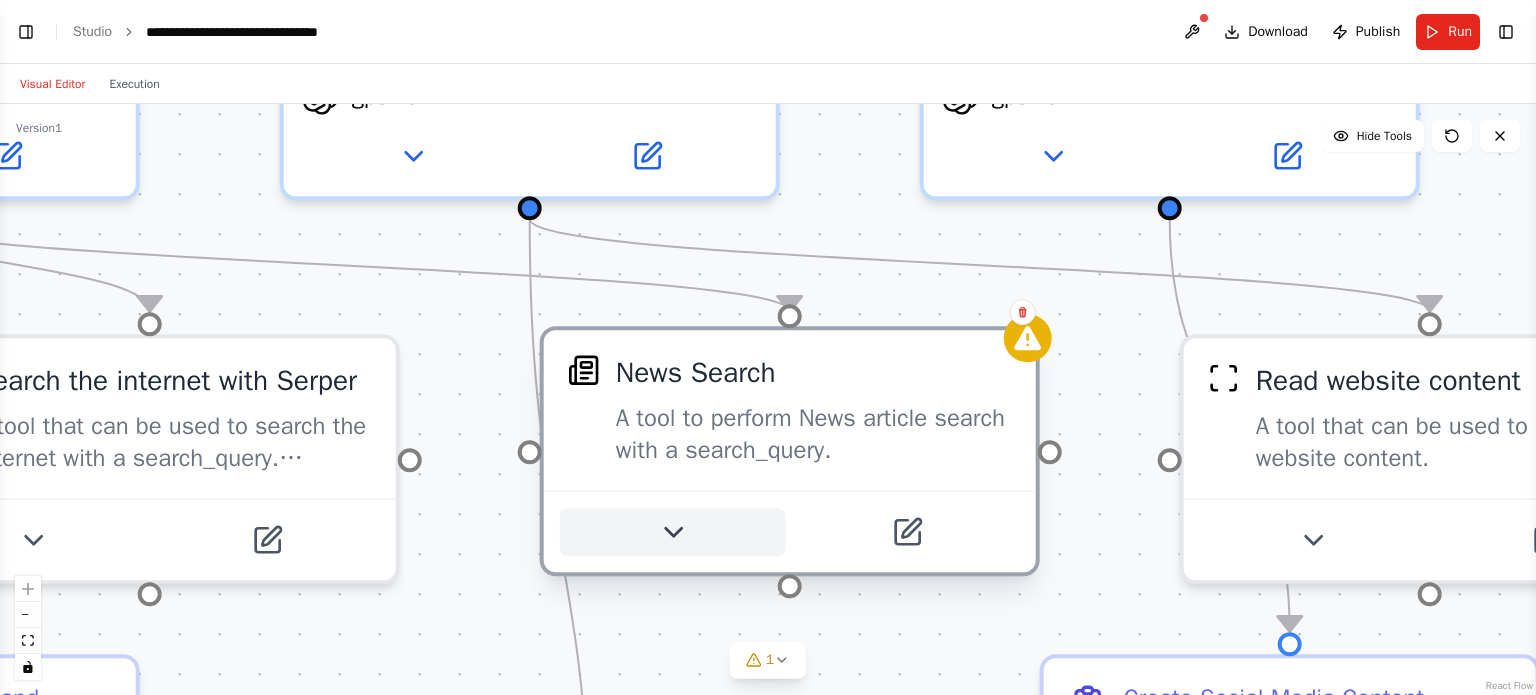 click at bounding box center (673, 532) 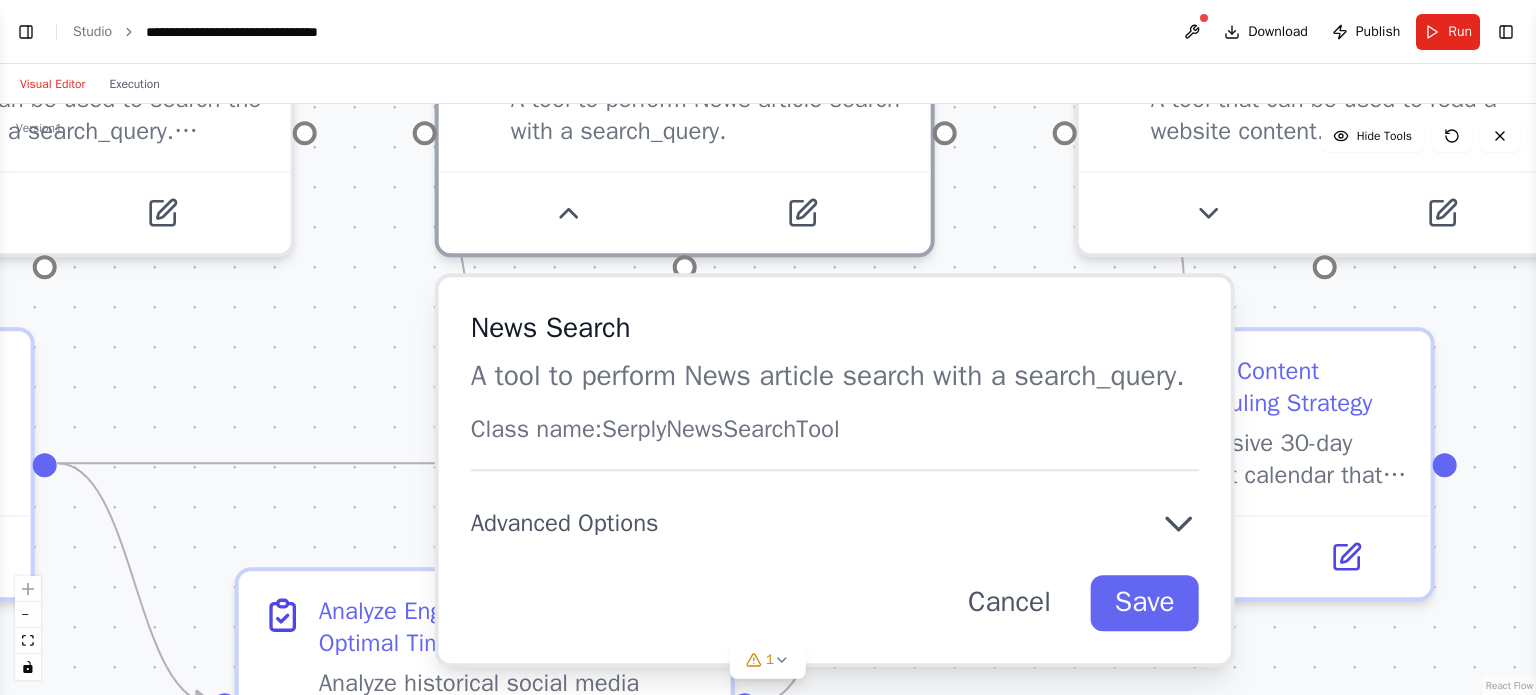 drag, startPoint x: 518, startPoint y: 536, endPoint x: 414, endPoint y: 209, distance: 343.13992 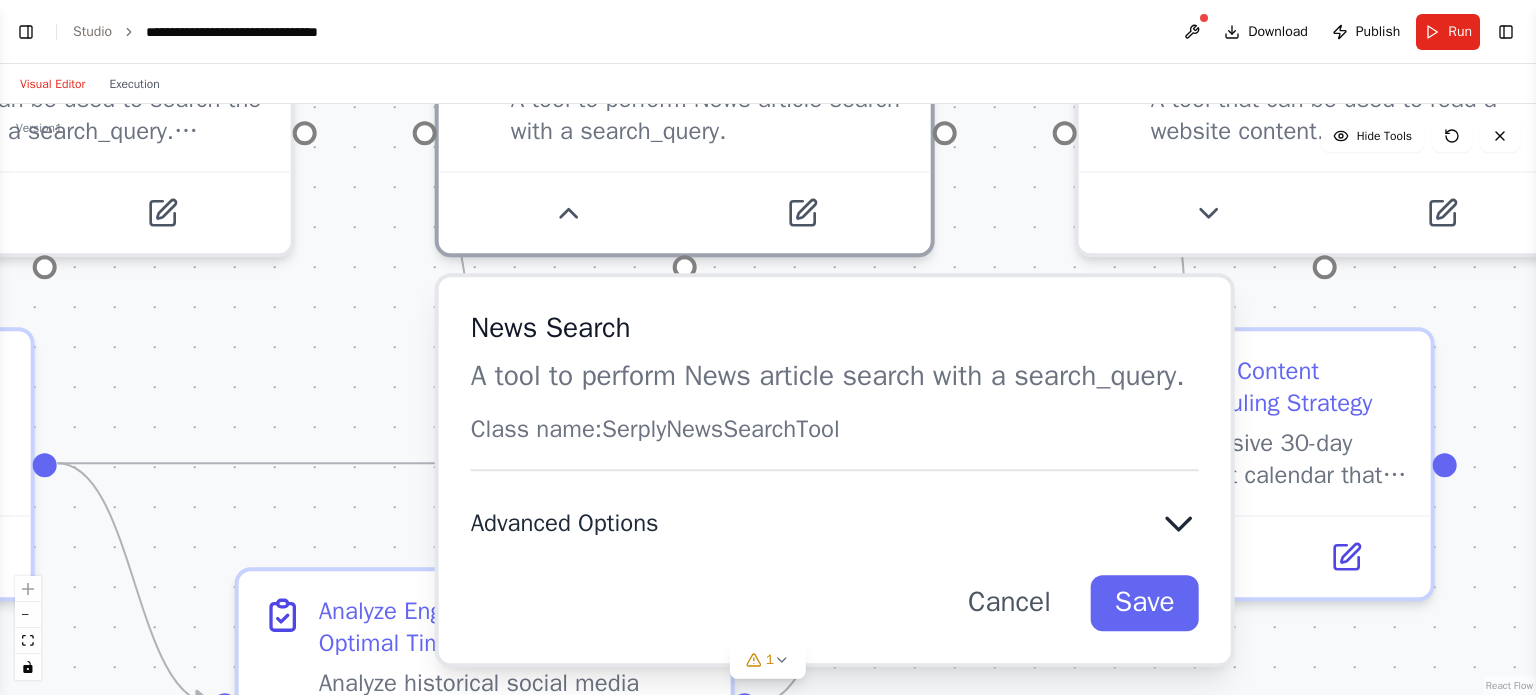 click 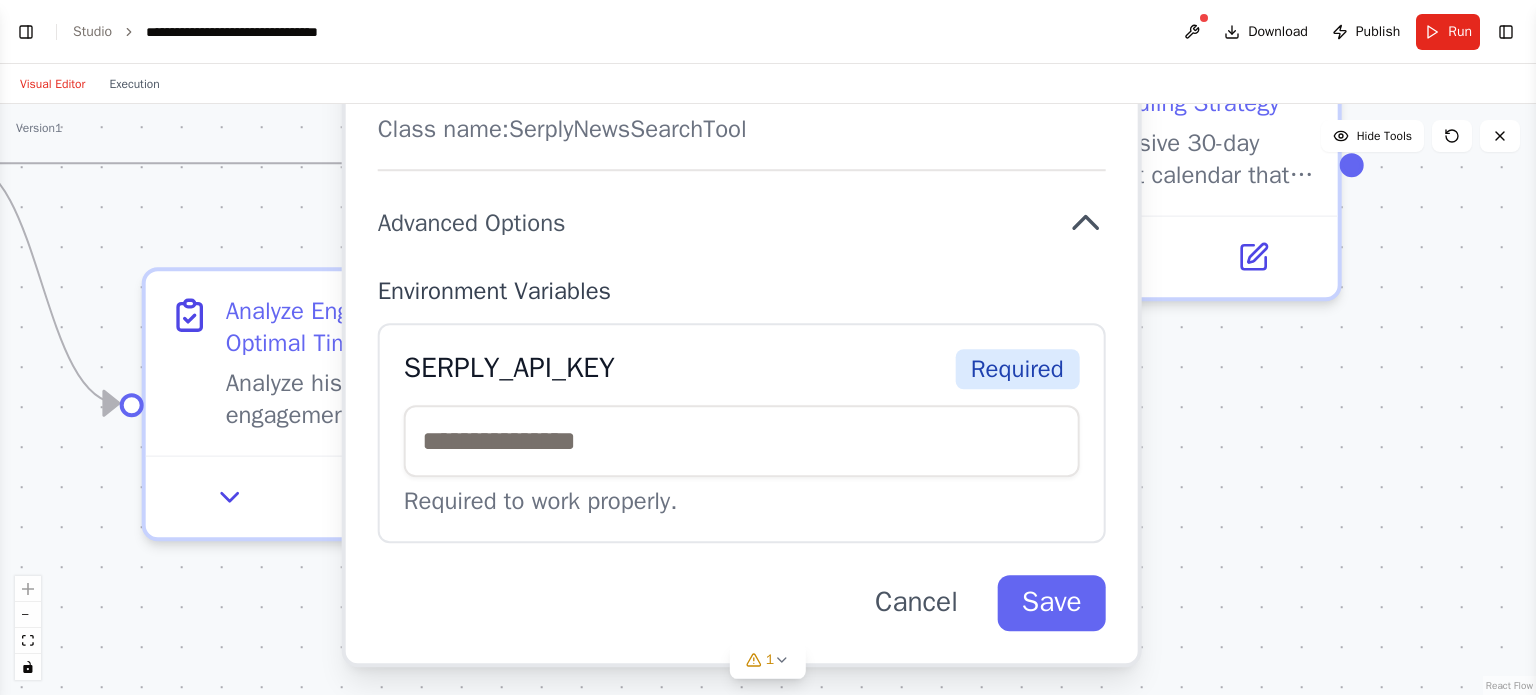 drag, startPoint x: 318, startPoint y: 333, endPoint x: 275, endPoint y: 161, distance: 177.29355 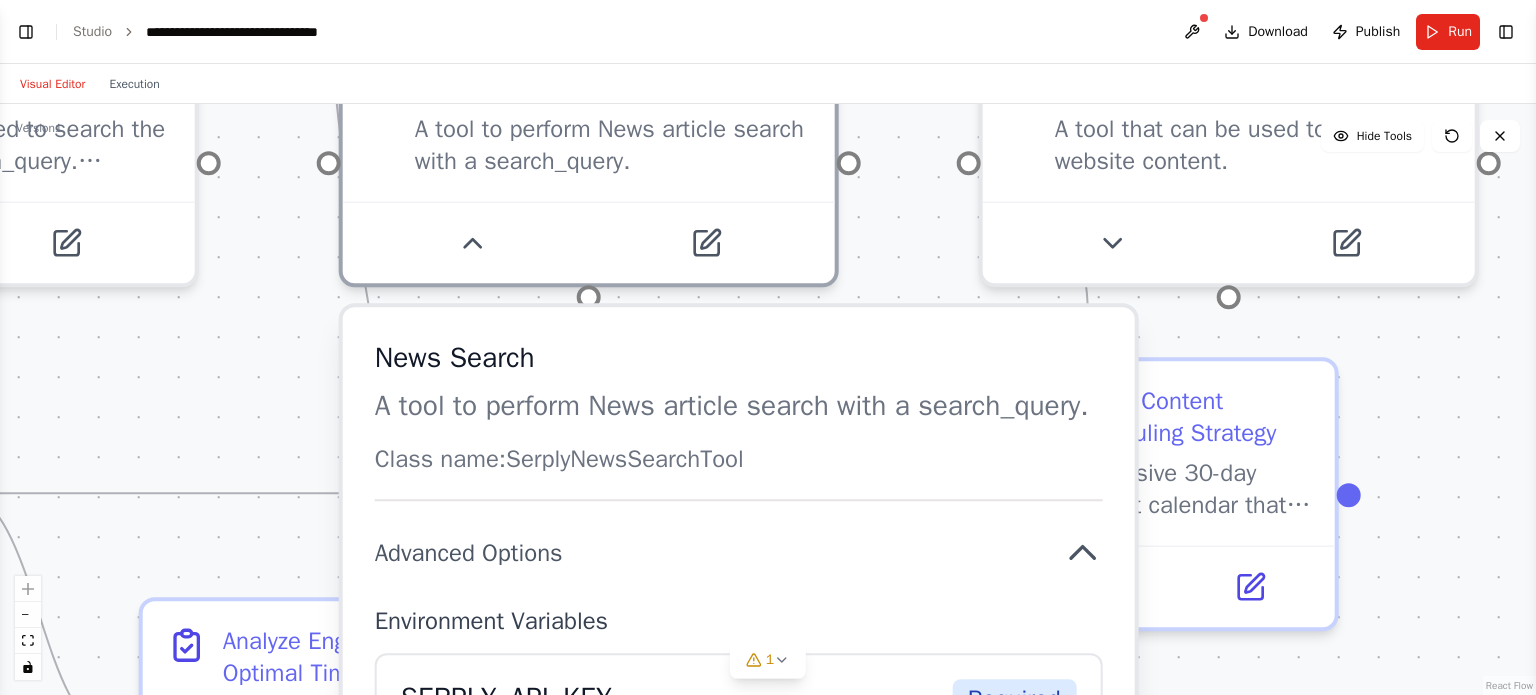 drag, startPoint x: 328, startPoint y: 189, endPoint x: 336, endPoint y: 471, distance: 282.11346 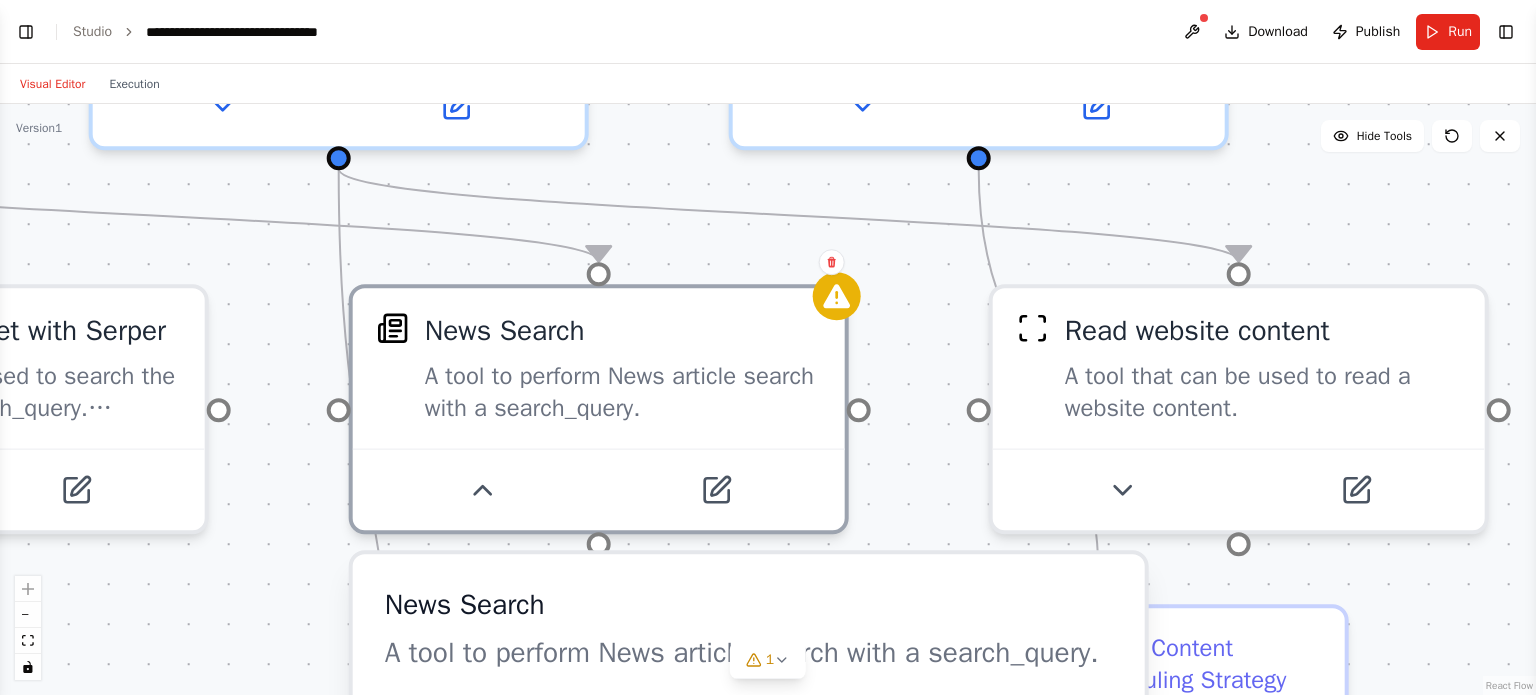 drag, startPoint x: 351, startPoint y: 630, endPoint x: 348, endPoint y: 575, distance: 55.081757 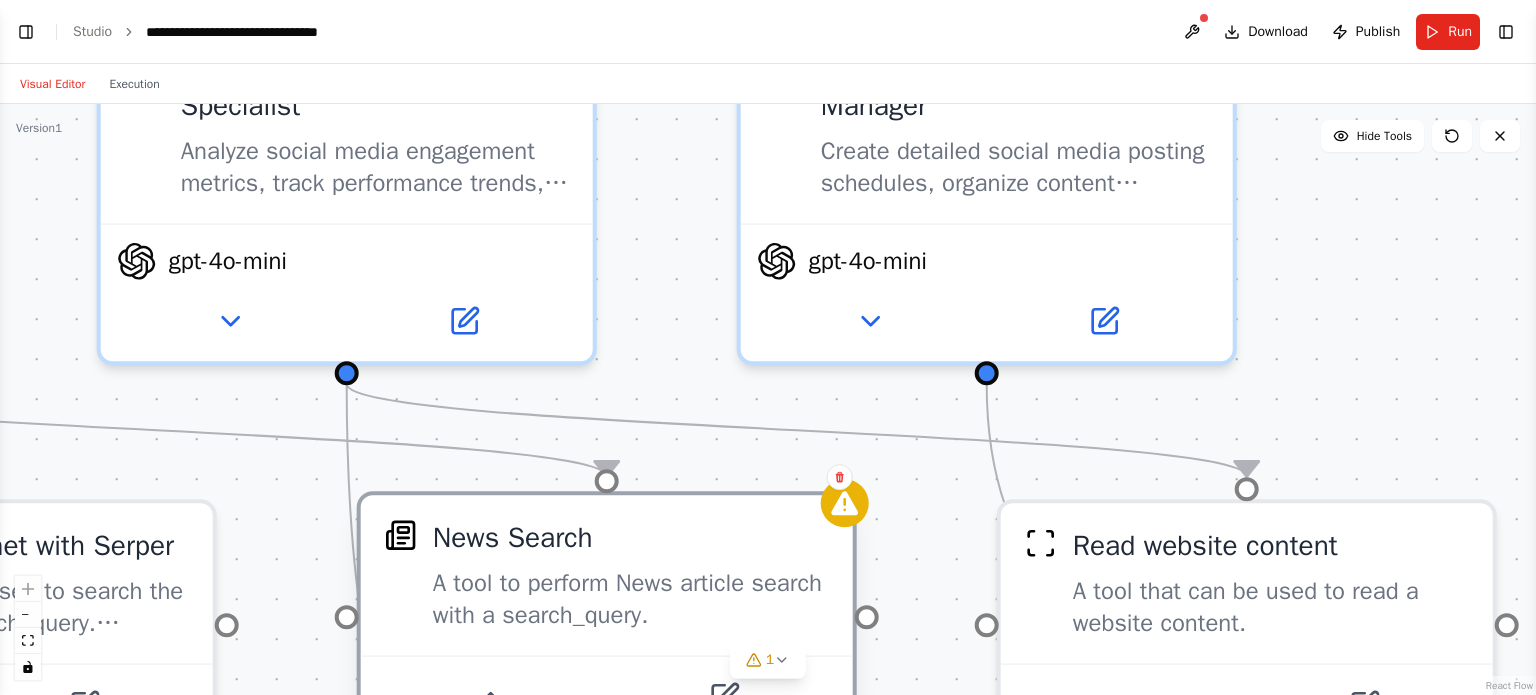 click on "A tool to perform News article search with a search_query." at bounding box center (631, 599) 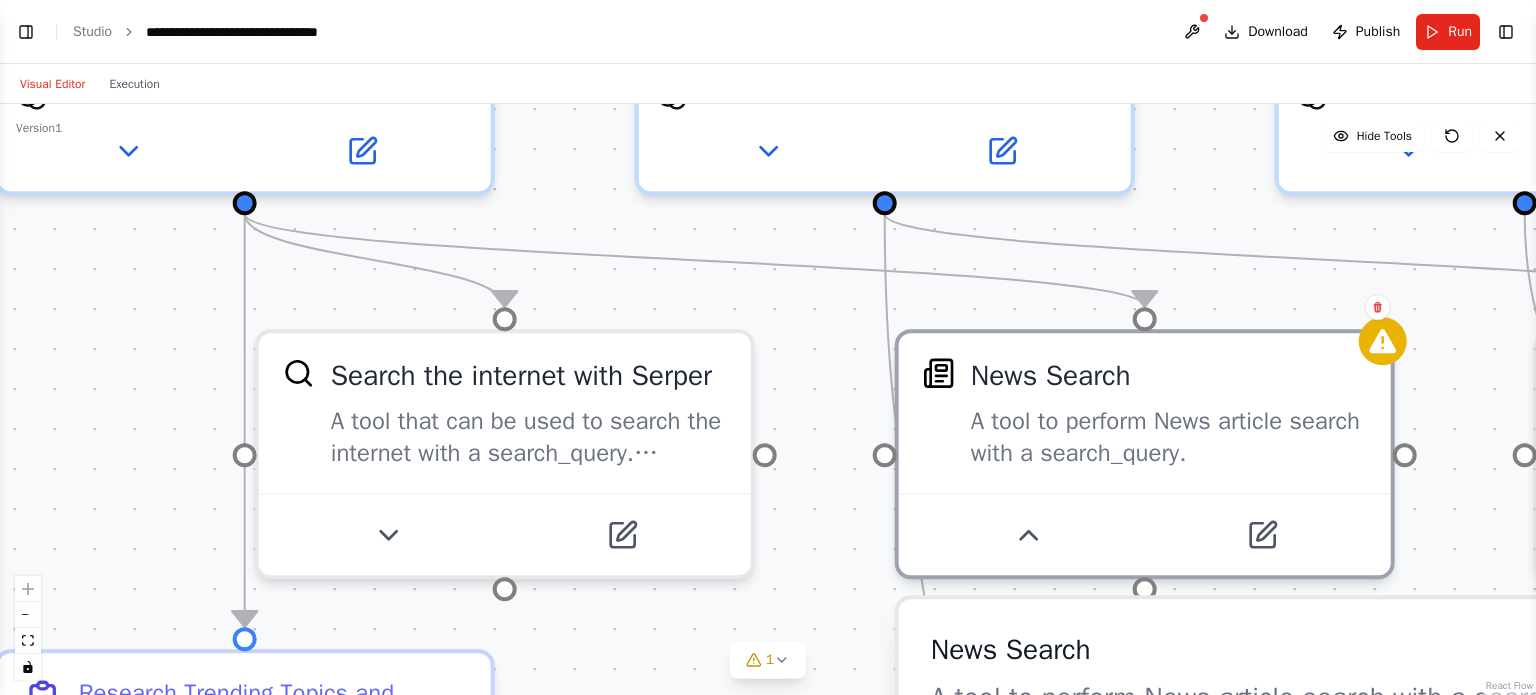 drag, startPoint x: 299, startPoint y: 555, endPoint x: 837, endPoint y: 385, distance: 564.2198 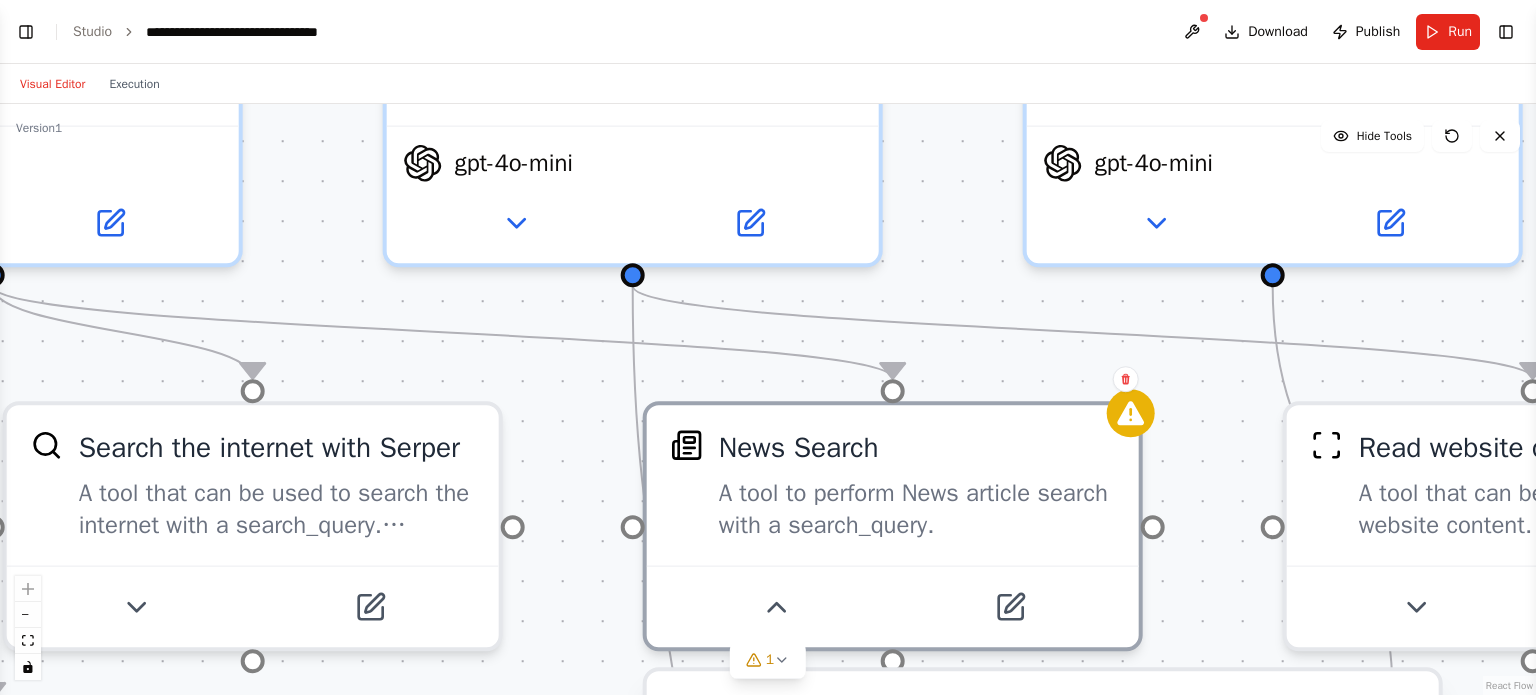 drag, startPoint x: 1043, startPoint y: 484, endPoint x: 600, endPoint y: 462, distance: 443.54593 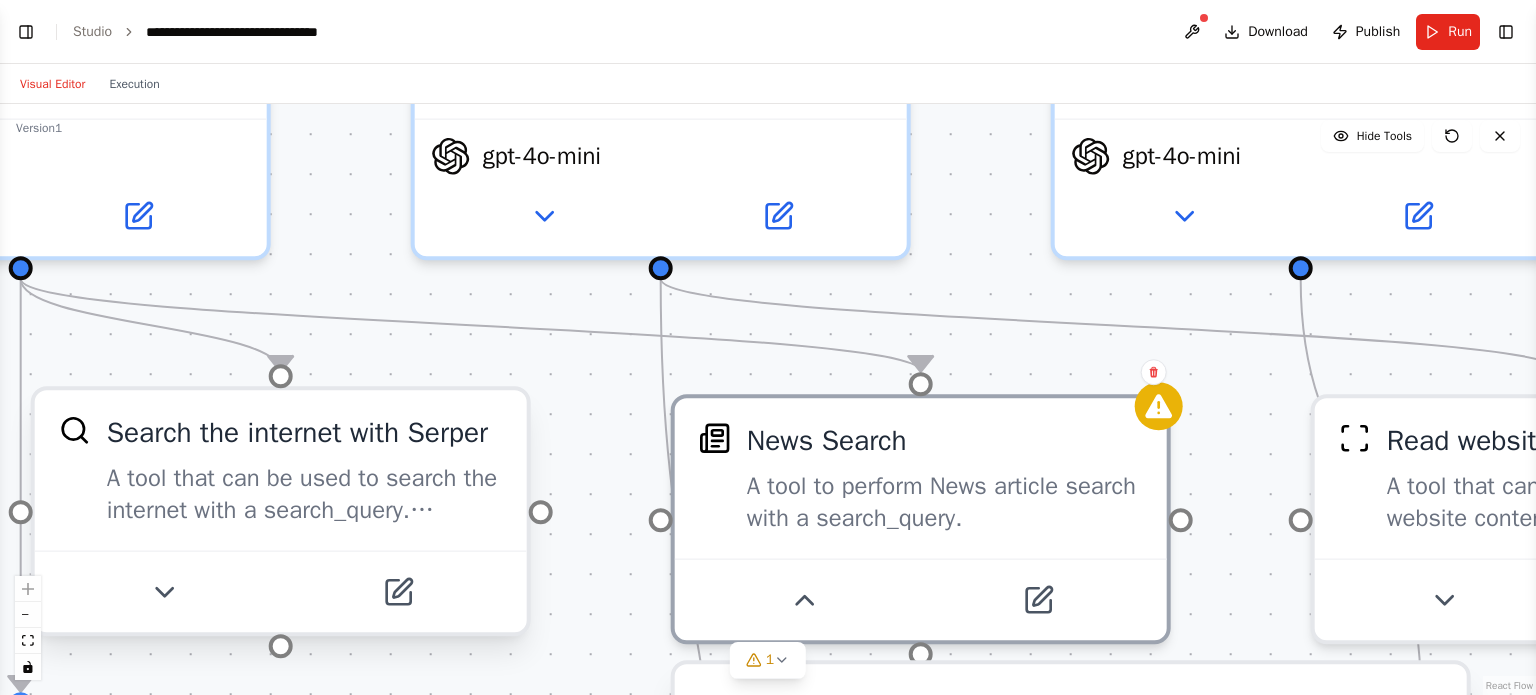 drag, startPoint x: 520, startPoint y: 457, endPoint x: 784, endPoint y: 371, distance: 277.65445 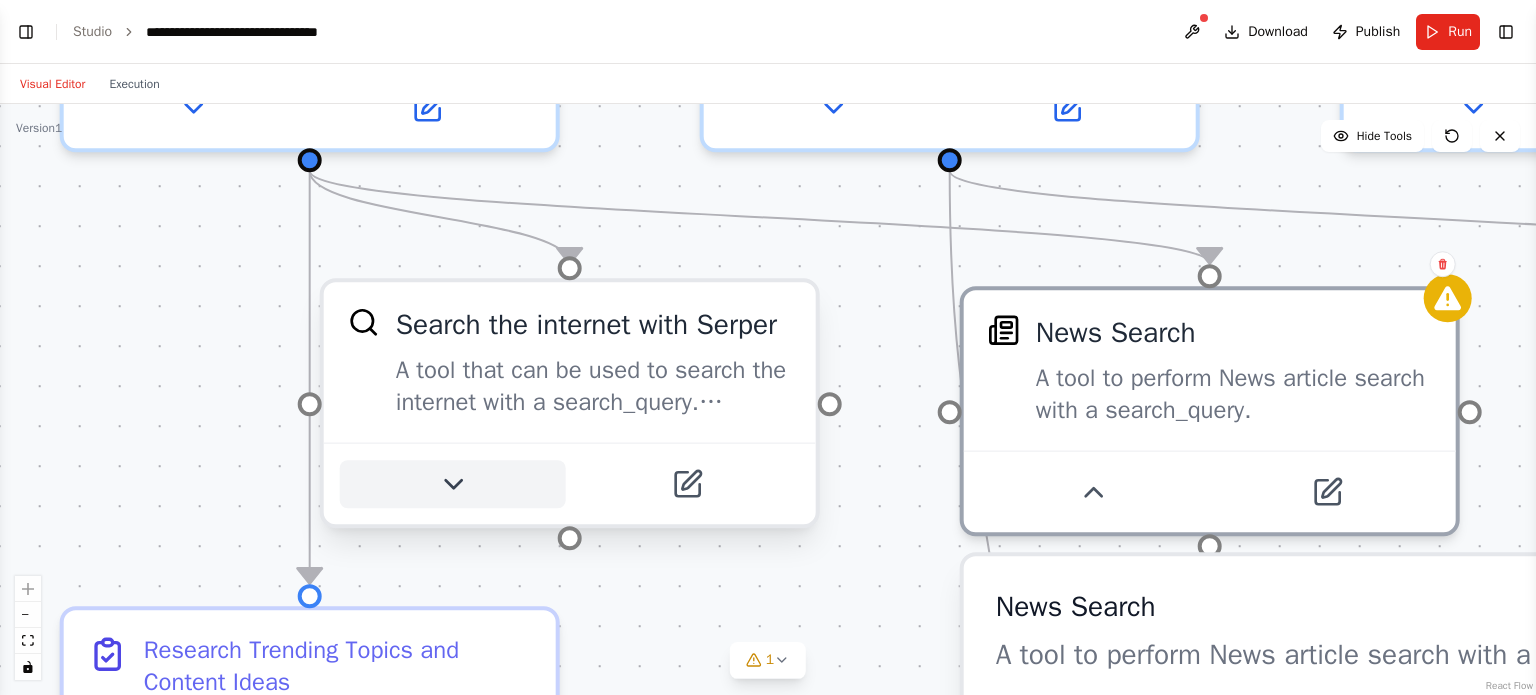 click 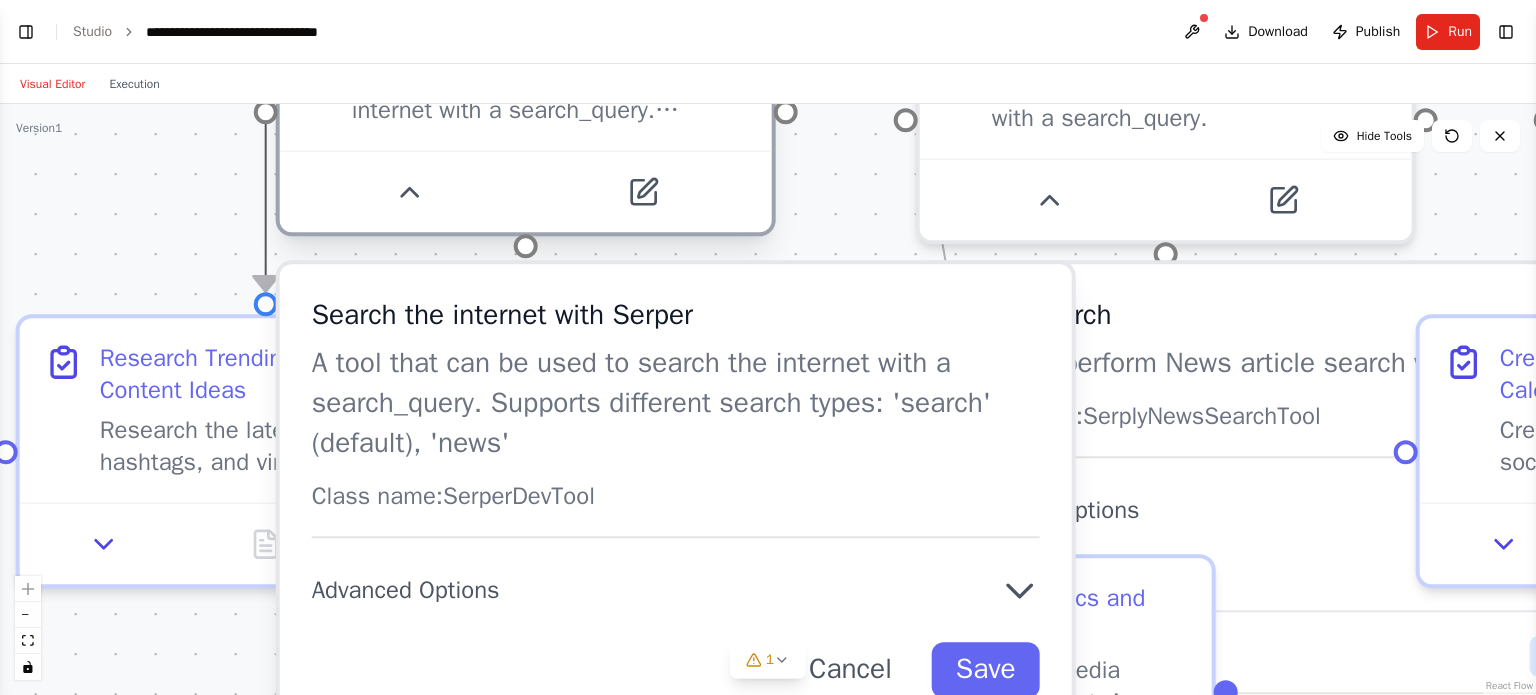 drag, startPoint x: 191, startPoint y: 283, endPoint x: 280, endPoint y: 166, distance: 147.0034 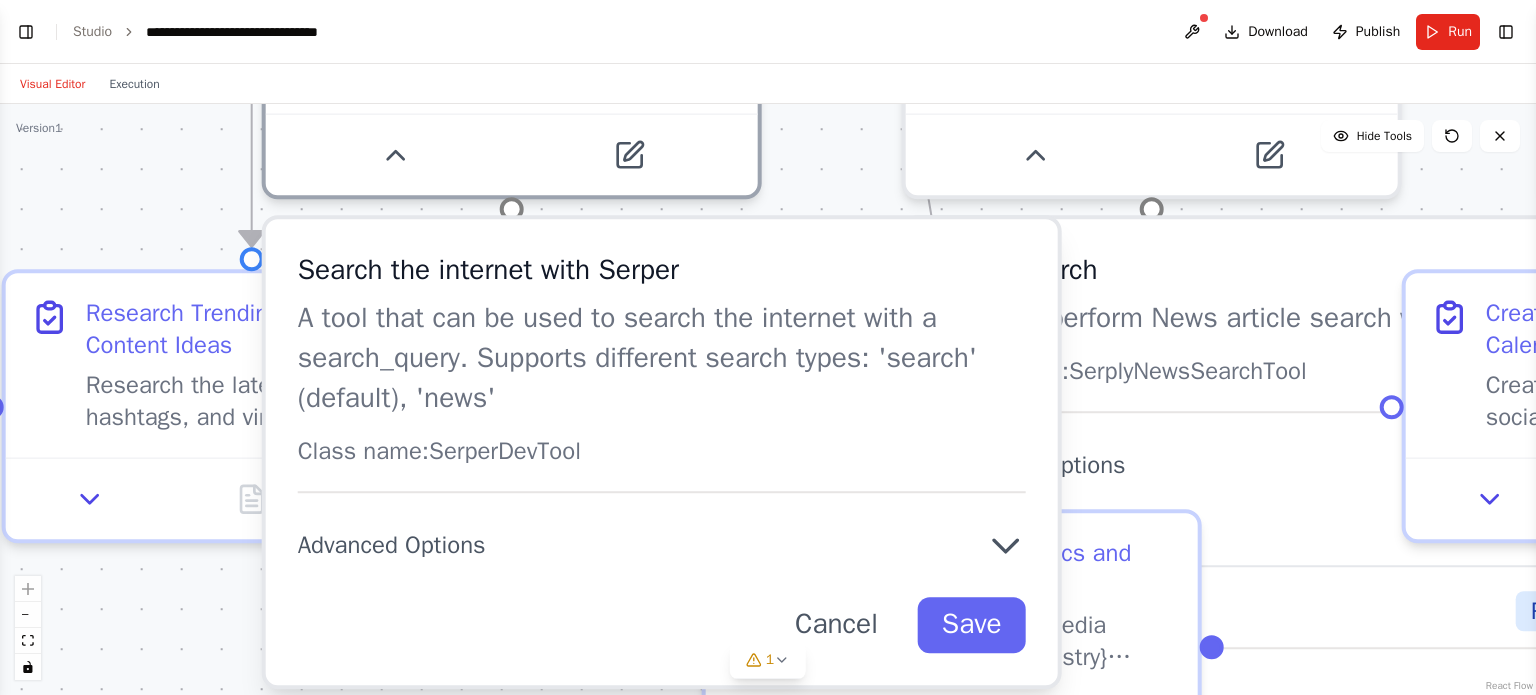 drag, startPoint x: 410, startPoint y: 403, endPoint x: 356, endPoint y: 230, distance: 181.2319 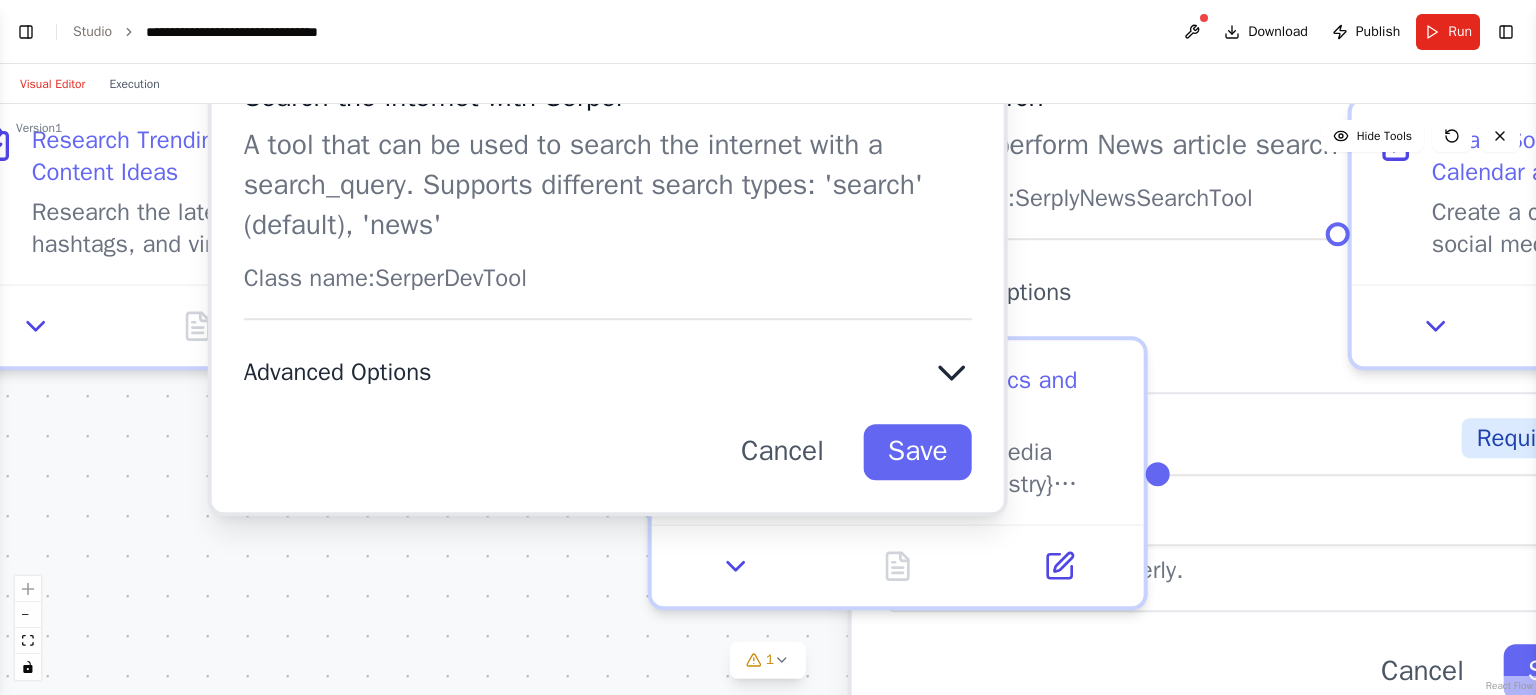 click 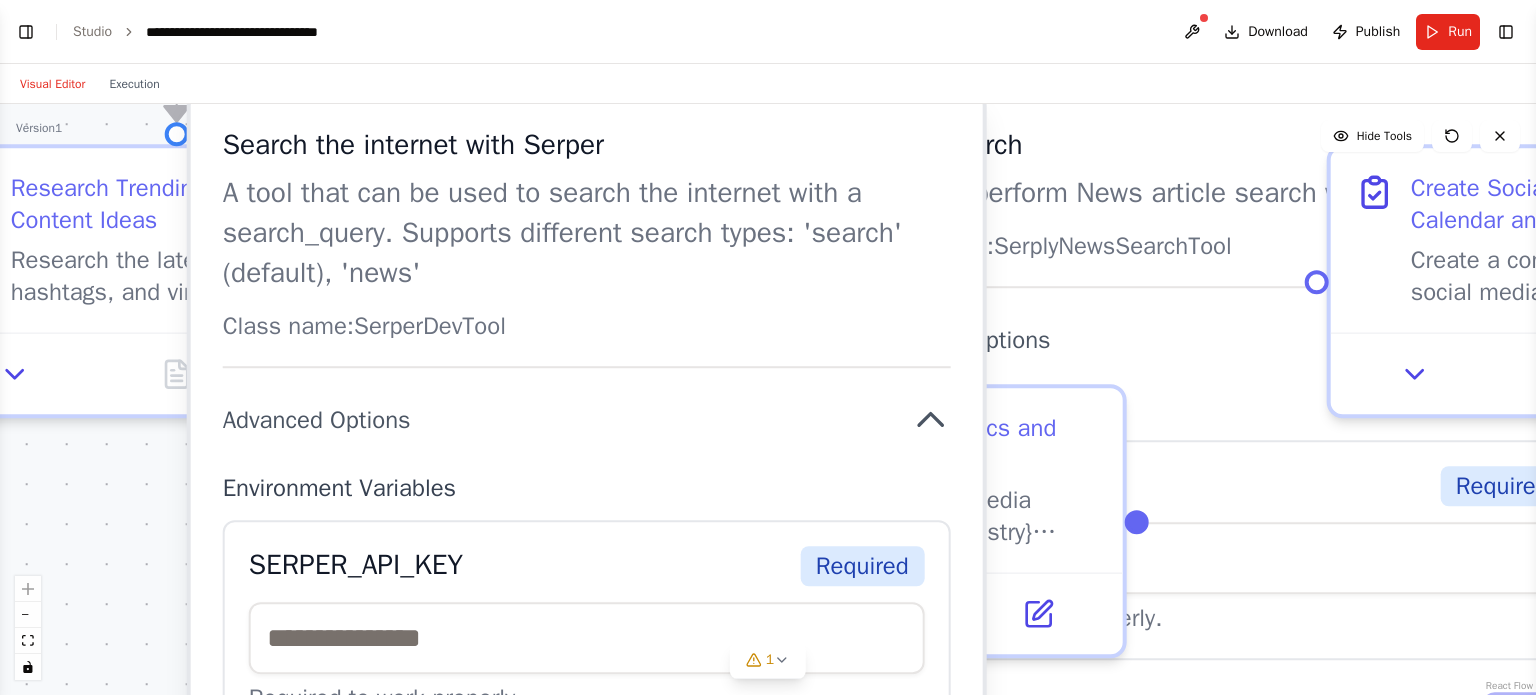 drag, startPoint x: 656, startPoint y: 402, endPoint x: 640, endPoint y: 526, distance: 125.028 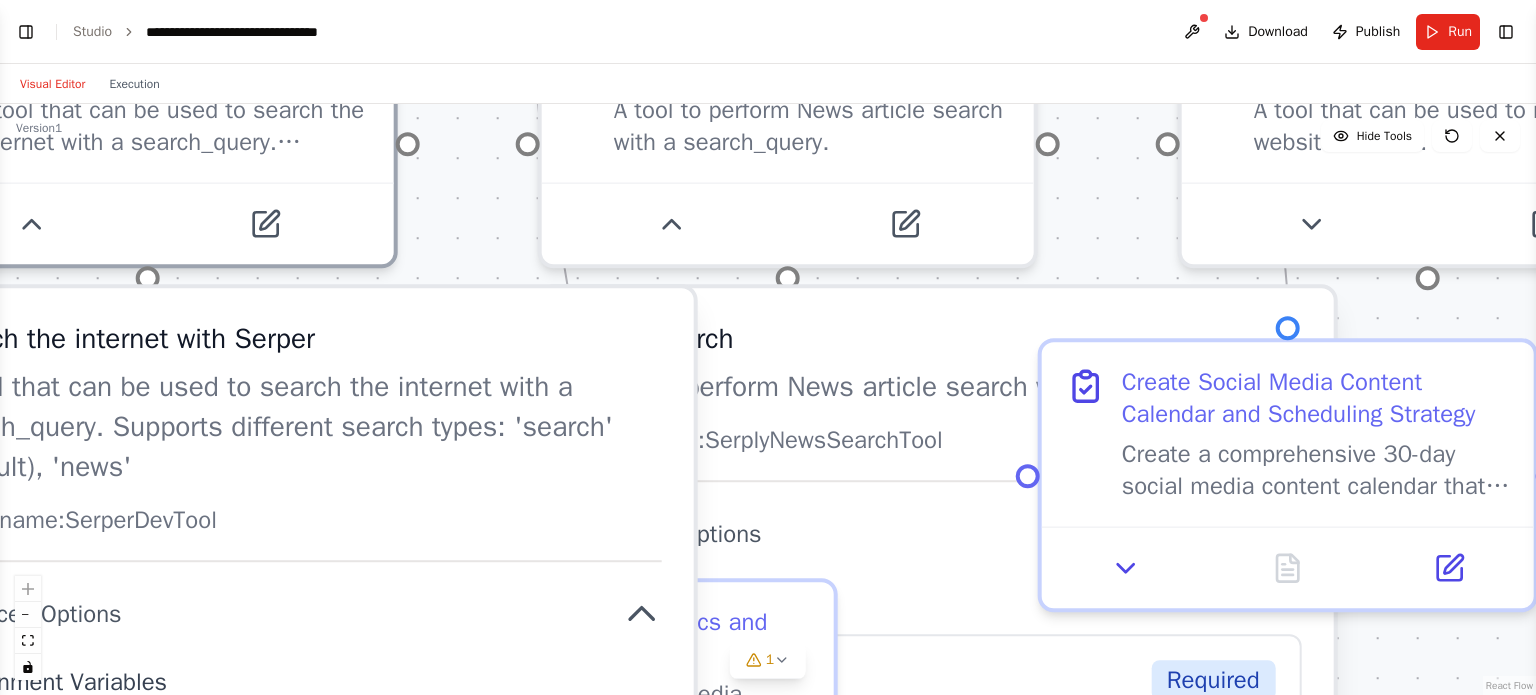 drag, startPoint x: 1290, startPoint y: 294, endPoint x: 1134, endPoint y: 239, distance: 165.4116 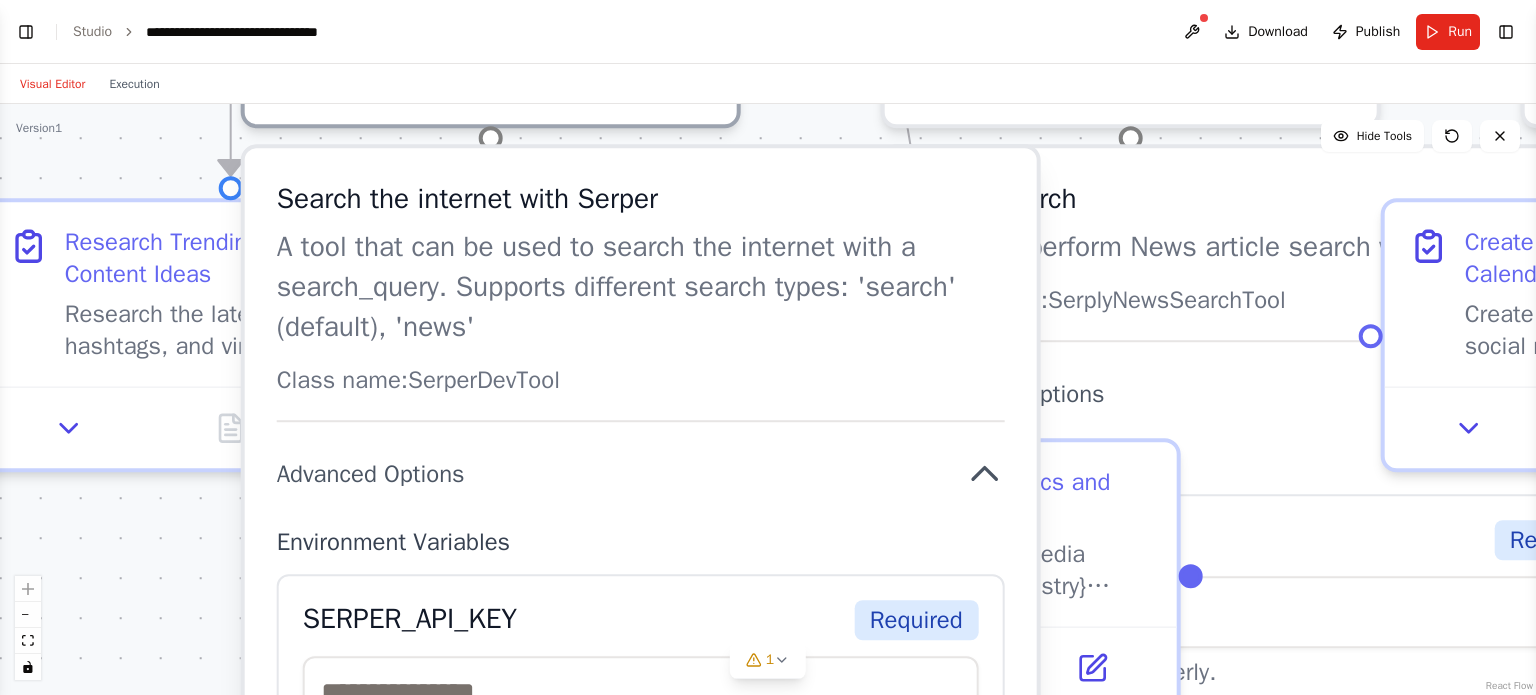 drag, startPoint x: 556, startPoint y: 274, endPoint x: 866, endPoint y: 152, distance: 333.1426 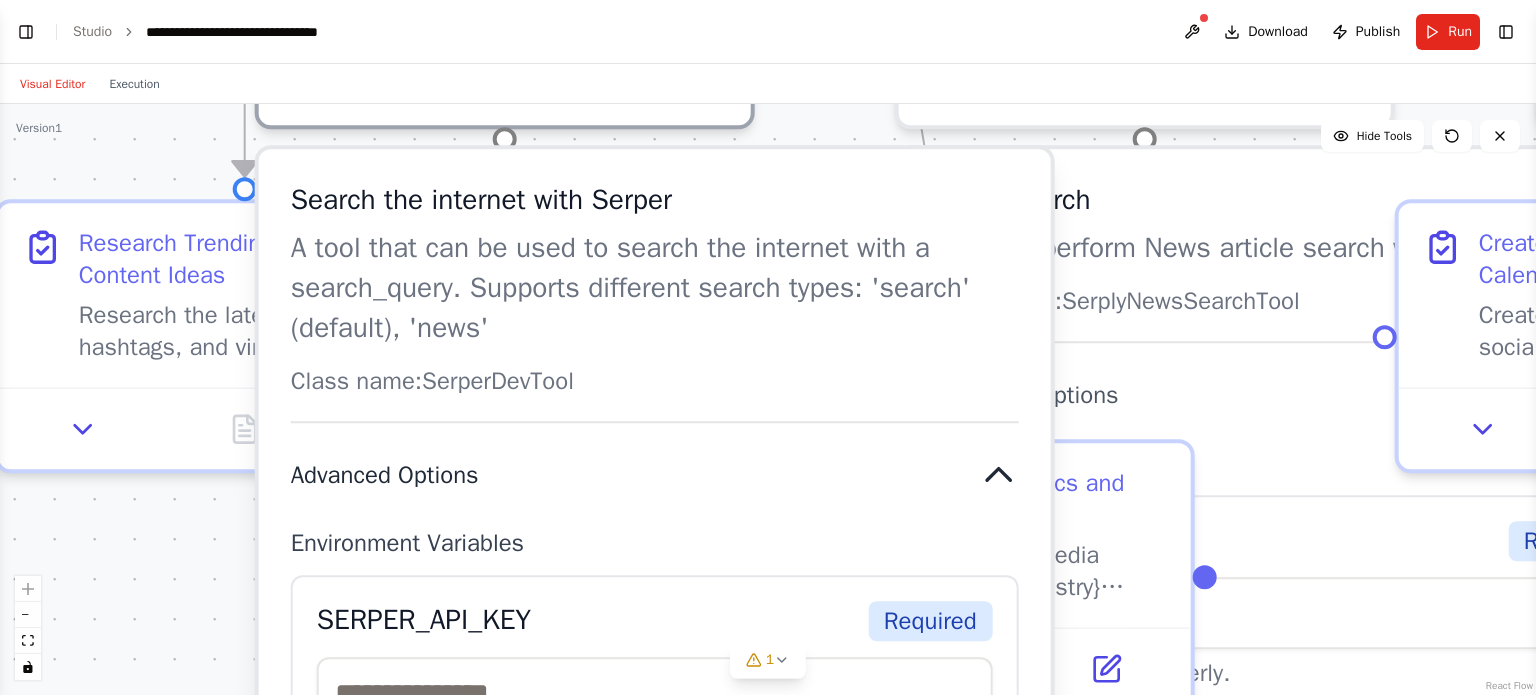 click 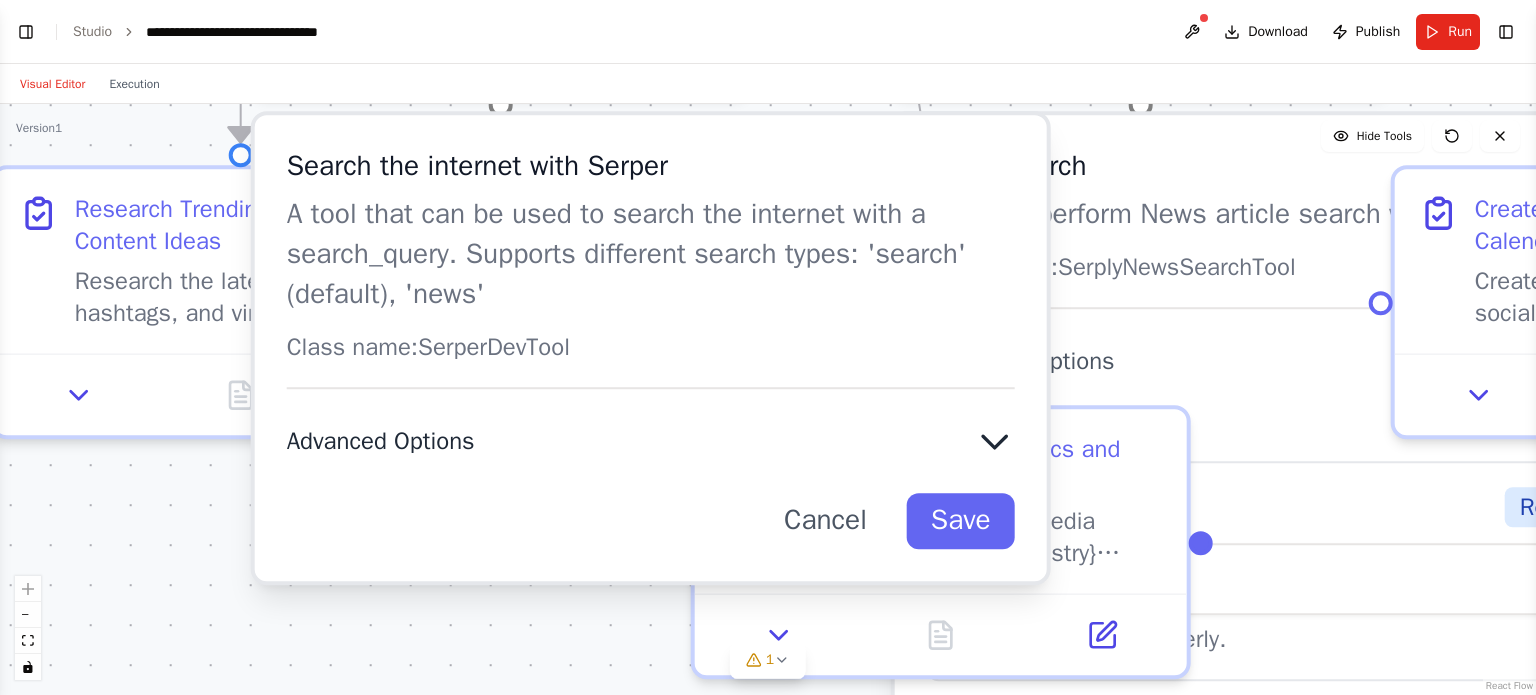 drag, startPoint x: 876, startPoint y: 440, endPoint x: 882, endPoint y: 416, distance: 24.738634 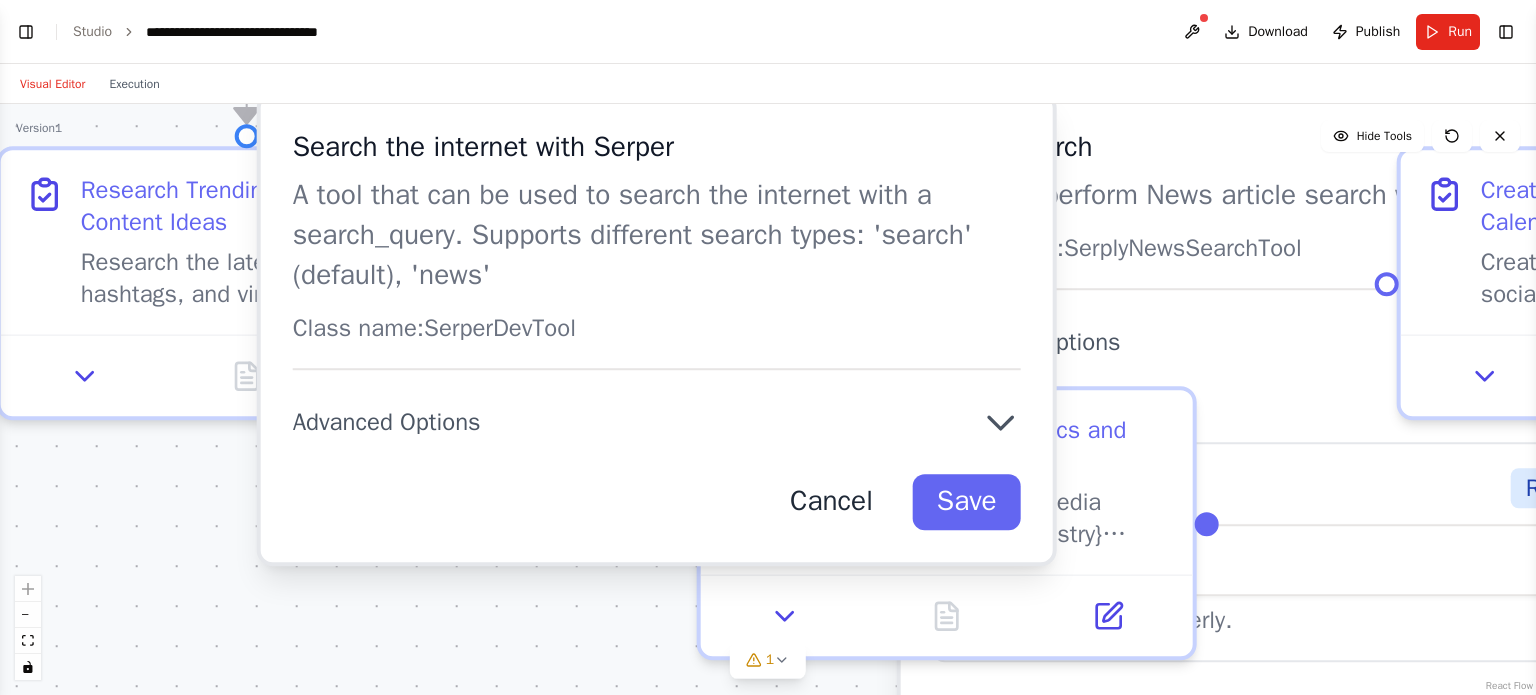 click on "Cancel" at bounding box center [831, 502] 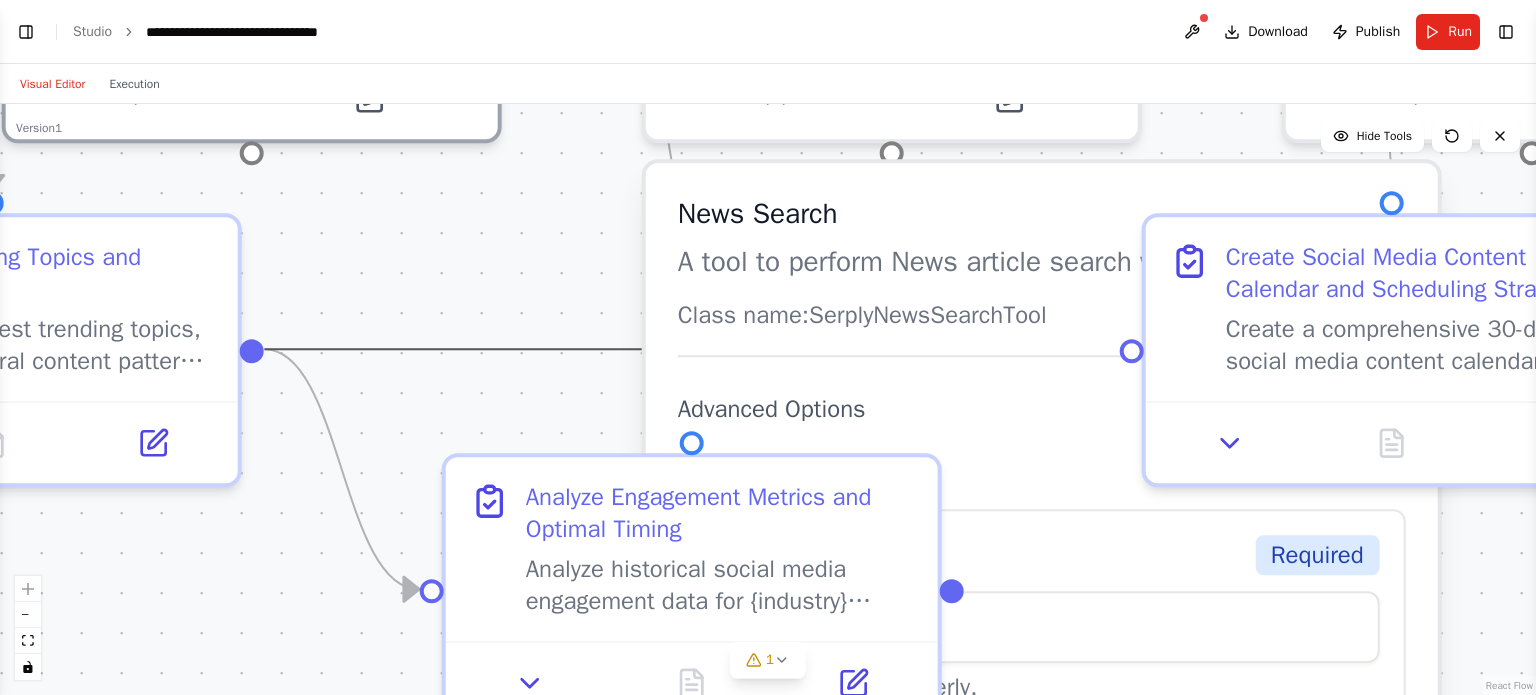 drag, startPoint x: 863, startPoint y: 276, endPoint x: 576, endPoint y: 345, distance: 295.17792 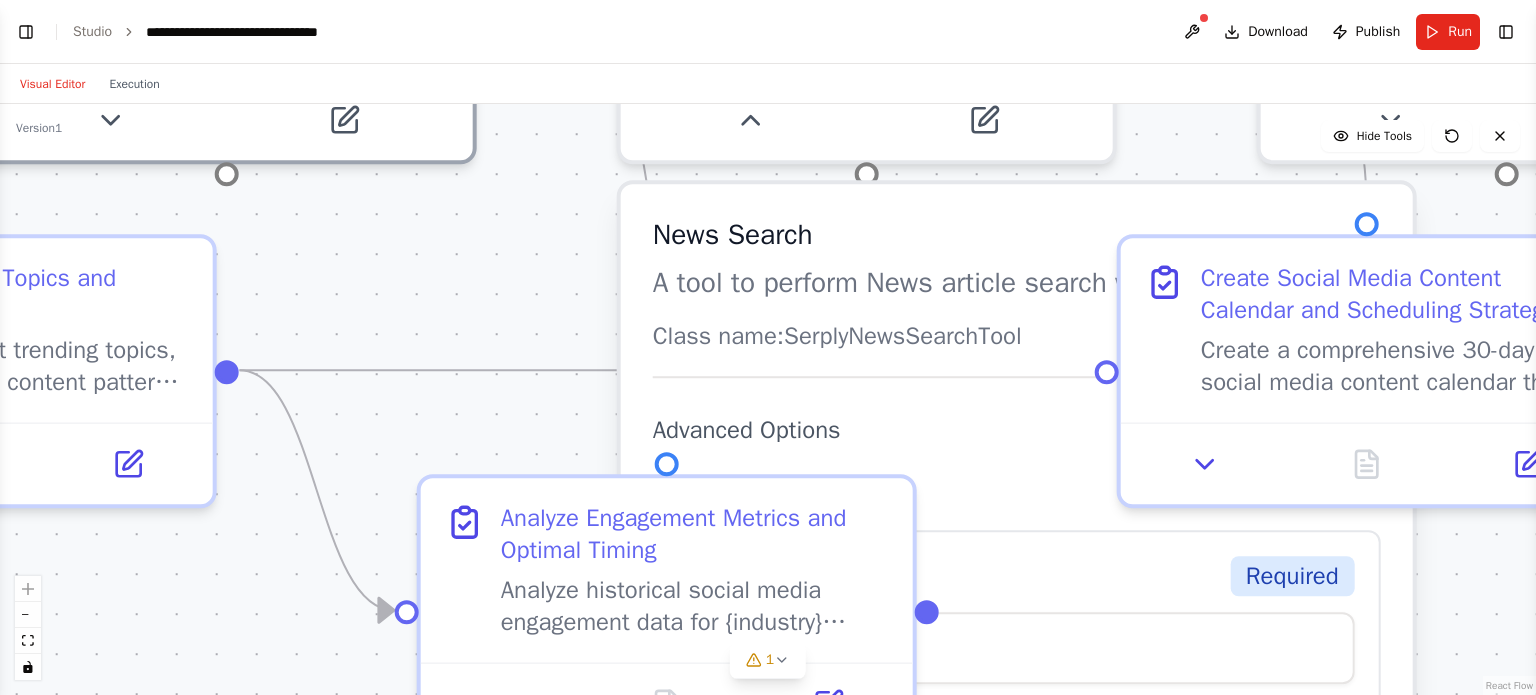click on "News Search" at bounding box center [1017, 236] 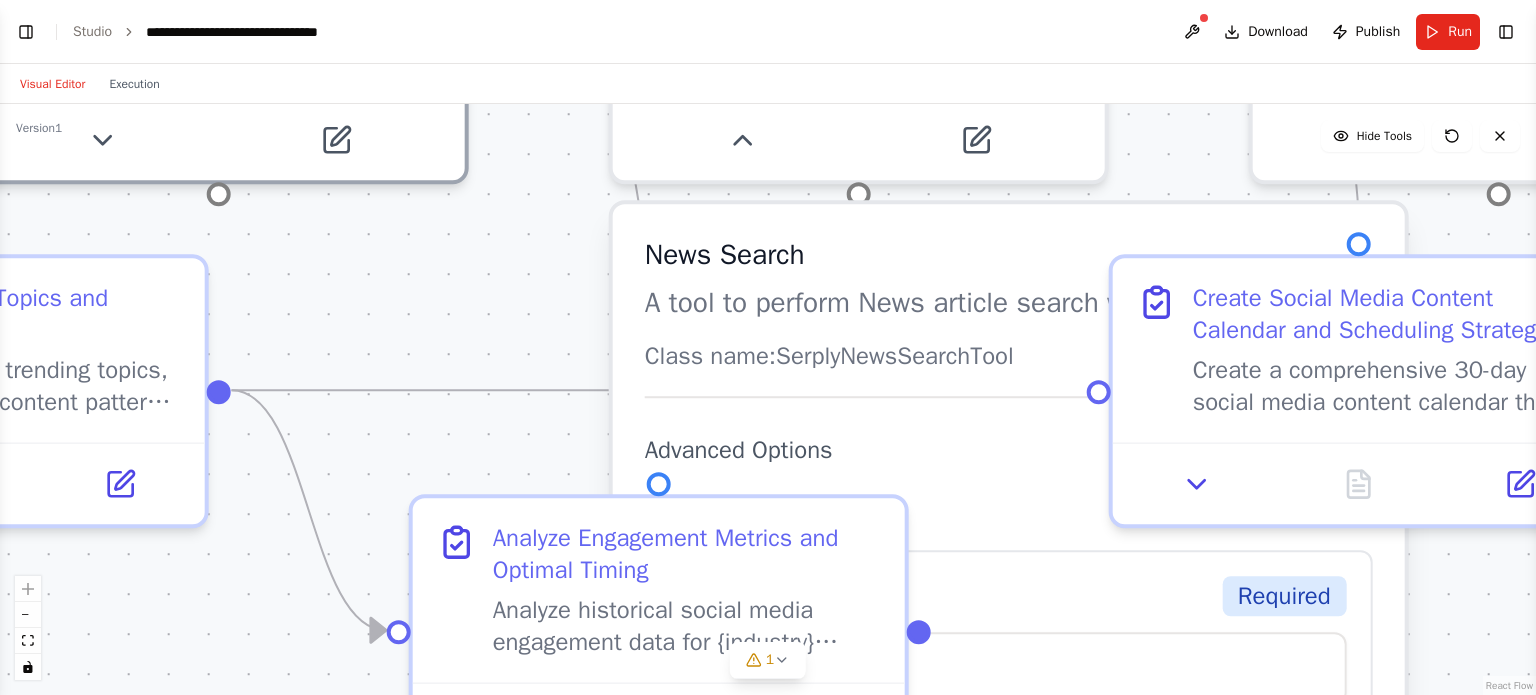 drag, startPoint x: 552, startPoint y: 282, endPoint x: 488, endPoint y: 408, distance: 141.32233 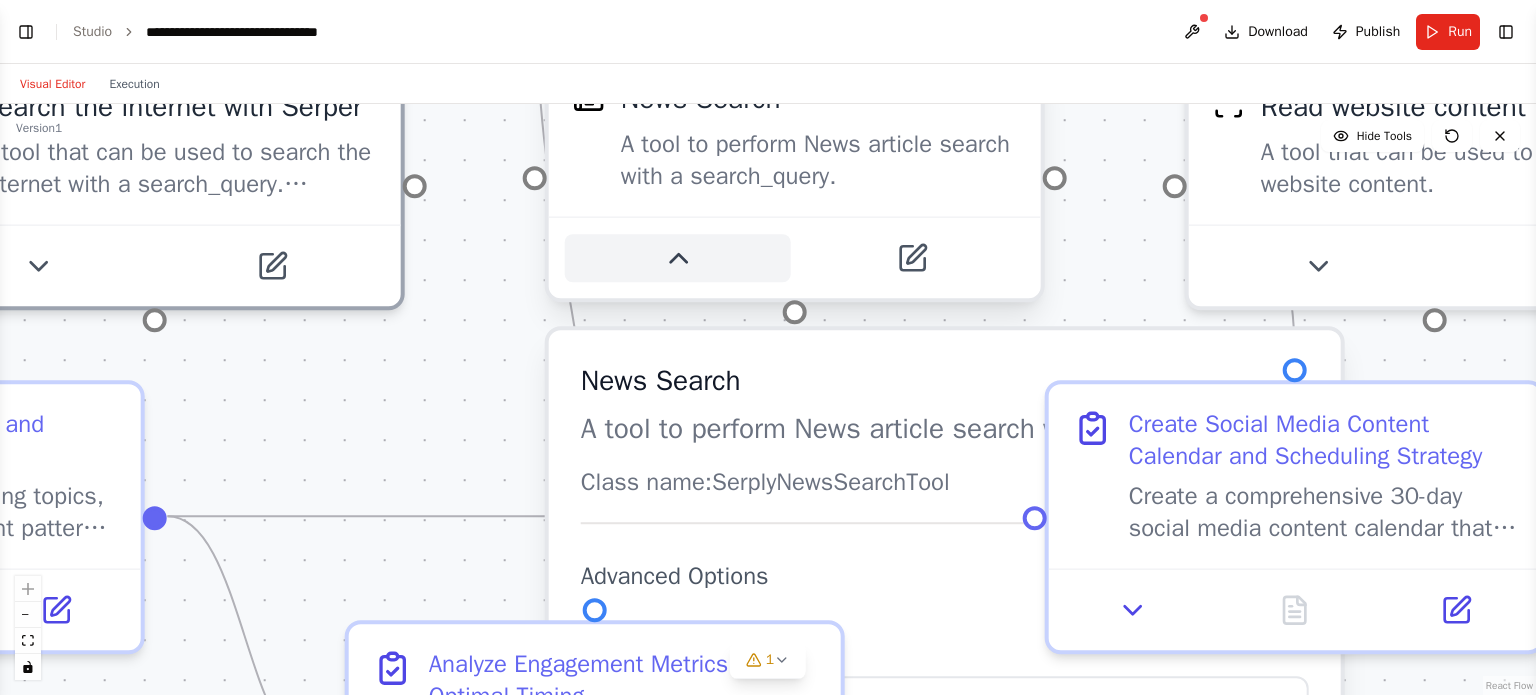 click 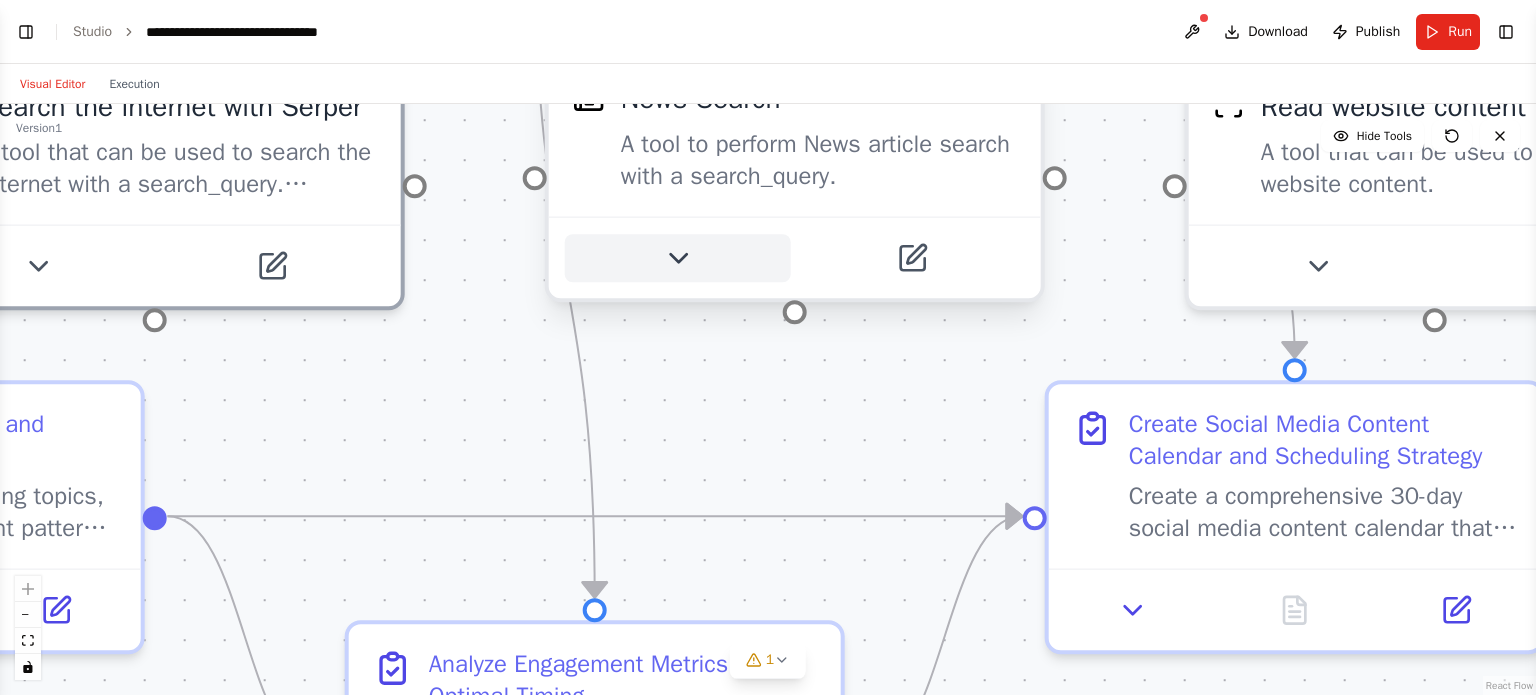 click 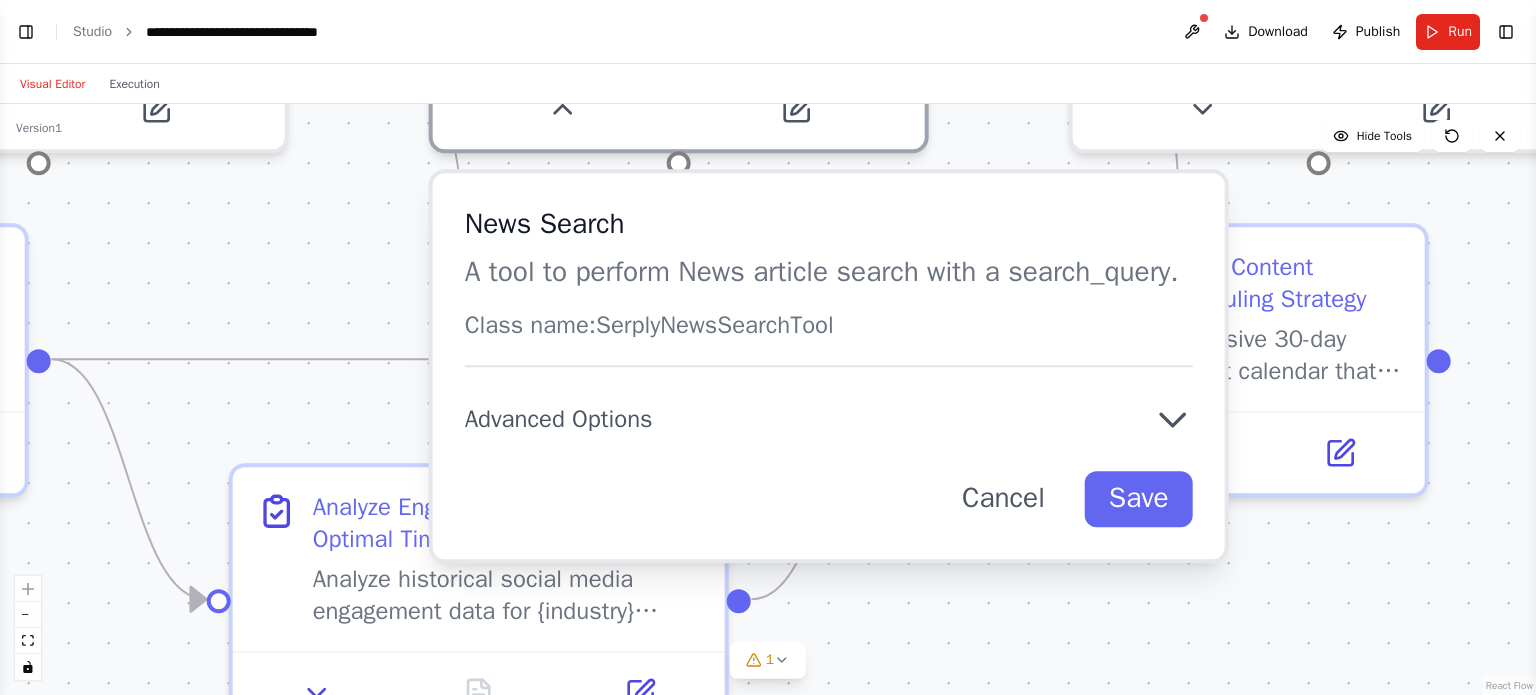 drag, startPoint x: 510, startPoint y: 401, endPoint x: 452, endPoint y: 292, distance: 123.47064 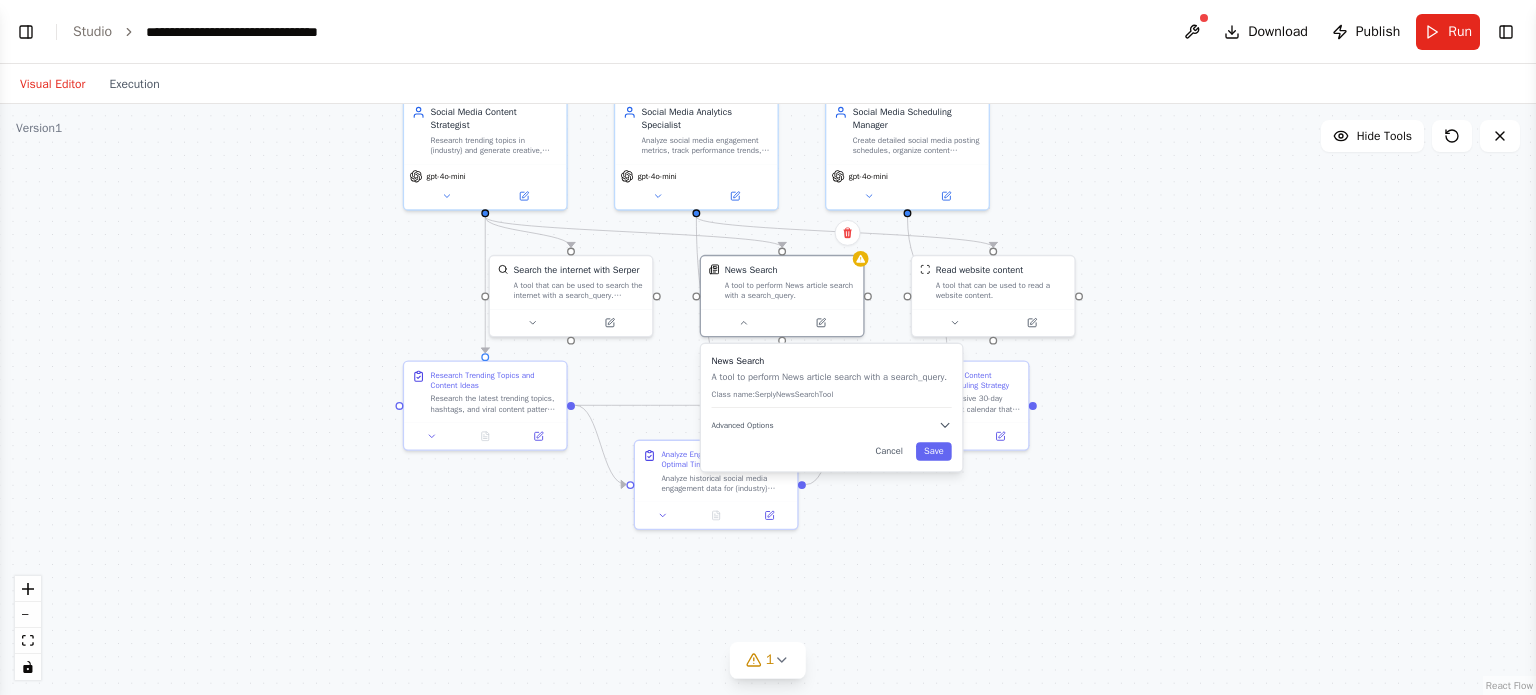 drag, startPoint x: 1075, startPoint y: 449, endPoint x: 1348, endPoint y: 478, distance: 274.53598 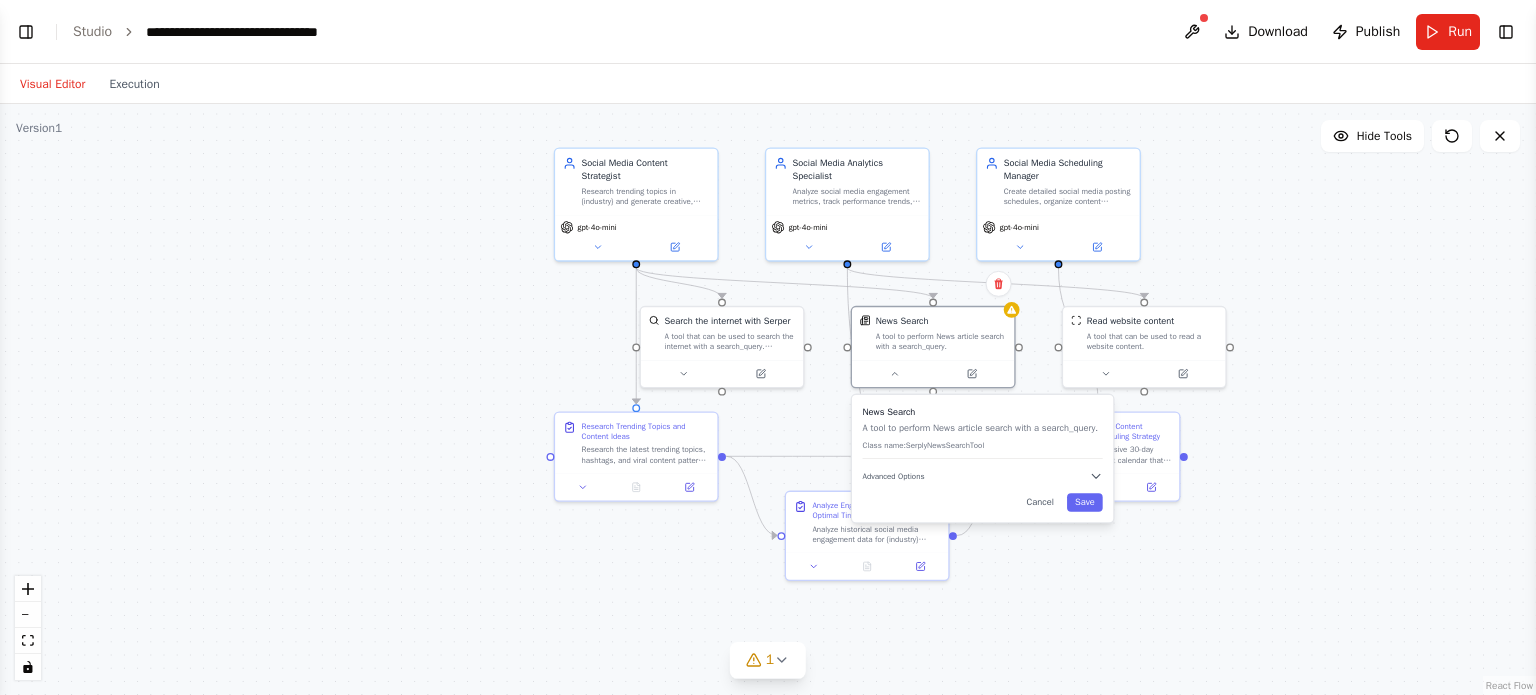 drag, startPoint x: 1312, startPoint y: 491, endPoint x: 1145, endPoint y: 513, distance: 168.44287 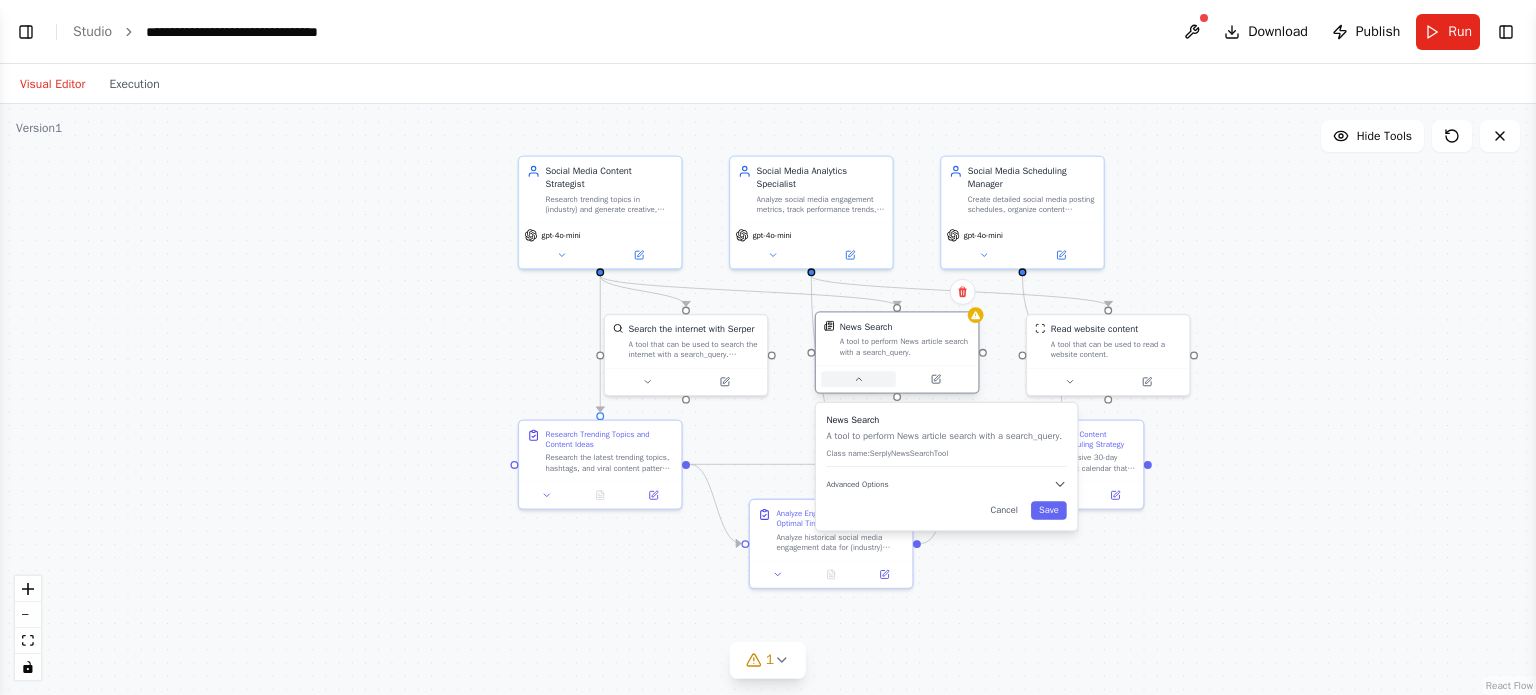 click at bounding box center [858, 379] 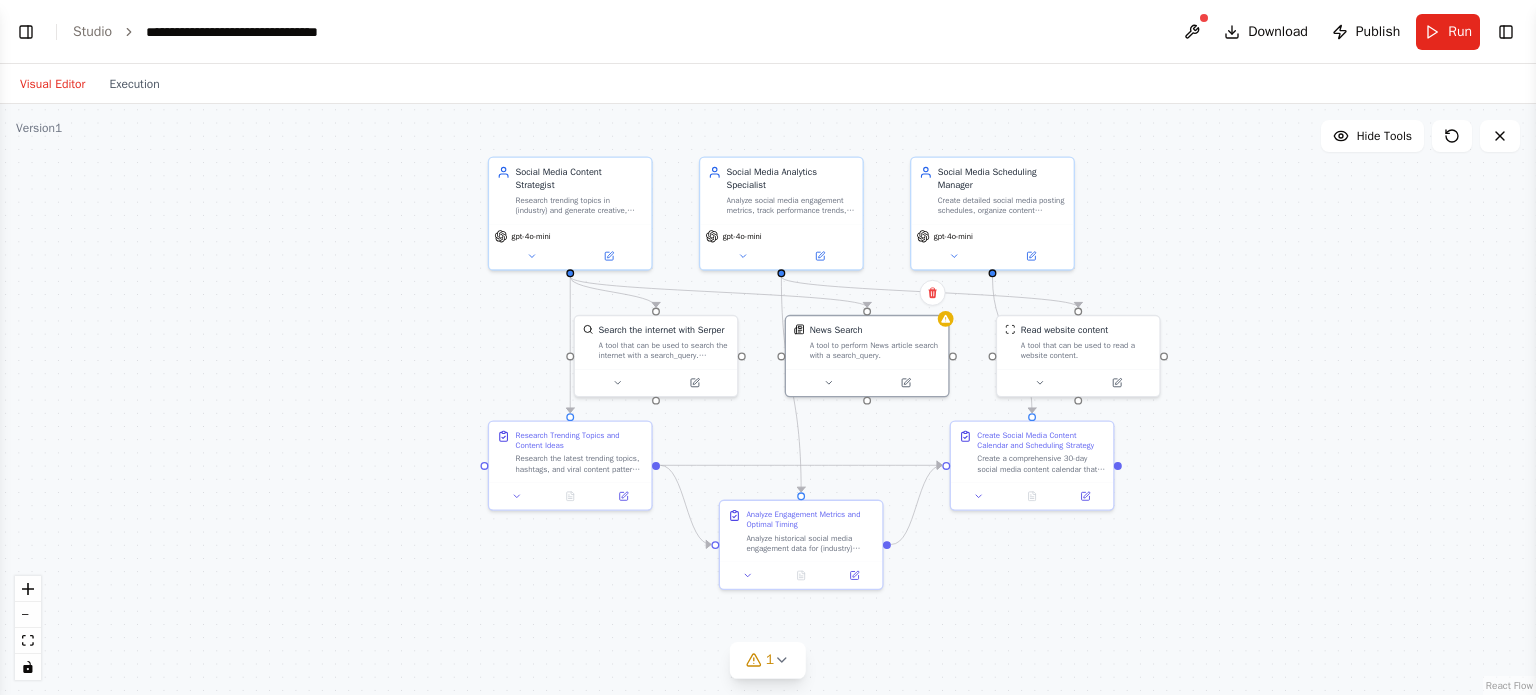 drag, startPoint x: 1311, startPoint y: 487, endPoint x: 1281, endPoint y: 488, distance: 30.016663 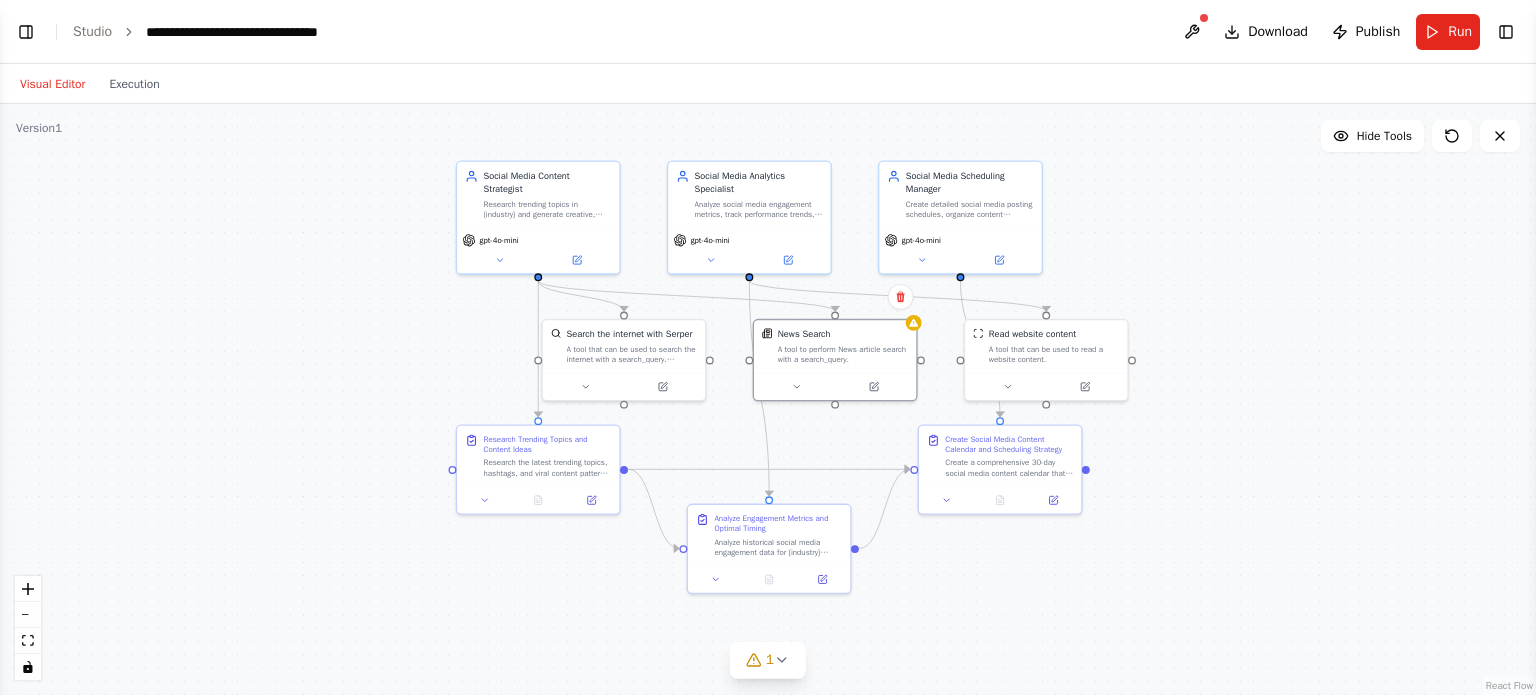 drag, startPoint x: 1216, startPoint y: 403, endPoint x: 1184, endPoint y: 407, distance: 32.24903 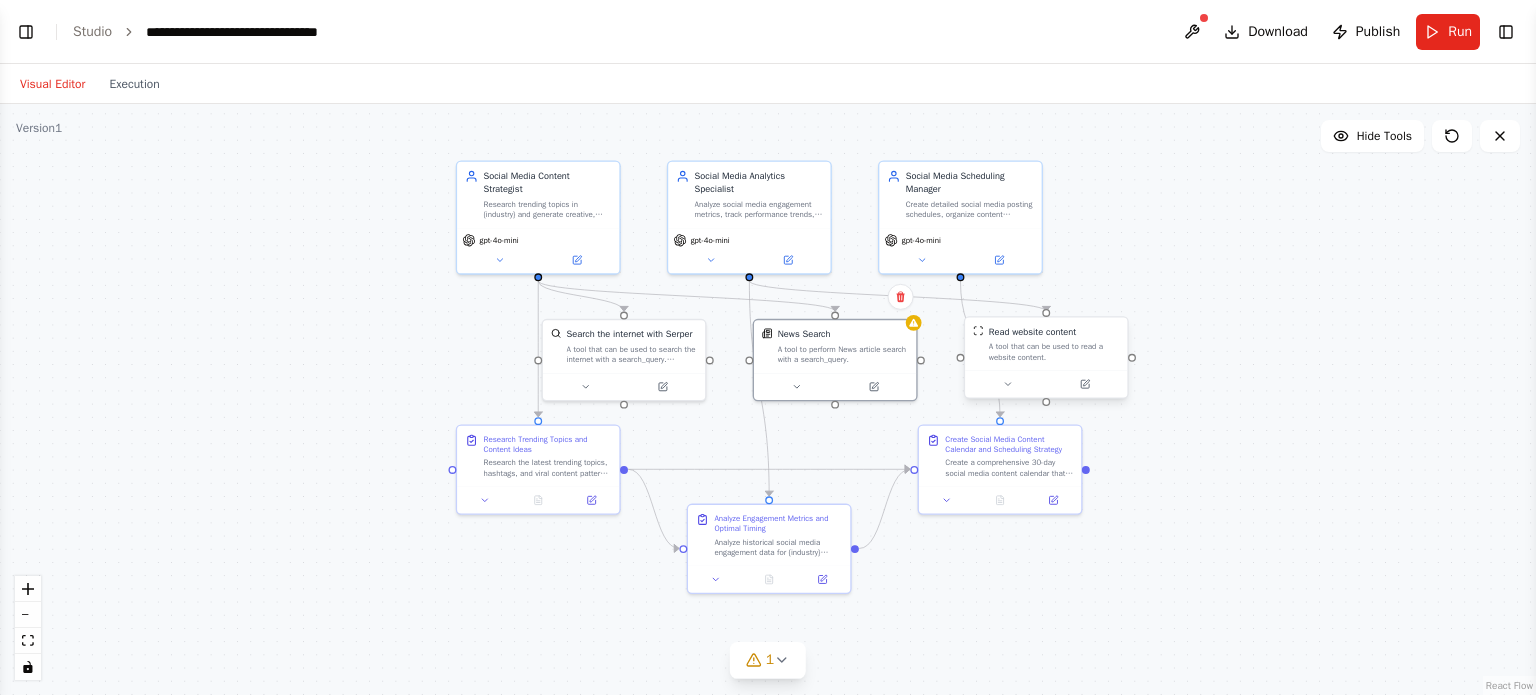click at bounding box center [1046, 383] 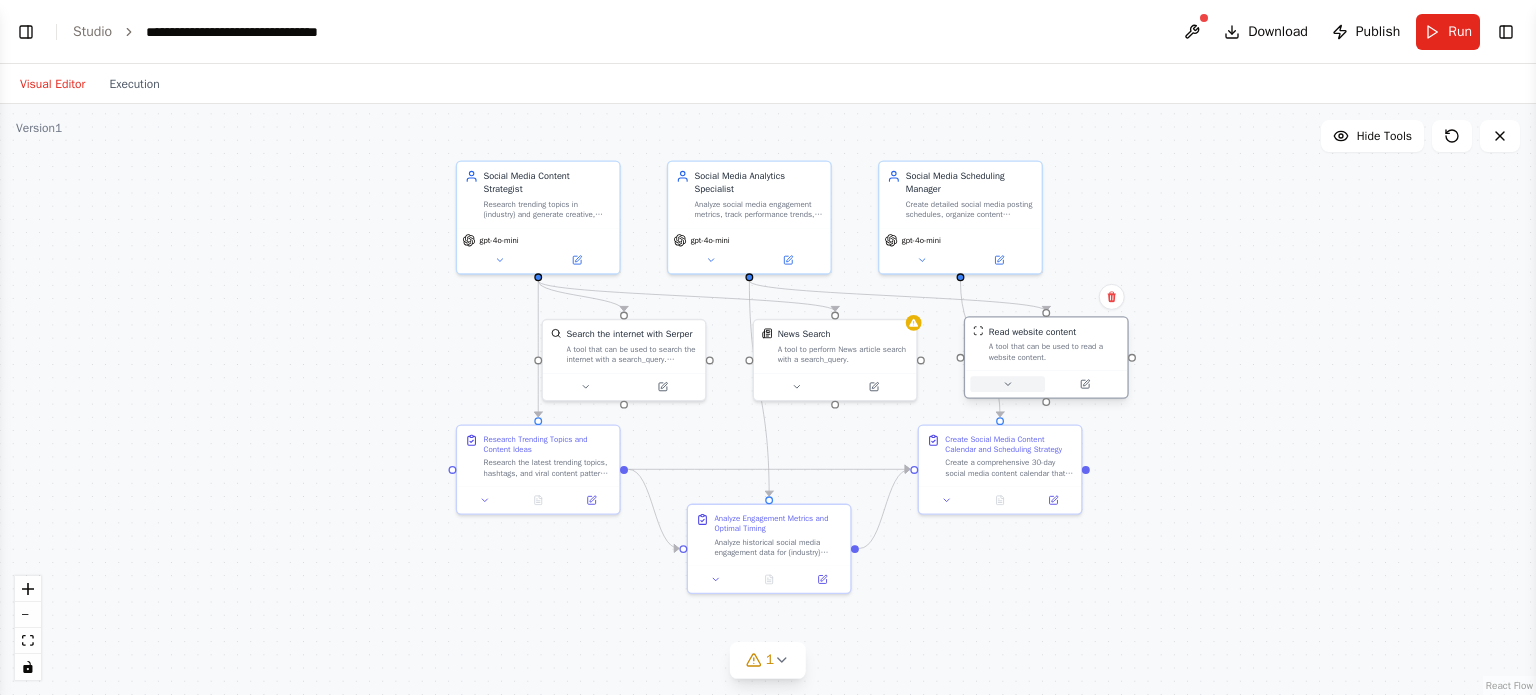 click 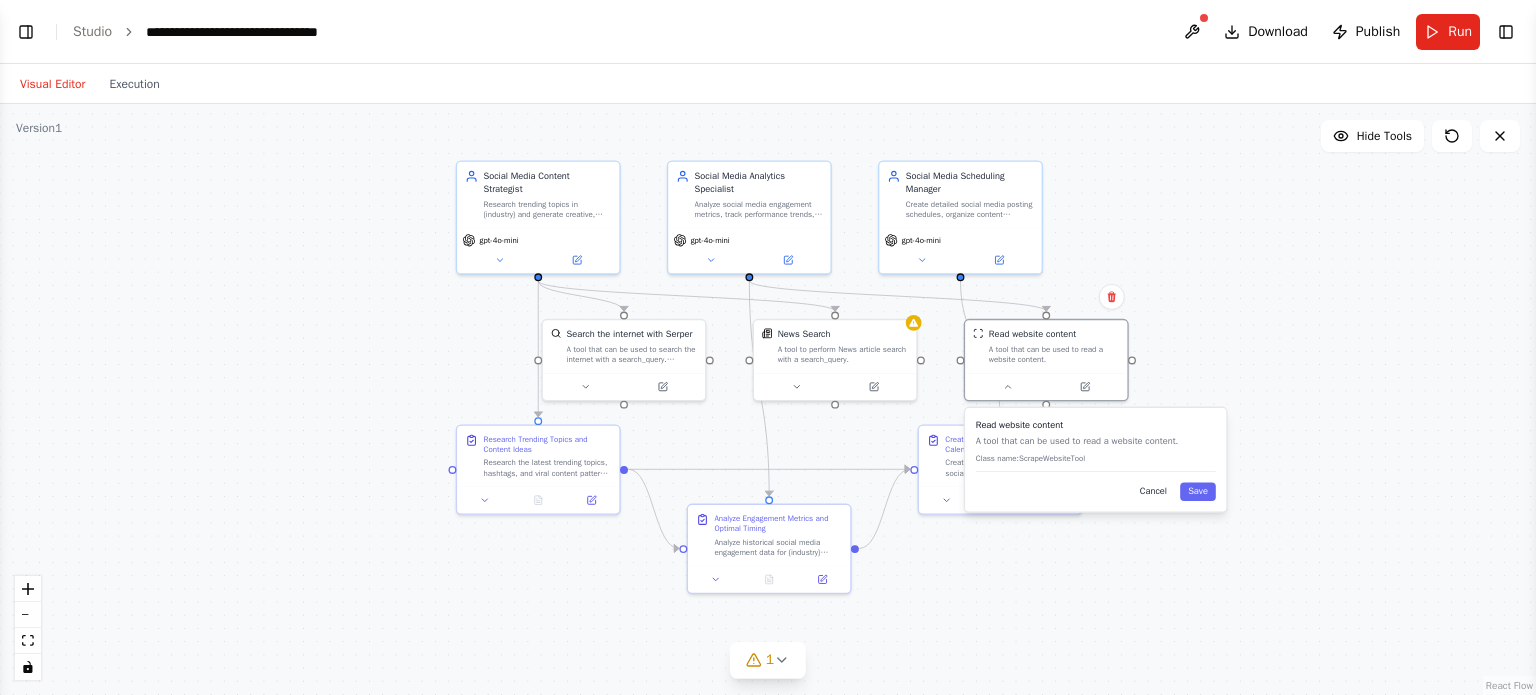 click on "Cancel" at bounding box center (1153, 491) 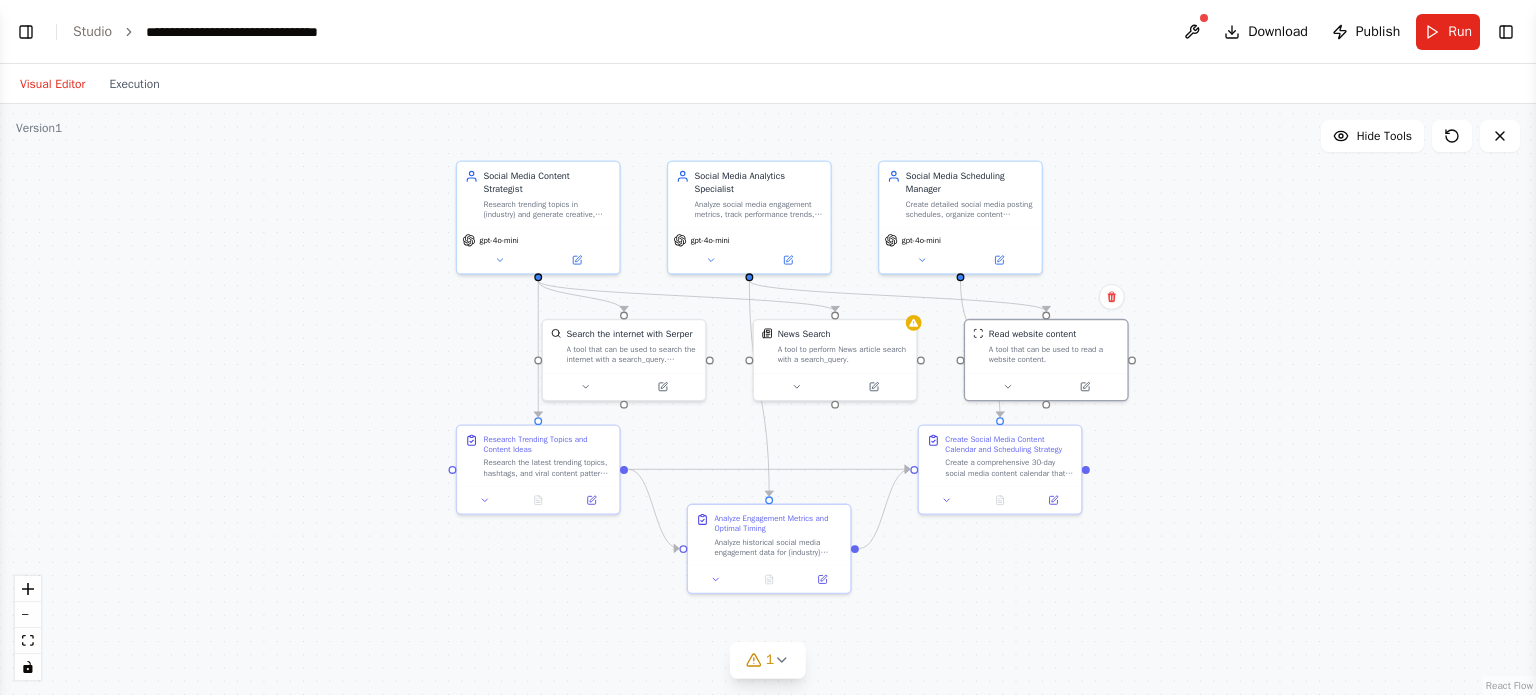 click on ".deletable-edge-delete-btn {
width: 20px;
height: 20px;
border: 0px solid #ffffff;
color: #6b7280;
background-color: #f8fafc;
cursor: pointer;
border-radius: 50%;
font-size: 12px;
padding: 3px;
display: flex;
align-items: center;
justify-content: center;
transition: all 0.2s cubic-bezier(0.4, 0, 0.2, 1);
box-shadow: 0 2px 4px rgba(0, 0, 0, 0.1);
}
.deletable-edge-delete-btn:hover {
background-color: #ef4444;
color: #ffffff;
border-color: #dc2626;
transform: scale(1.1);
box-shadow: 0 4px 12px rgba(239, 68, 68, 0.4);
}
.deletable-edge-delete-btn:active {
transform: scale(0.95);
box-shadow: 0 2px 4px rgba(239, 68, 68, 0.3);
}
Social Media Content Strategist gpt-4o-mini News Search gpt-4o-mini" at bounding box center [768, 399] 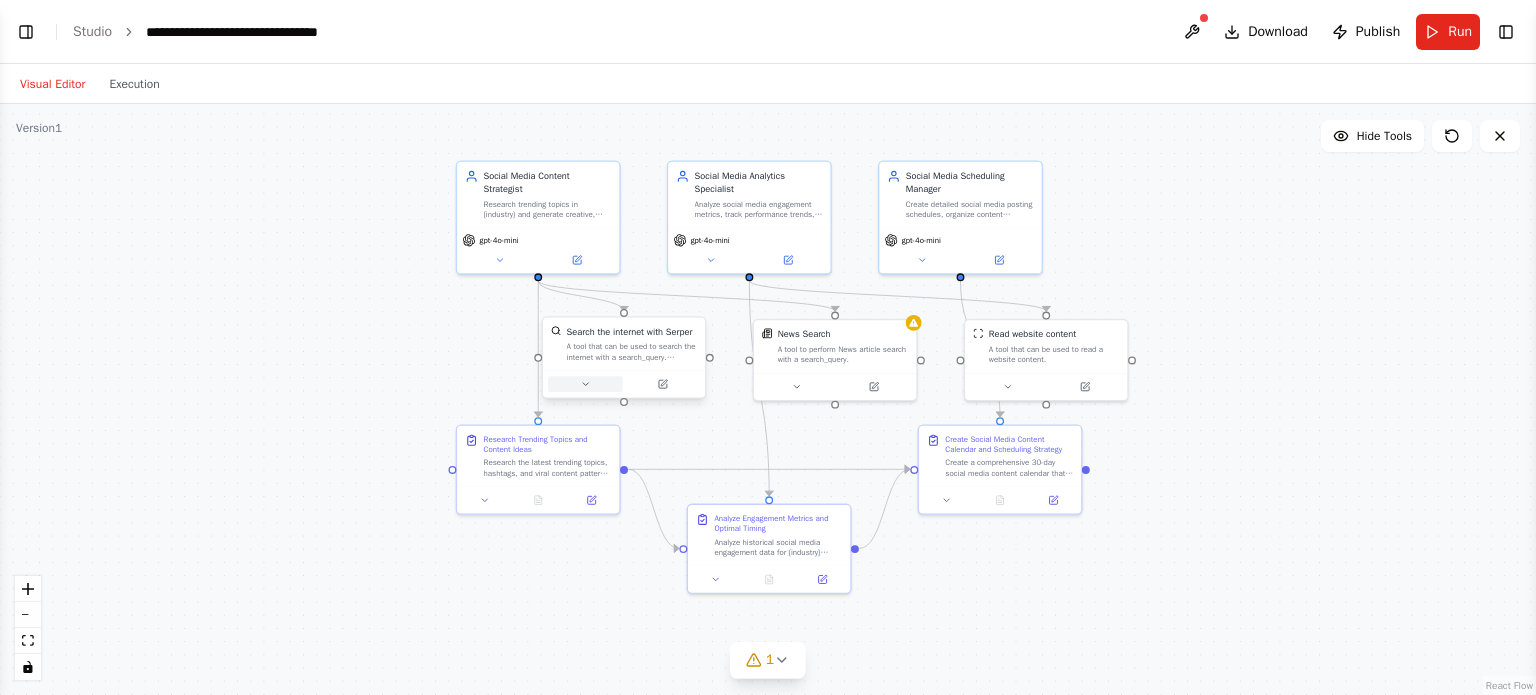click 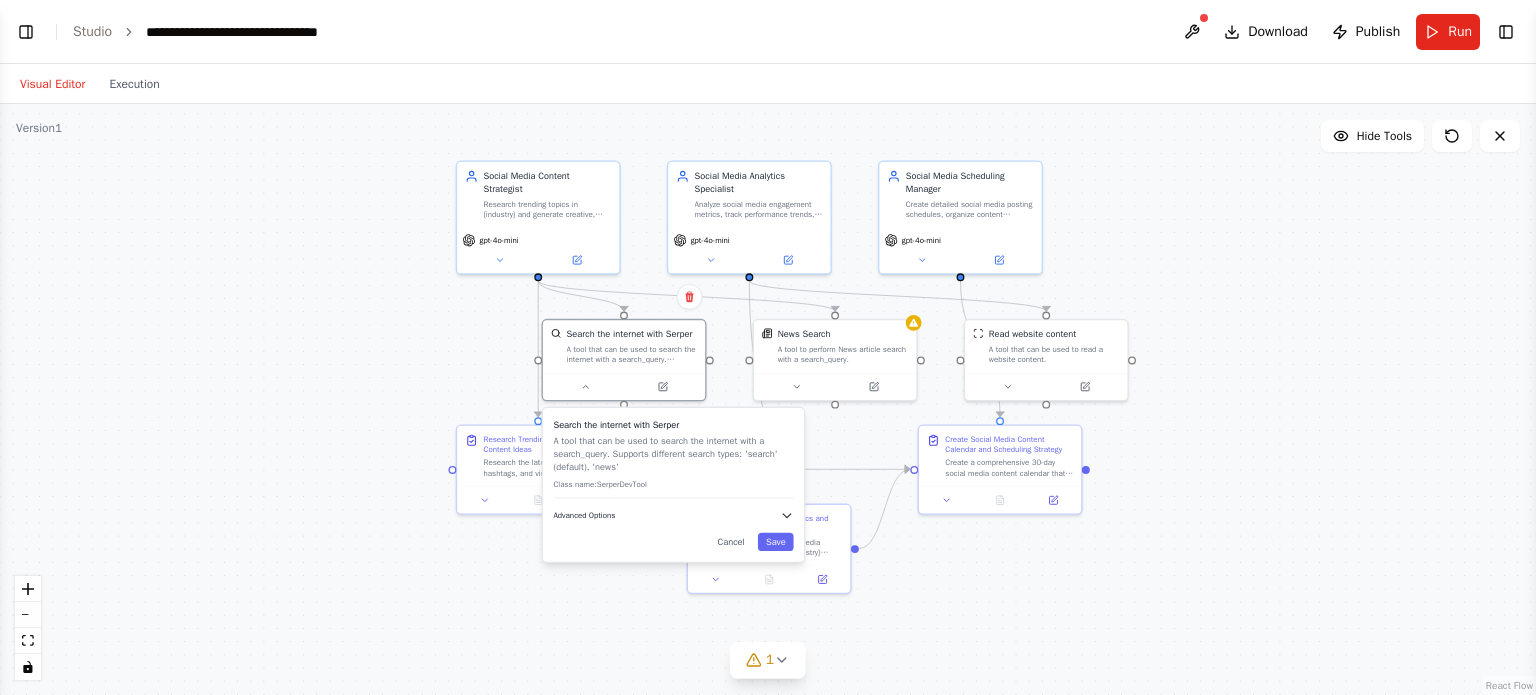 click 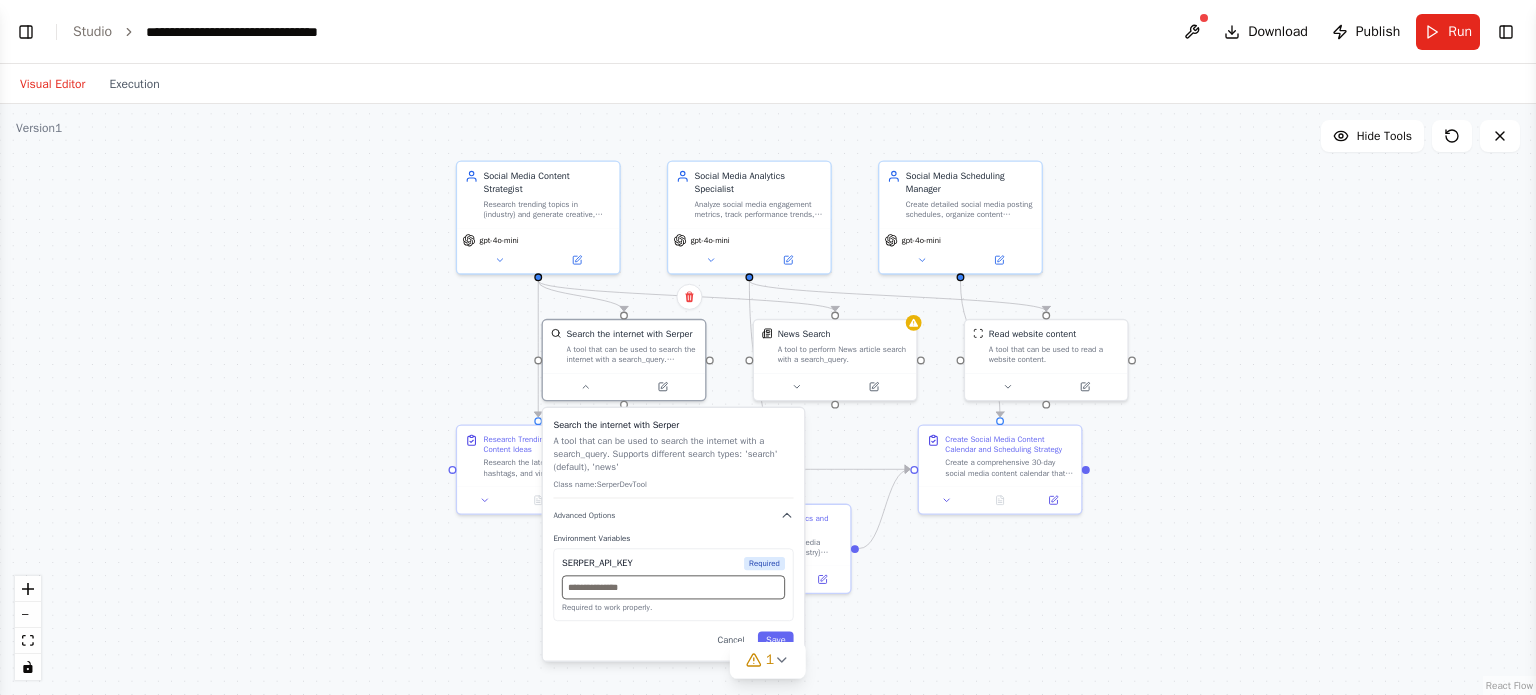click at bounding box center (673, 588) 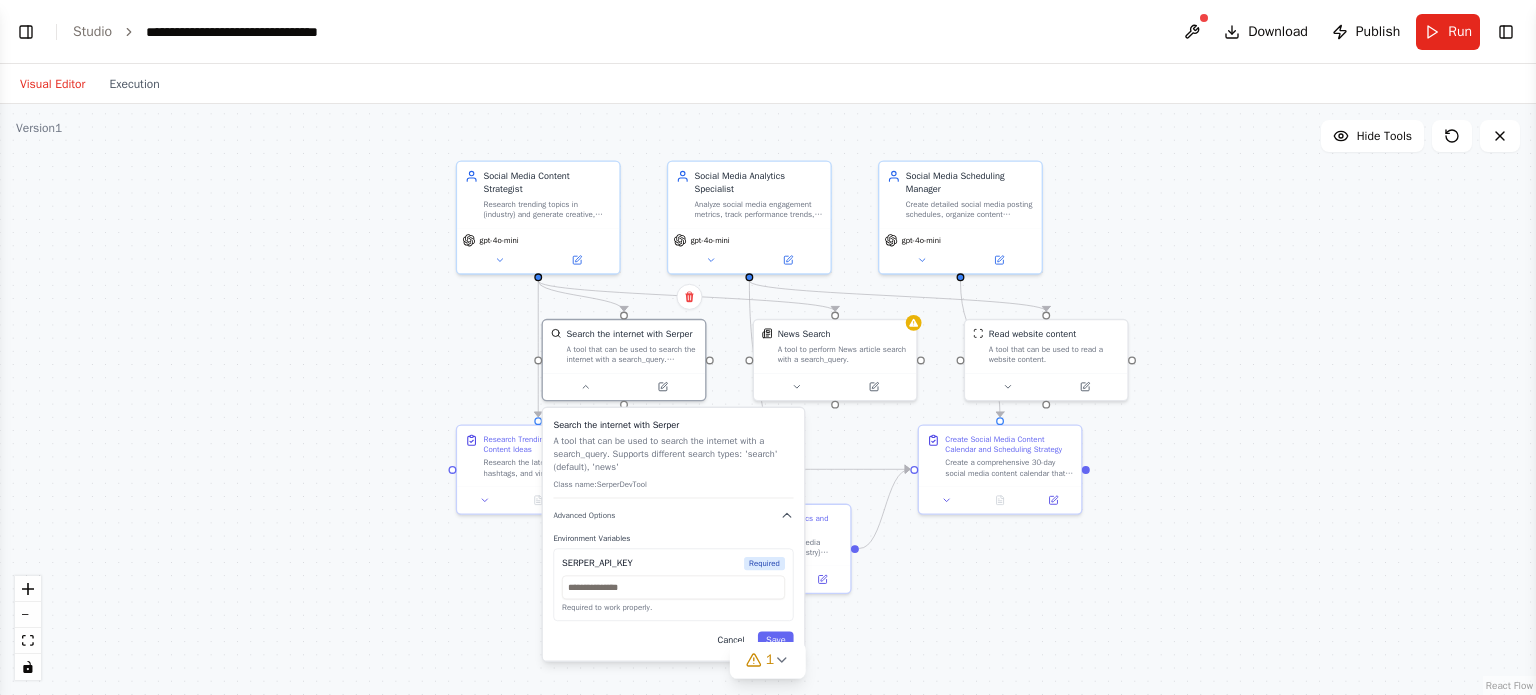 click on "Cancel" at bounding box center [731, 641] 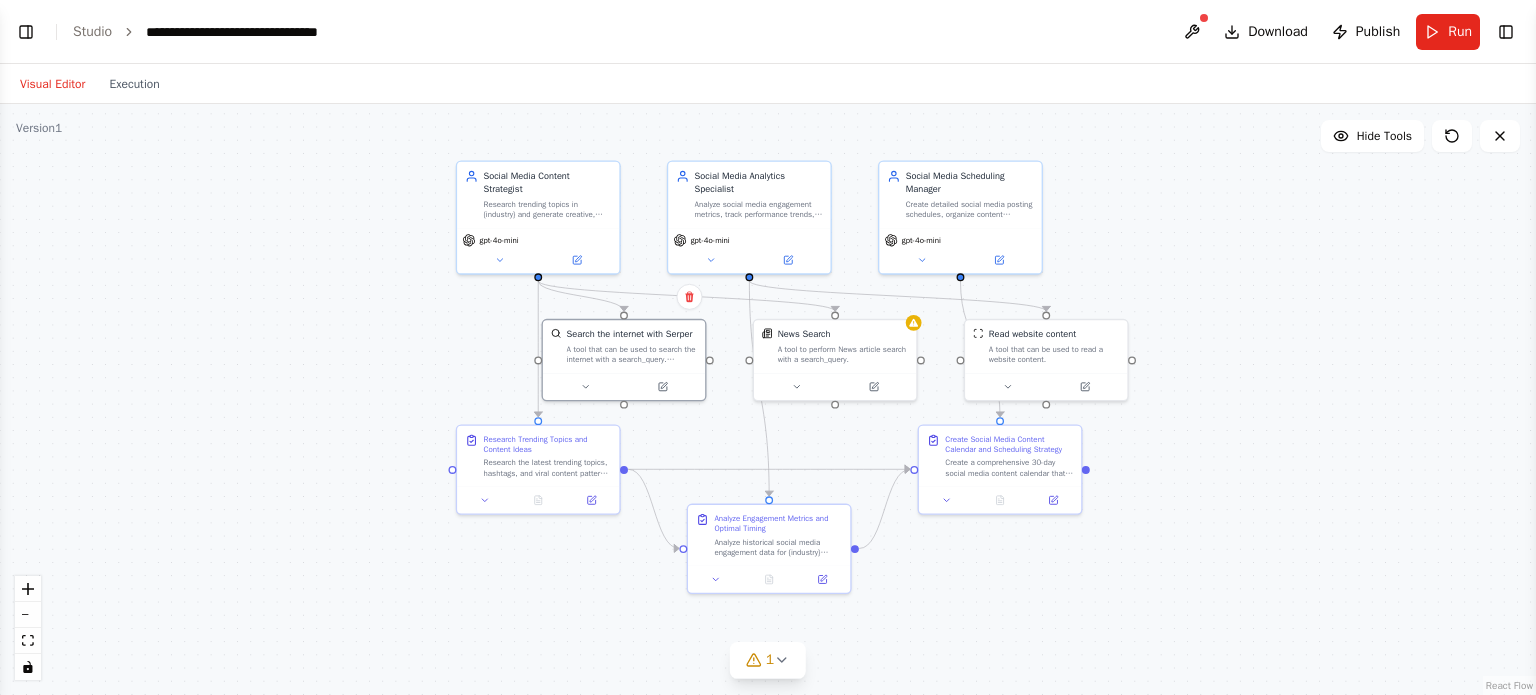 click on ".deletable-edge-delete-btn {
width: 20px;
height: 20px;
border: 0px solid #ffffff;
color: #6b7280;
background-color: #f8fafc;
cursor: pointer;
border-radius: 50%;
font-size: 12px;
padding: 3px;
display: flex;
align-items: center;
justify-content: center;
transition: all 0.2s cubic-bezier(0.4, 0, 0.2, 1);
box-shadow: 0 2px 4px rgba(0, 0, 0, 0.1);
}
.deletable-edge-delete-btn:hover {
background-color: #ef4444;
color: #ffffff;
border-color: #dc2626;
transform: scale(1.1);
box-shadow: 0 4px 12px rgba(239, 68, 68, 0.4);
}
.deletable-edge-delete-btn:active {
transform: scale(0.95);
box-shadow: 0 2px 4px rgba(239, 68, 68, 0.3);
}
Social Media Content Strategist gpt-4o-mini News Search gpt-4o-mini" at bounding box center (768, 399) 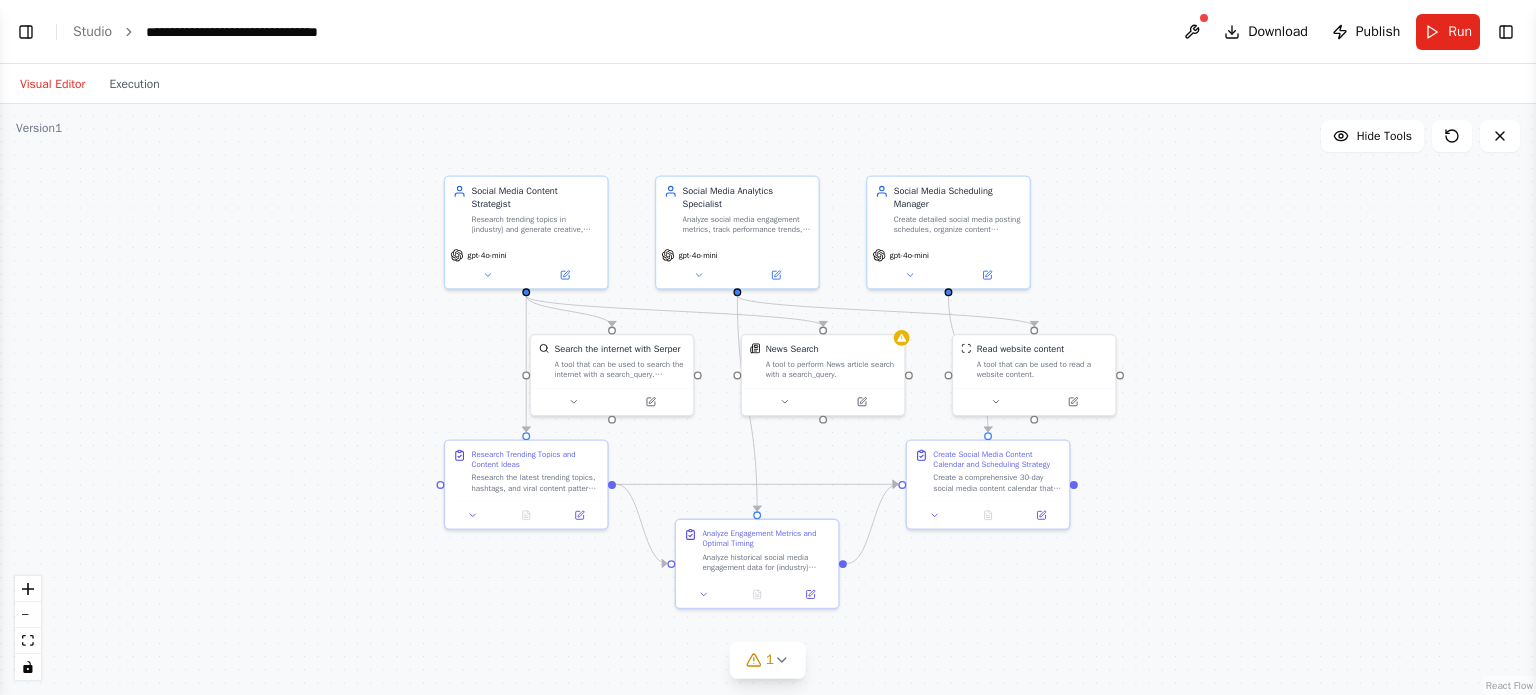 drag, startPoint x: 428, startPoint y: 335, endPoint x: 416, endPoint y: 350, distance: 19.209373 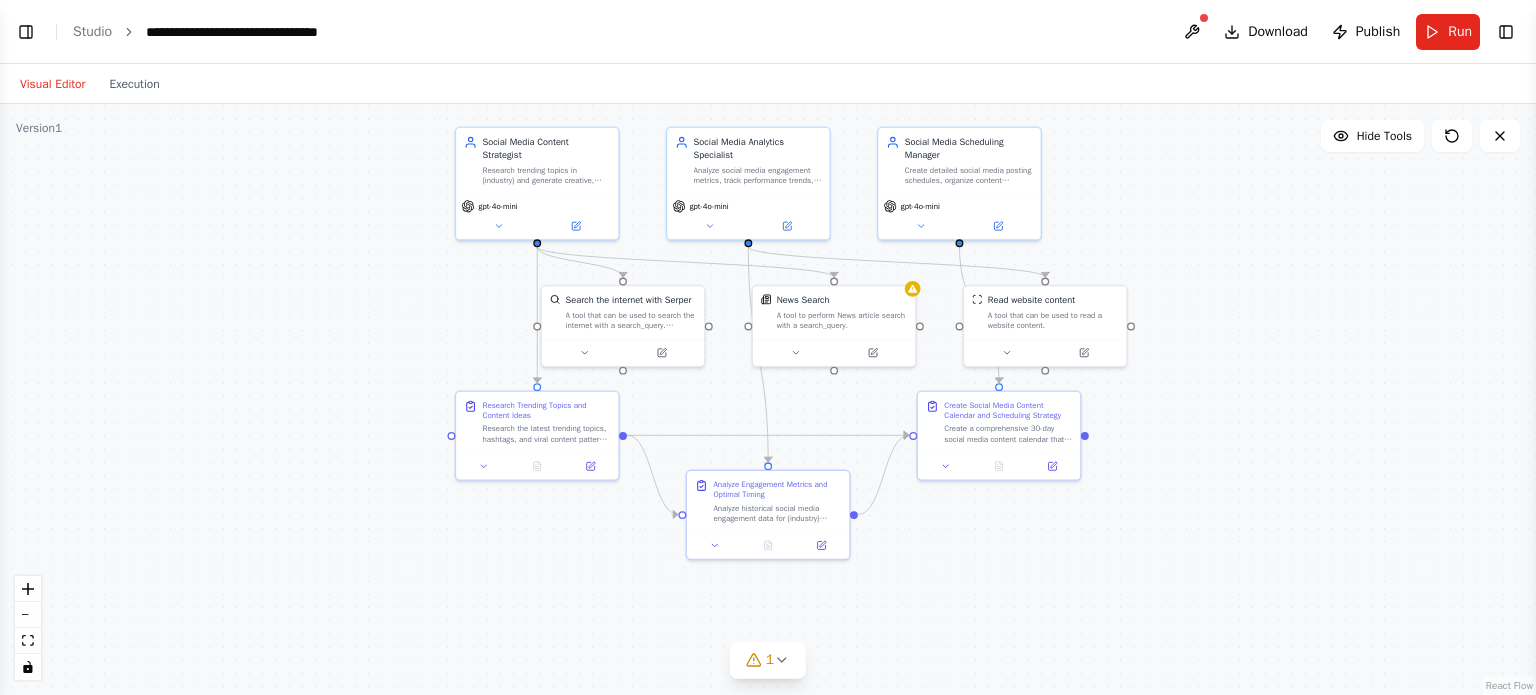 drag, startPoint x: 288, startPoint y: 370, endPoint x: 301, endPoint y: 317, distance: 54.571056 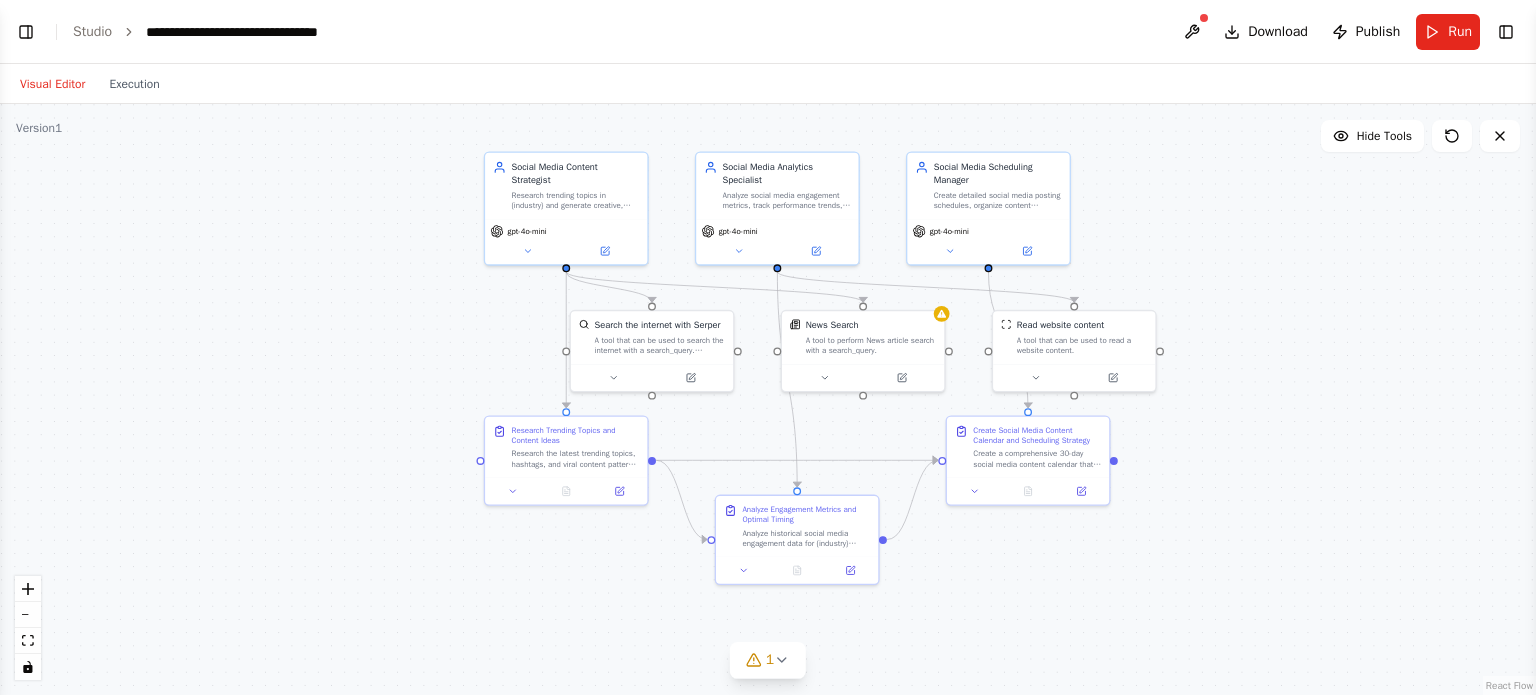 drag, startPoint x: 335, startPoint y: 356, endPoint x: 343, endPoint y: 368, distance: 14.422205 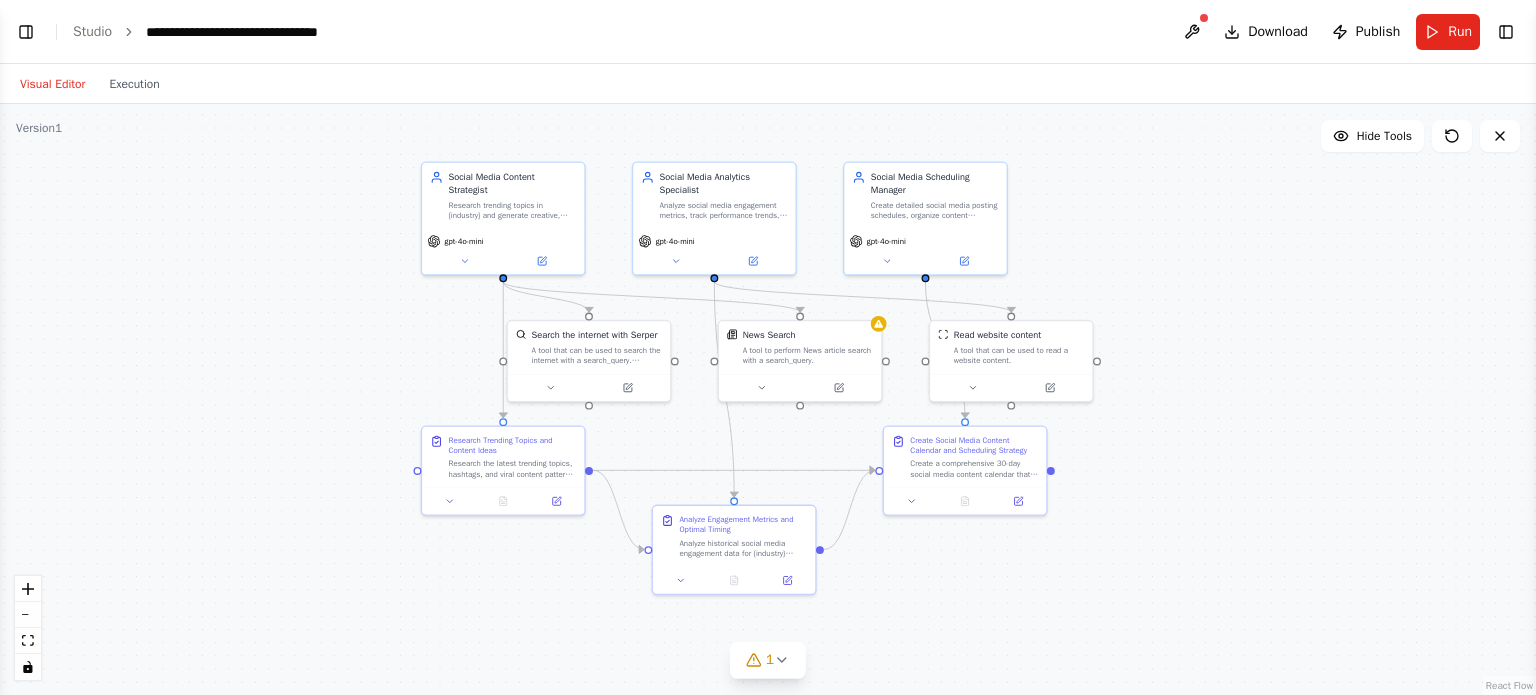 drag, startPoint x: 376, startPoint y: 230, endPoint x: 344, endPoint y: 225, distance: 32.38827 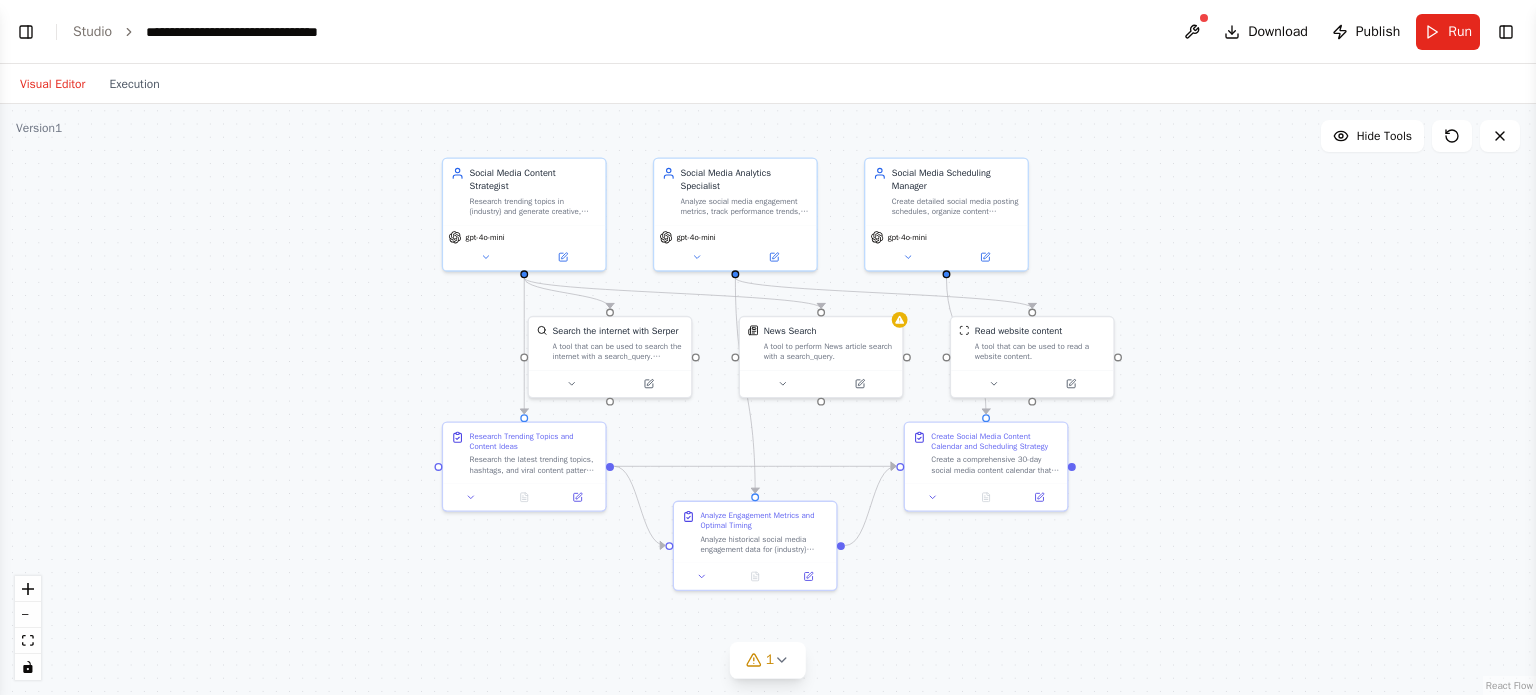 drag, startPoint x: 344, startPoint y: 225, endPoint x: 365, endPoint y: 221, distance: 21.377558 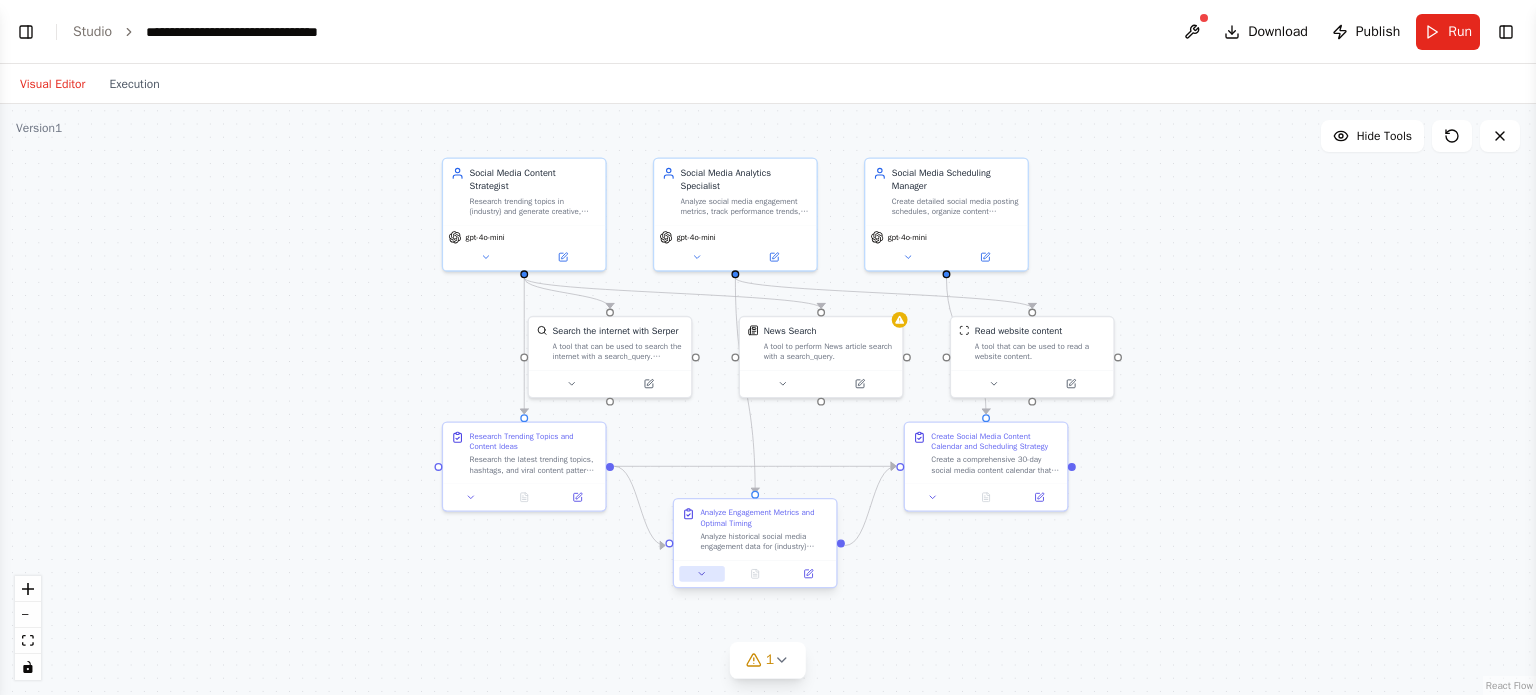 click 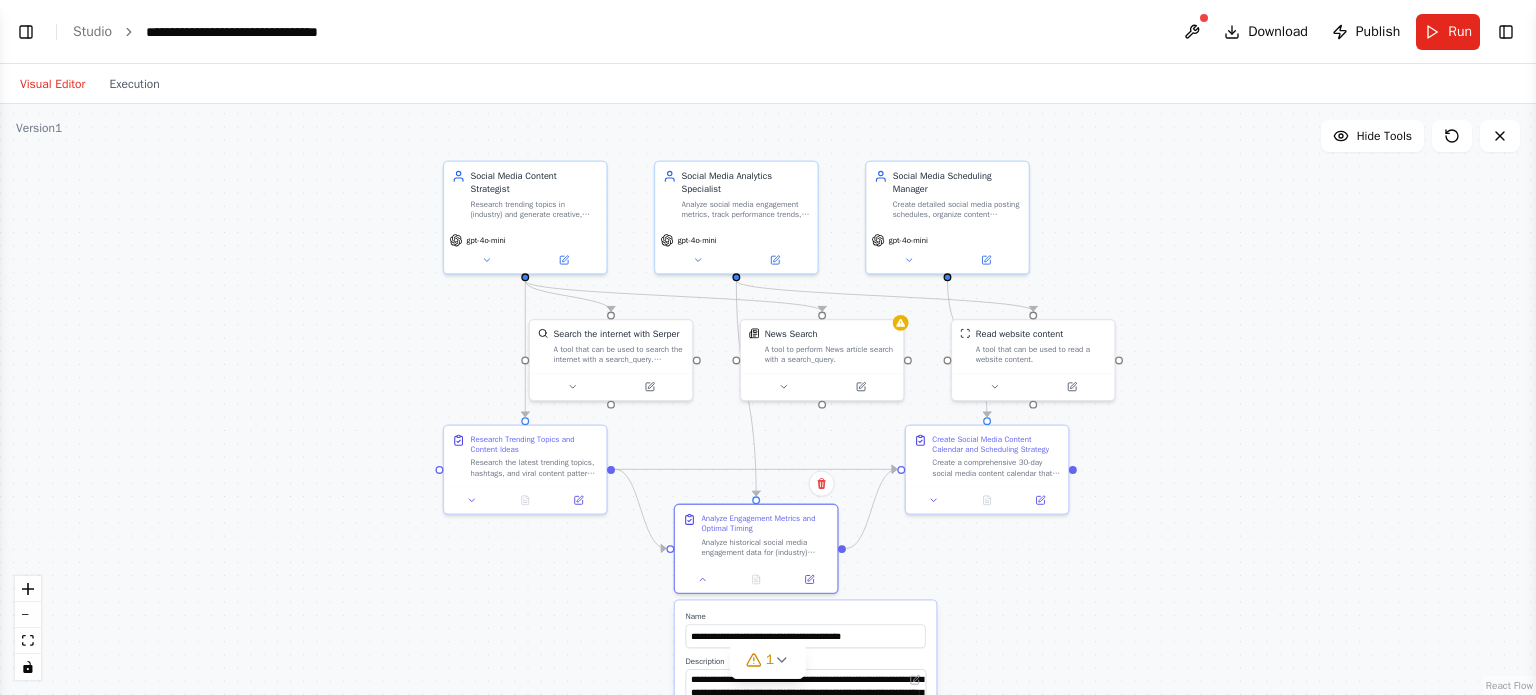 drag, startPoint x: 700, startPoint y: 575, endPoint x: 601, endPoint y: 587, distance: 99.724625 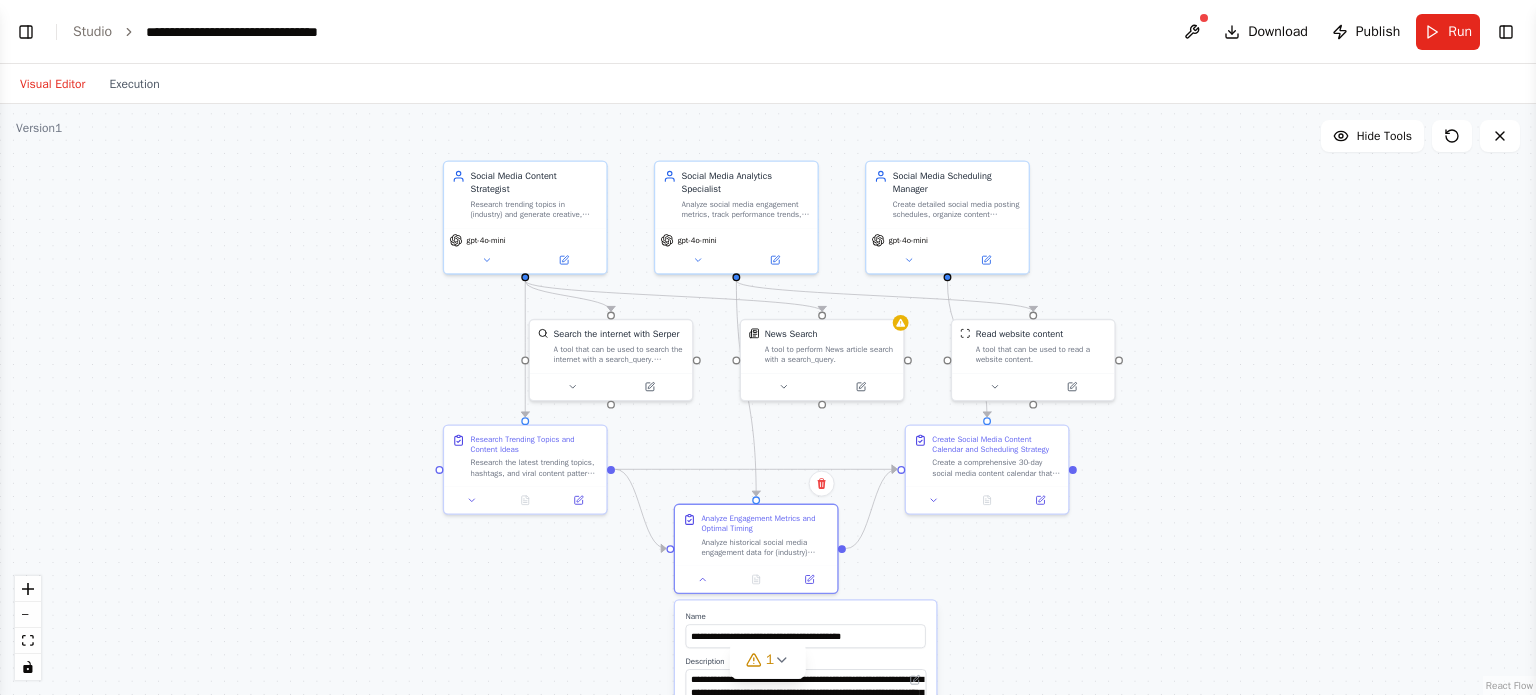 click on ".deletable-edge-delete-btn {
width: 20px;
height: 20px;
border: 0px solid #ffffff;
color: #6b7280;
background-color: #f8fafc;
cursor: pointer;
border-radius: 50%;
font-size: 12px;
padding: 3px;
display: flex;
align-items: center;
justify-content: center;
transition: all 0.2s cubic-bezier(0.4, 0, 0.2, 1);
box-shadow: 0 2px 4px rgba(0, 0, 0, 0.1);
}
.deletable-edge-delete-btn:hover {
background-color: #ef4444;
color: #ffffff;
border-color: #dc2626;
transform: scale(1.1);
box-shadow: 0 4px 12px rgba(239, 68, 68, 0.4);
}
.deletable-edge-delete-btn:active {
transform: scale(0.95);
box-shadow: 0 2px 4px rgba(239, 68, 68, 0.3);
}
Social Media Content Strategist gpt-4o-mini News Search gpt-4o-mini" at bounding box center [768, 399] 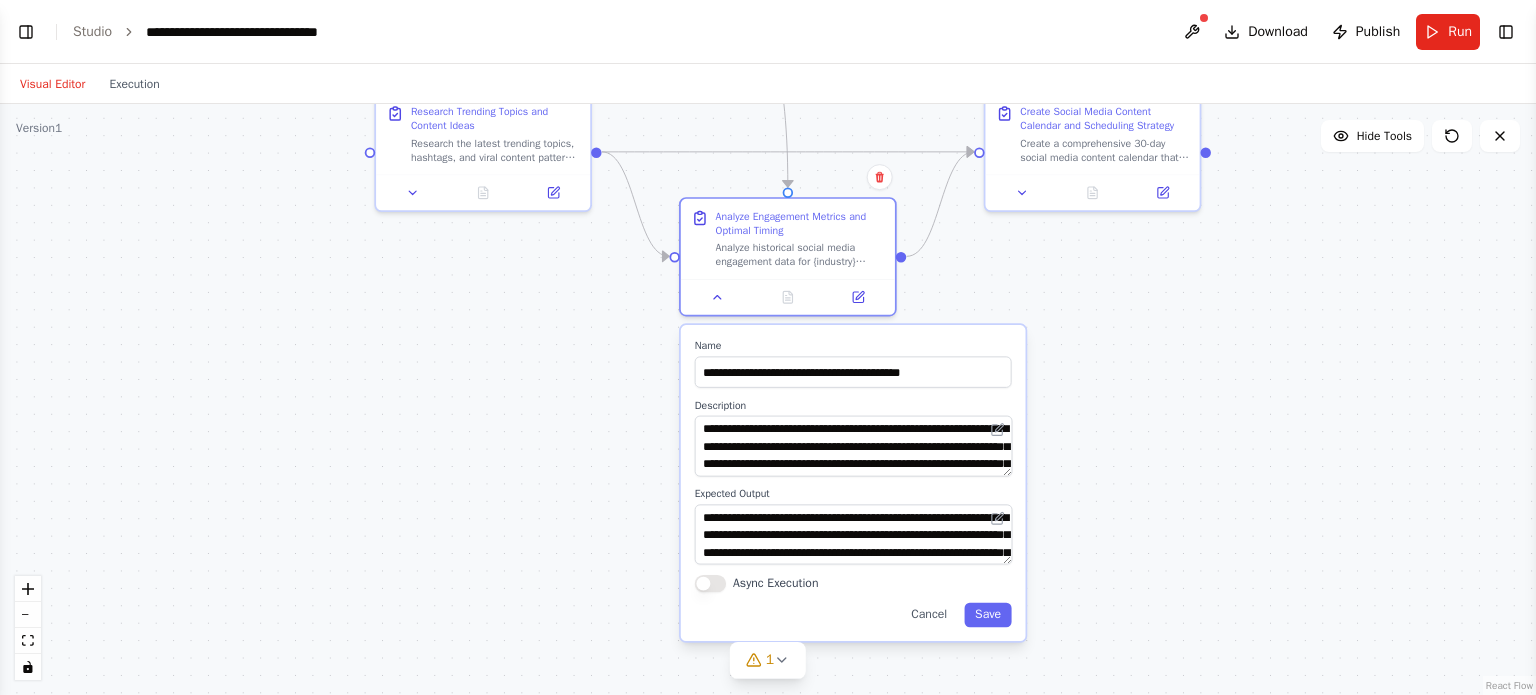 drag, startPoint x: 608, startPoint y: 572, endPoint x: 600, endPoint y: 227, distance: 345.09274 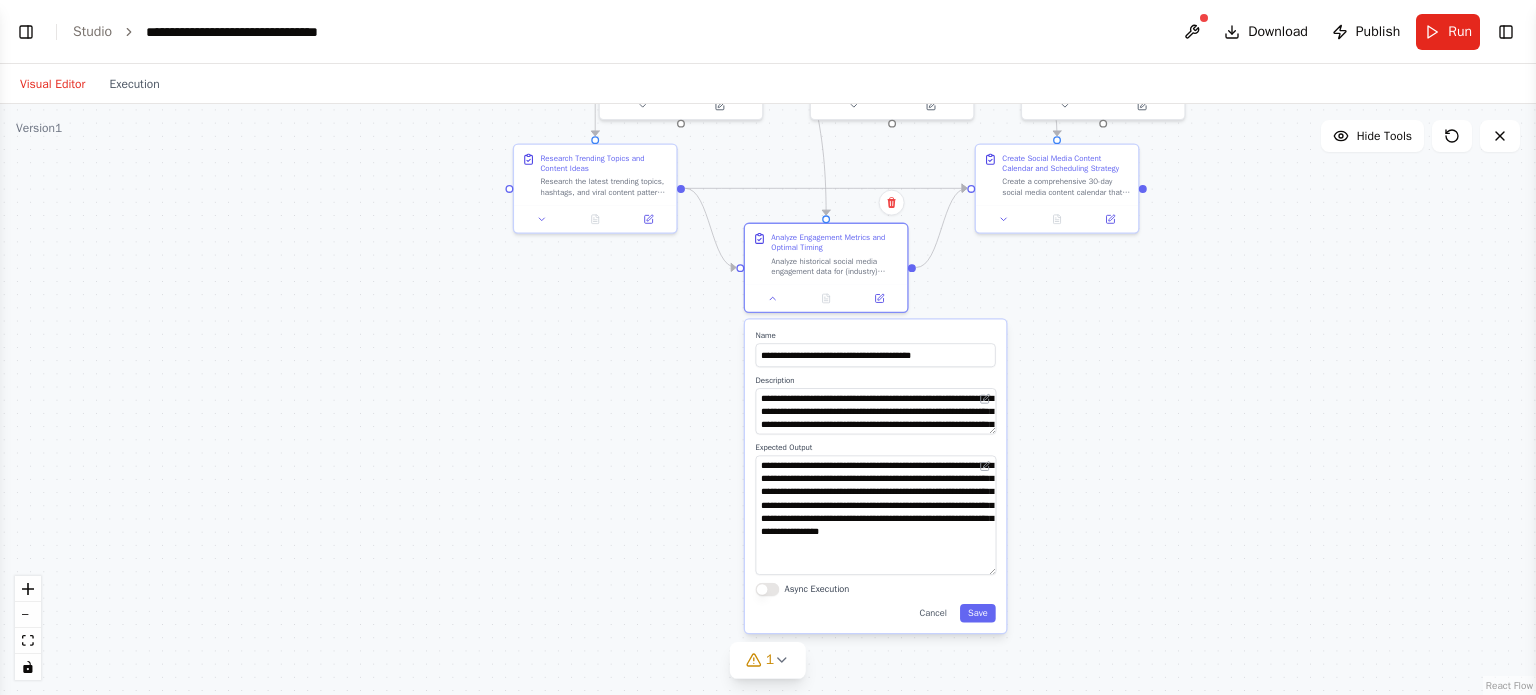 click on "**********" at bounding box center (876, 514) 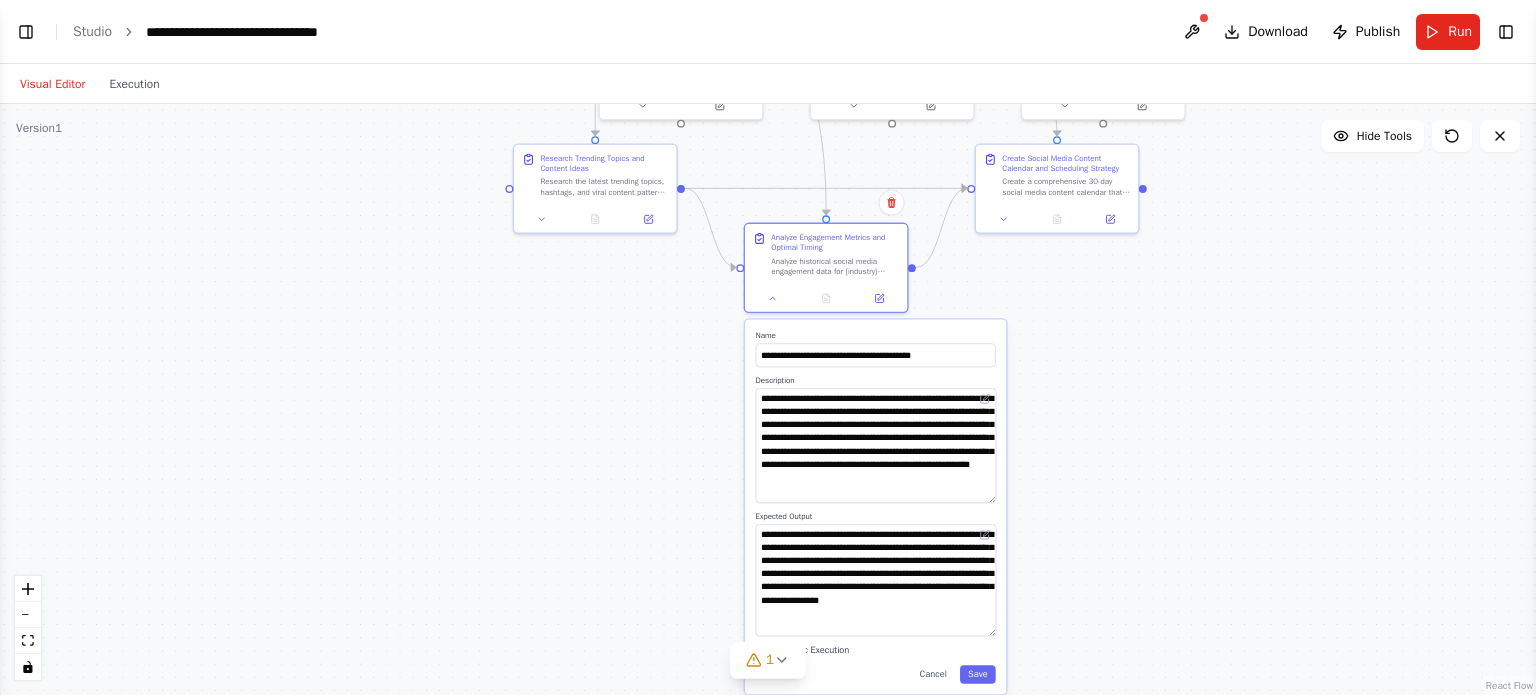 drag, startPoint x: 990, startPoint y: 427, endPoint x: 1001, endPoint y: 497, distance: 70.85902 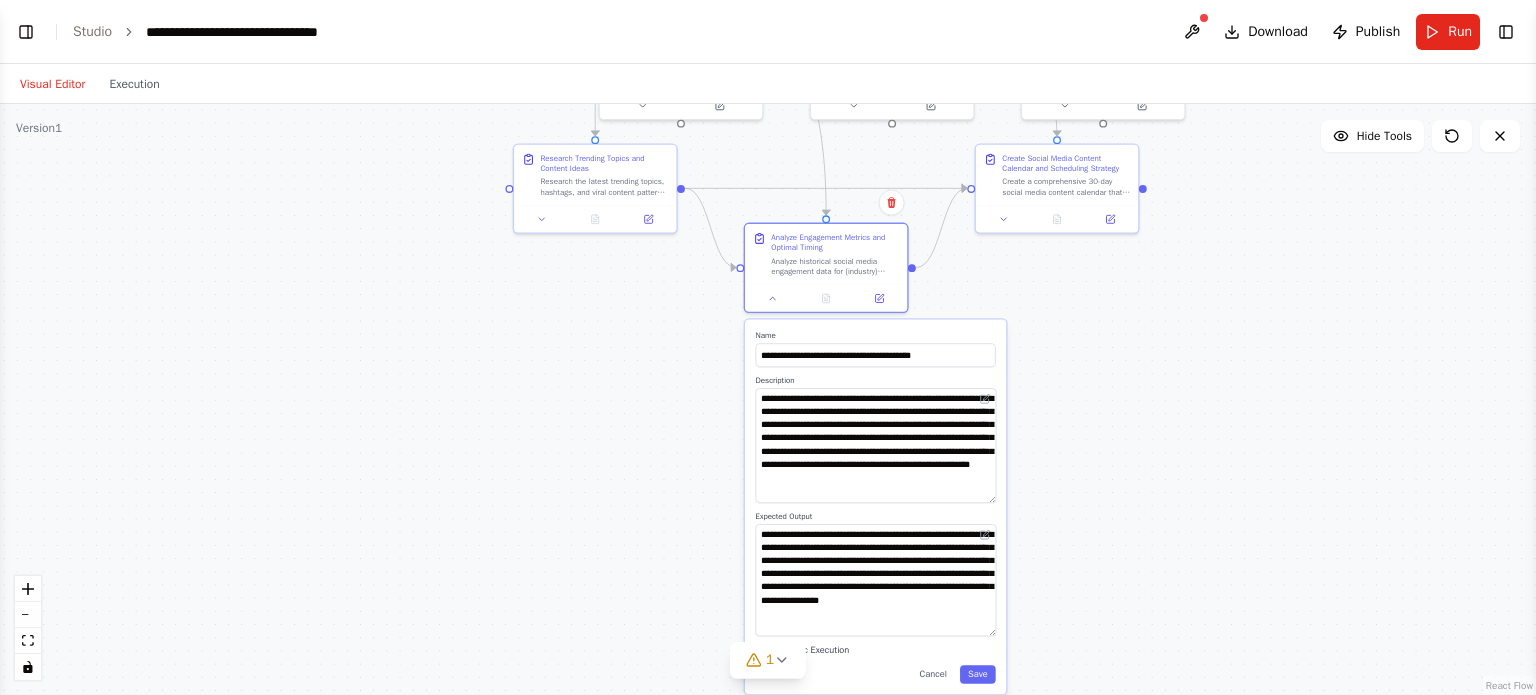 click on "**********" at bounding box center (875, 507) 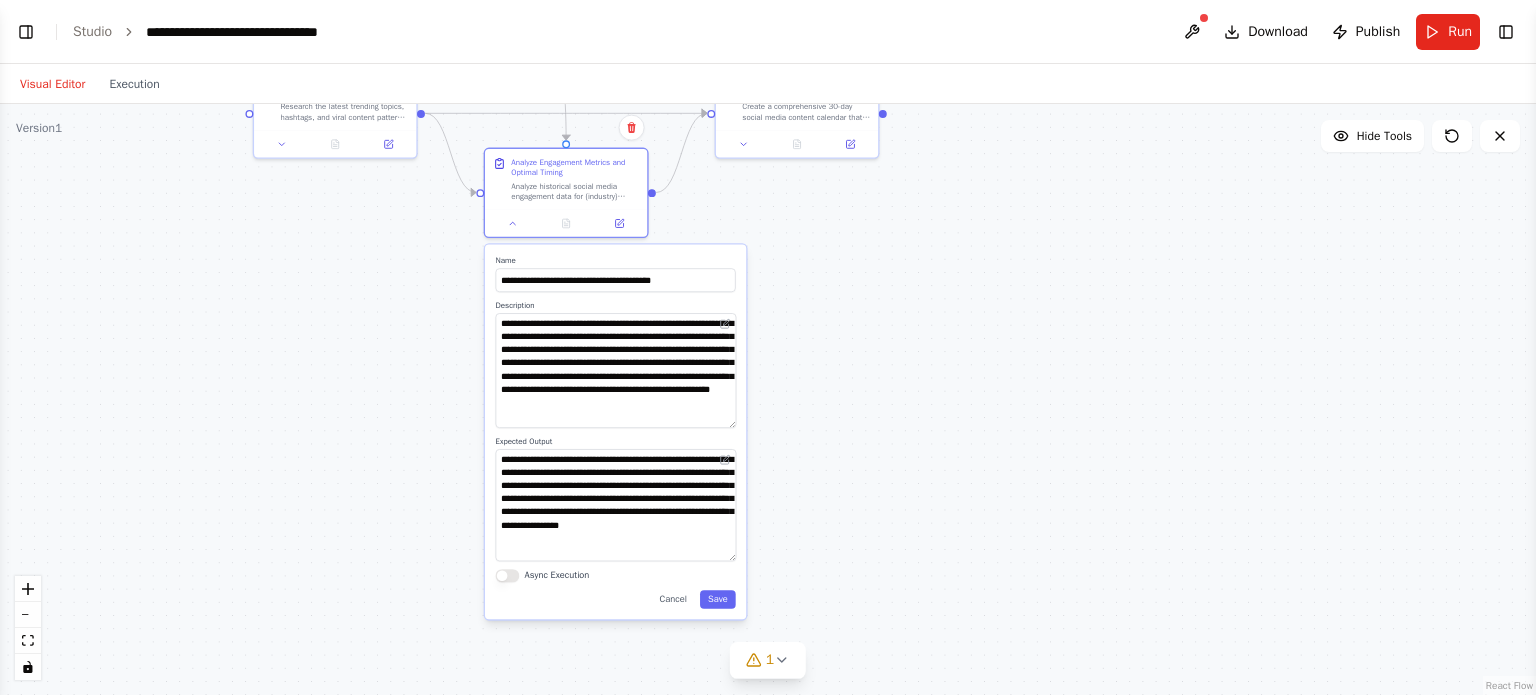drag, startPoint x: 1243, startPoint y: 373, endPoint x: 1000, endPoint y: 307, distance: 251.8035 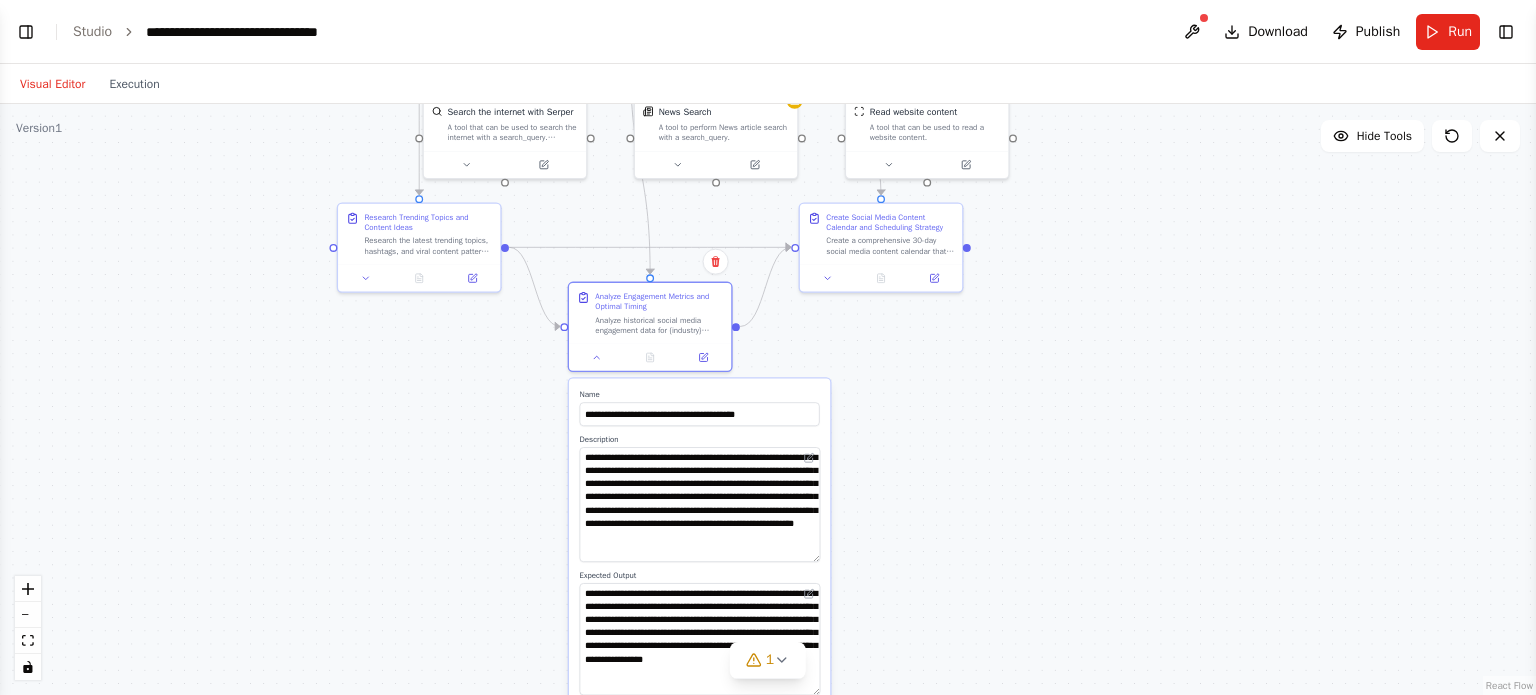 drag, startPoint x: 1064, startPoint y: 365, endPoint x: 1108, endPoint y: 471, distance: 114.76933 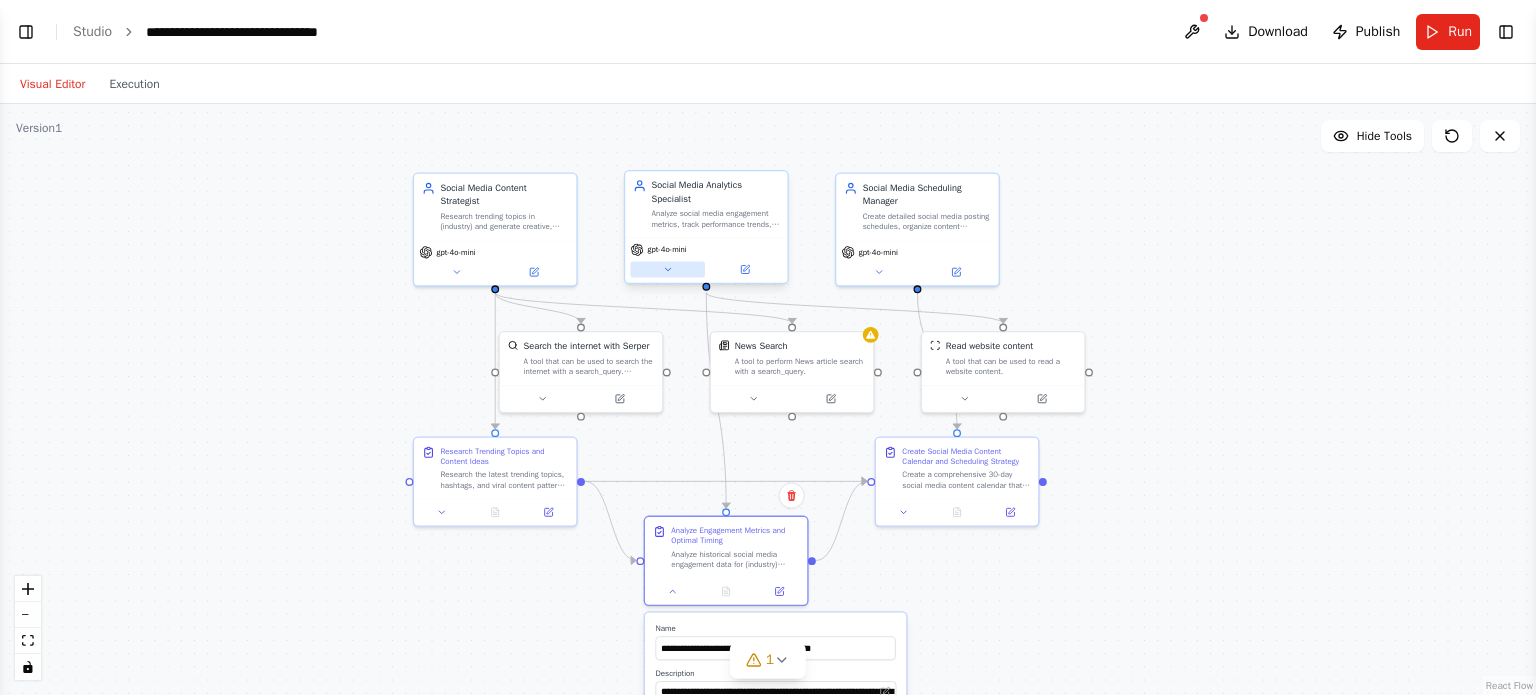 click 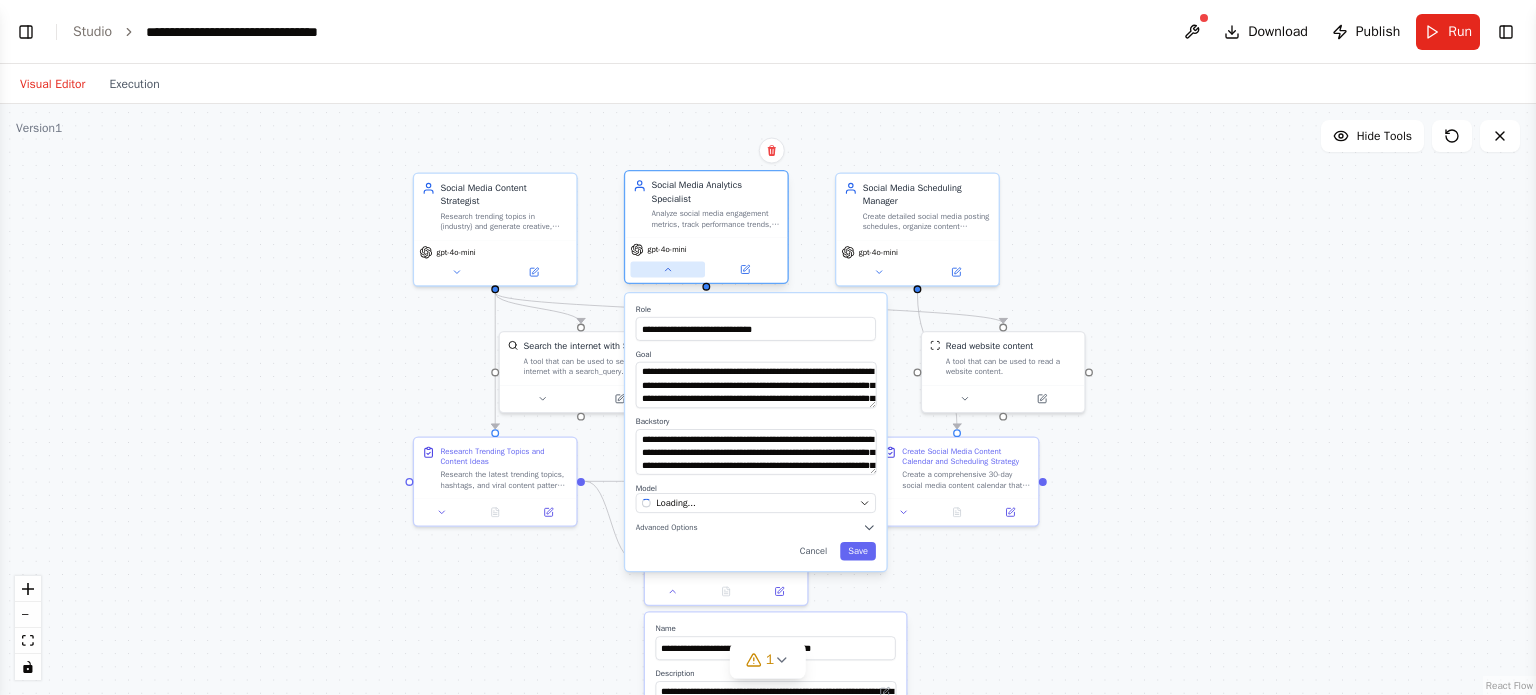 click 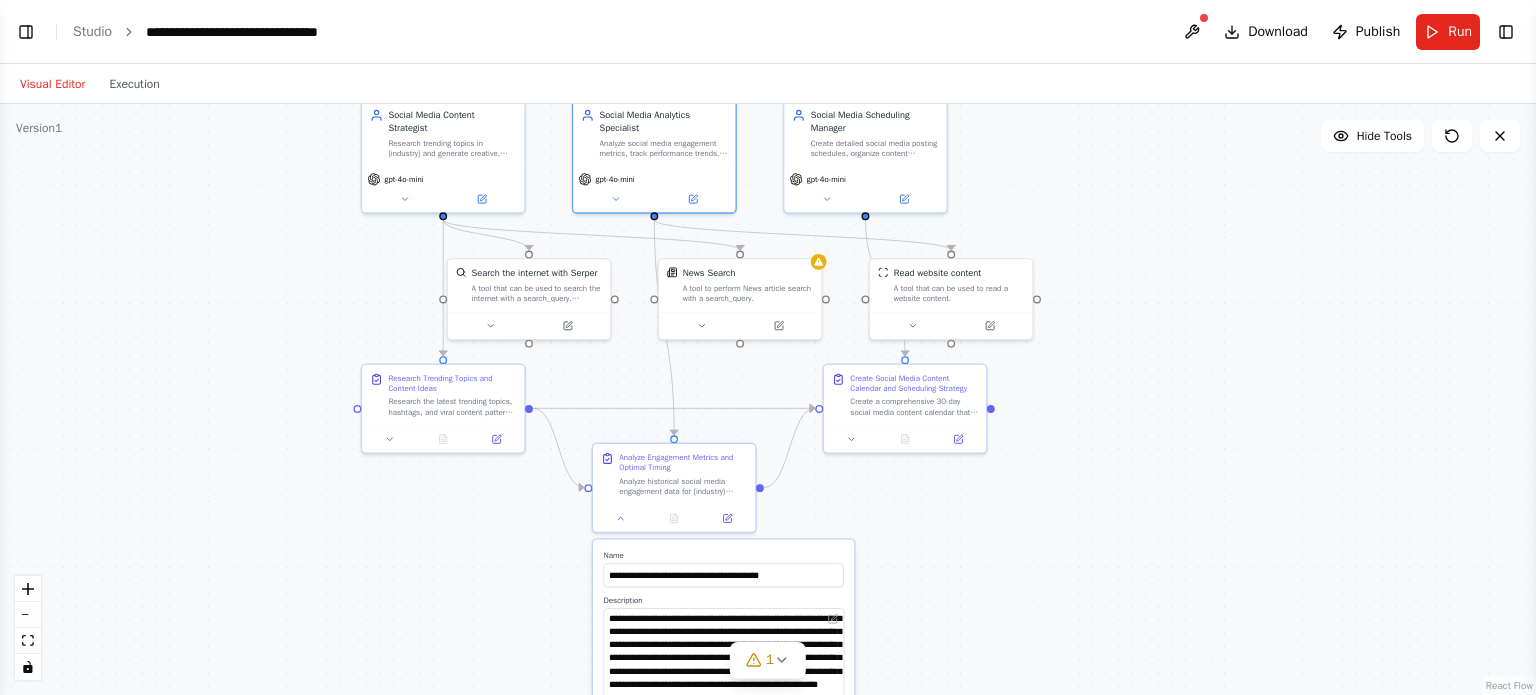 drag, startPoint x: 1184, startPoint y: 355, endPoint x: 1132, endPoint y: 282, distance: 89.62701 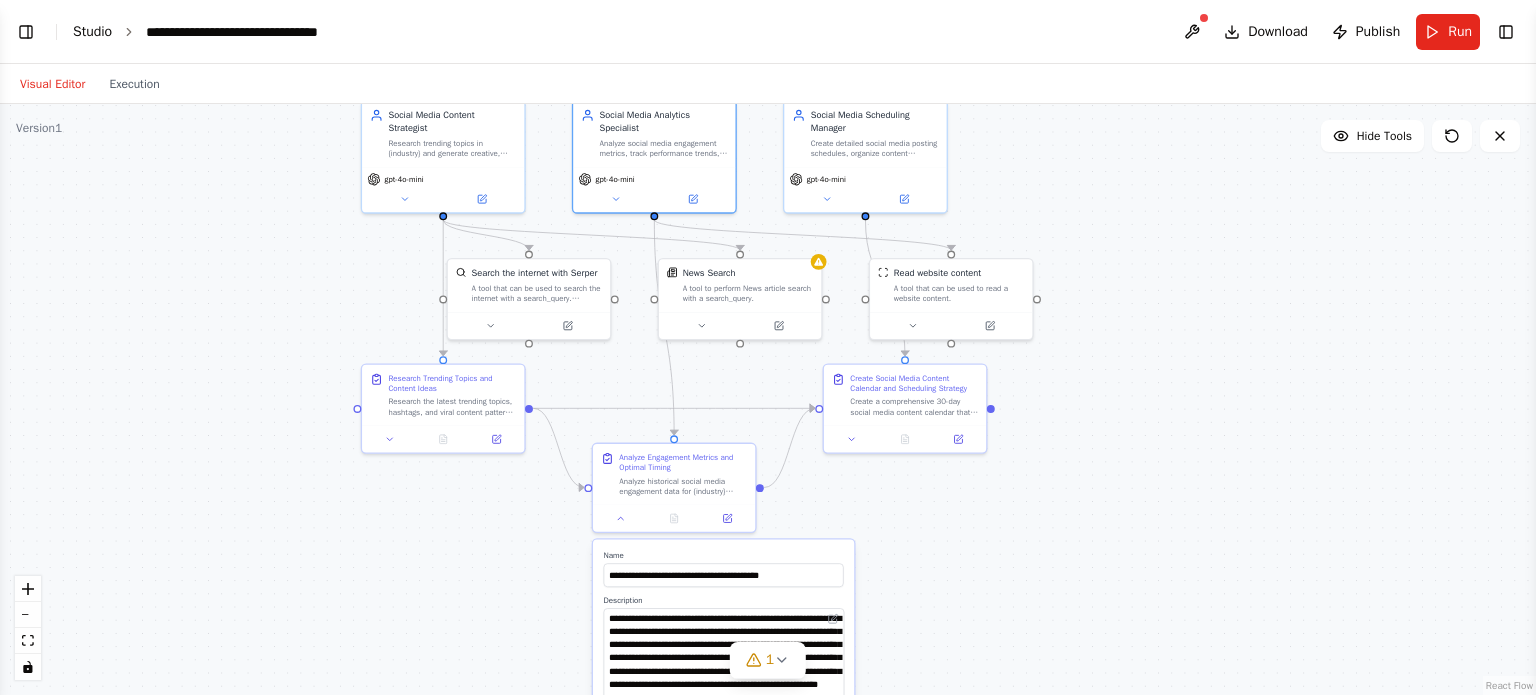 click on "Studio" at bounding box center [92, 31] 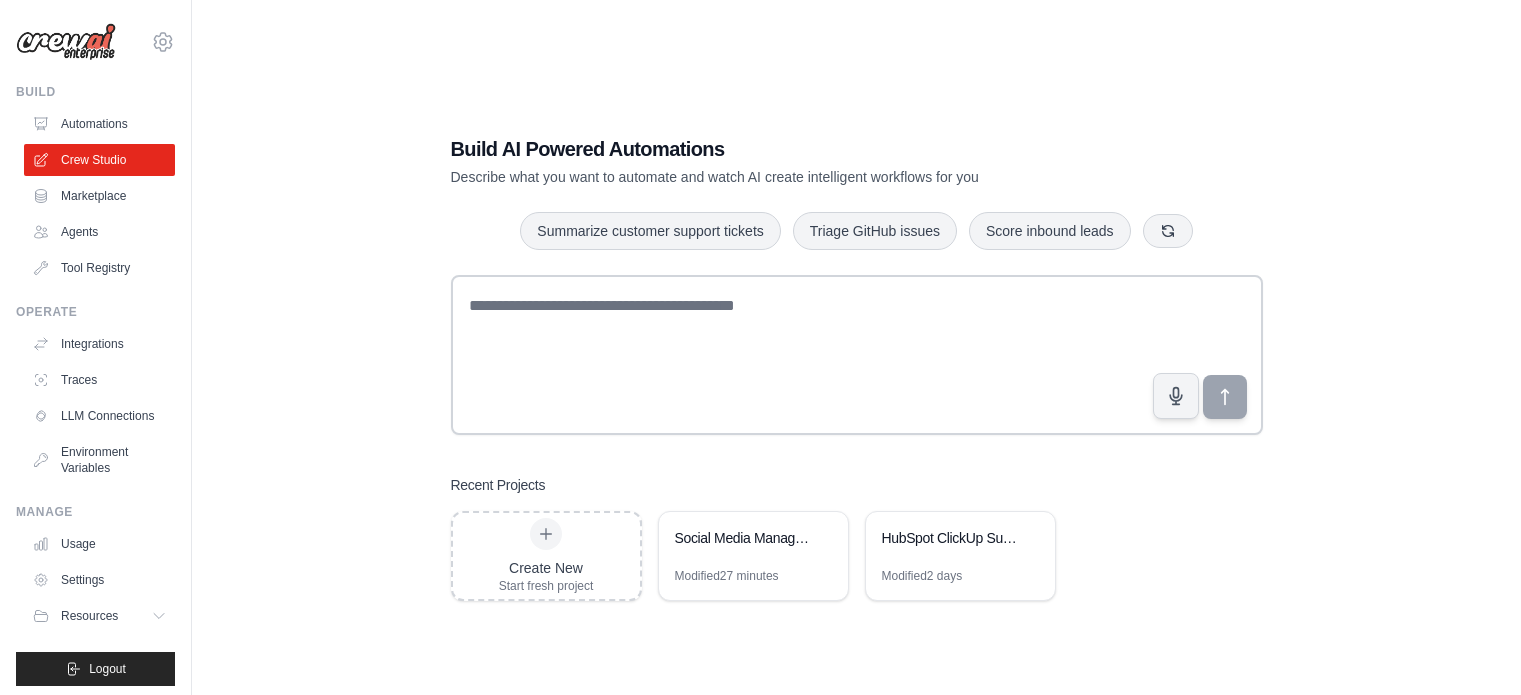scroll, scrollTop: 0, scrollLeft: 0, axis: both 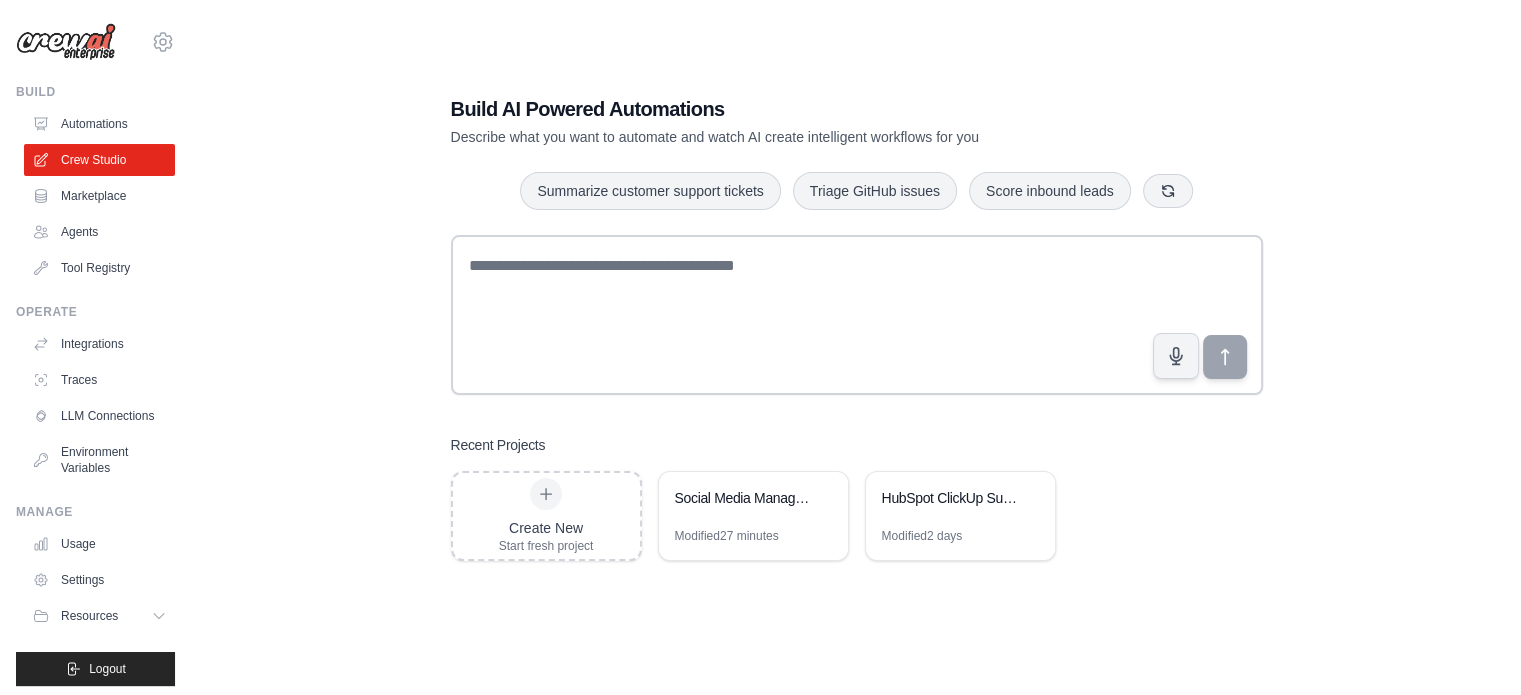 click on "Create New Start fresh project Social Media Management Automation Modified  27 minutes HubSpot ClickUp Support Ticket Automation Modified  2 days" at bounding box center (857, 516) 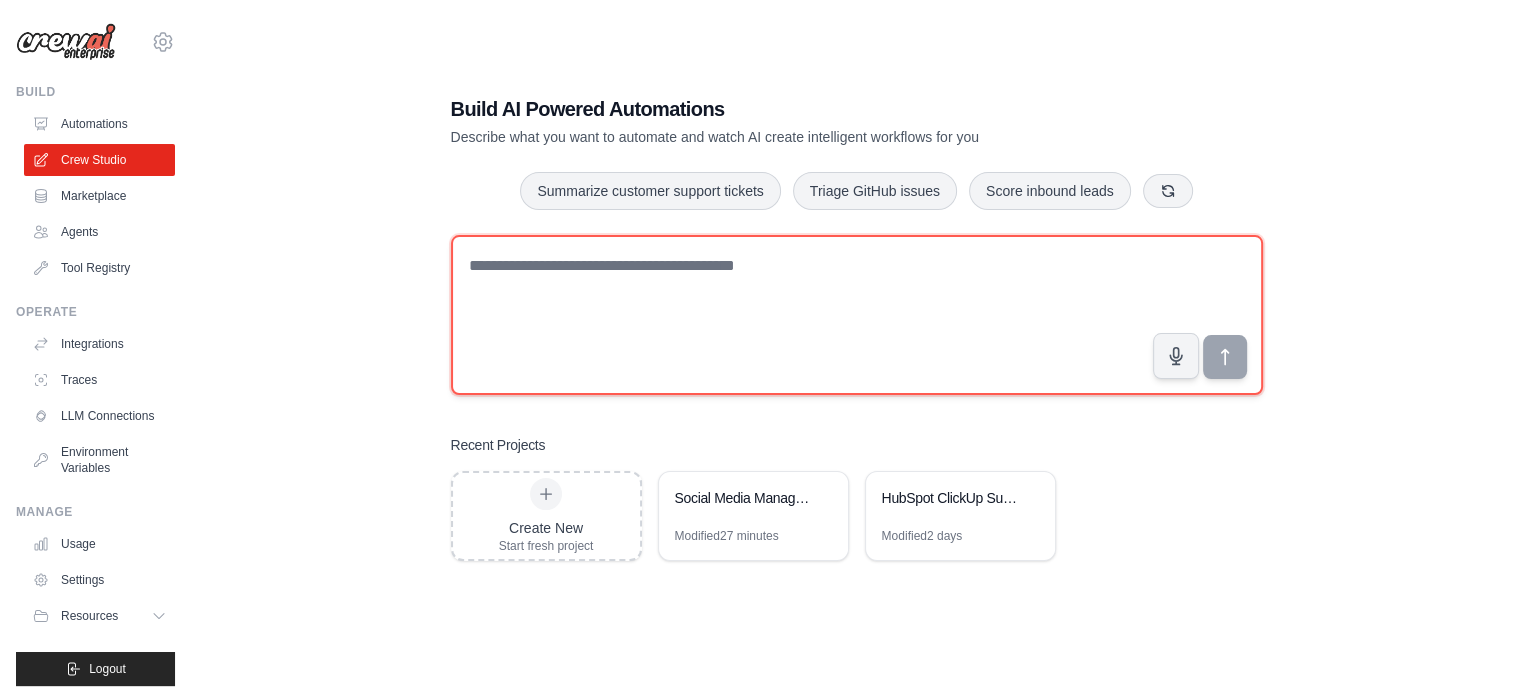 click at bounding box center [857, 315] 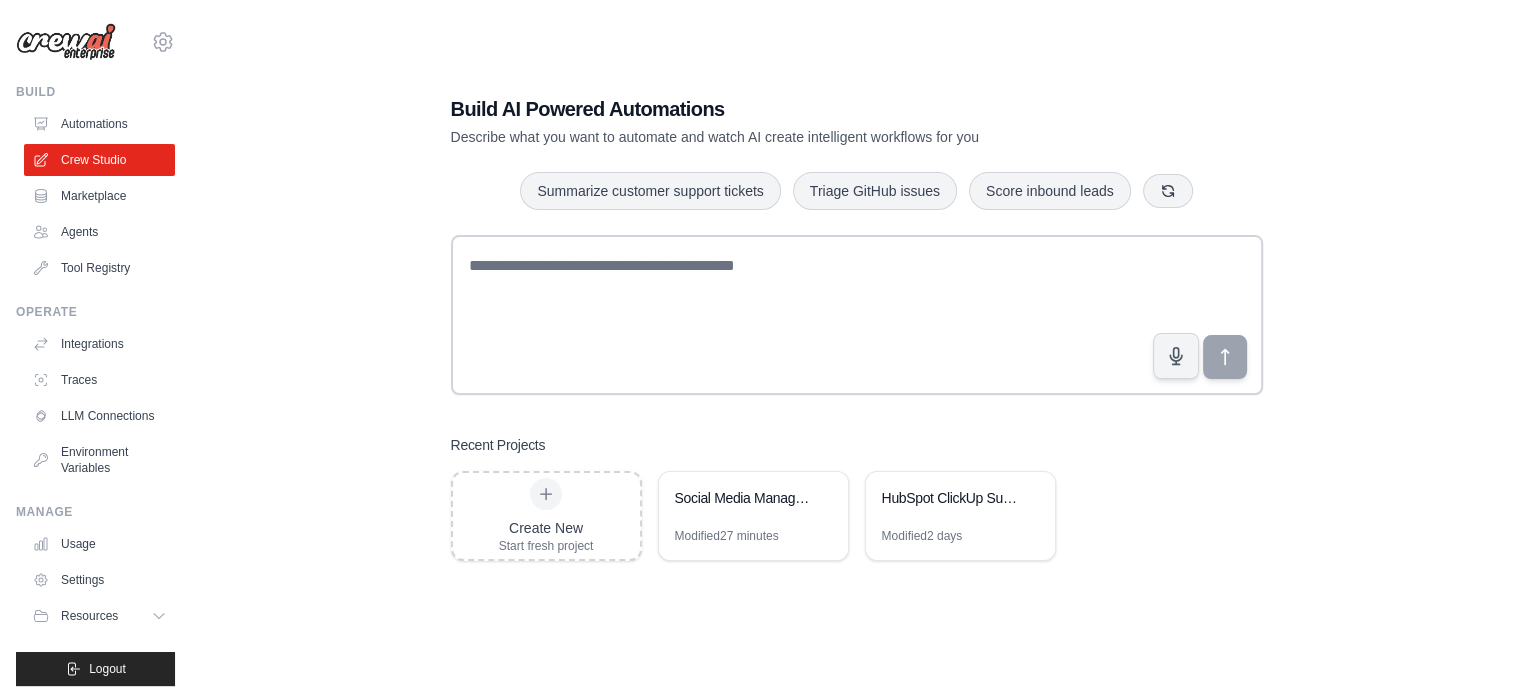 click on "Build AI Powered Automations Describe what you want to automate and watch AI create intelligent workflows for you Summarize customer support tickets Triage GitHub issues Score inbound leads Recent Projects Create New Start fresh project Social Media Management Automation Modified  27 minutes HubSpot ClickUp Support Ticket Automation Modified  2 days" at bounding box center (856, 327) 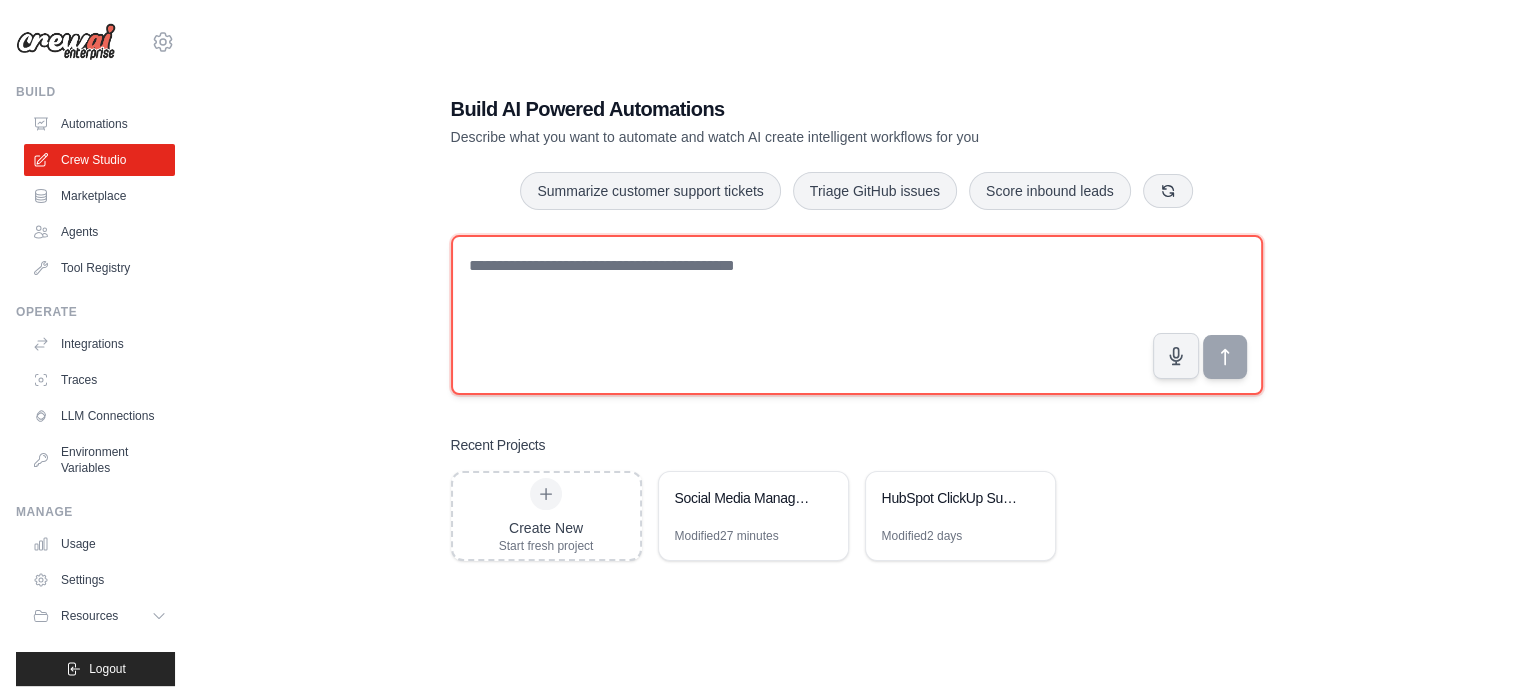 click at bounding box center [857, 315] 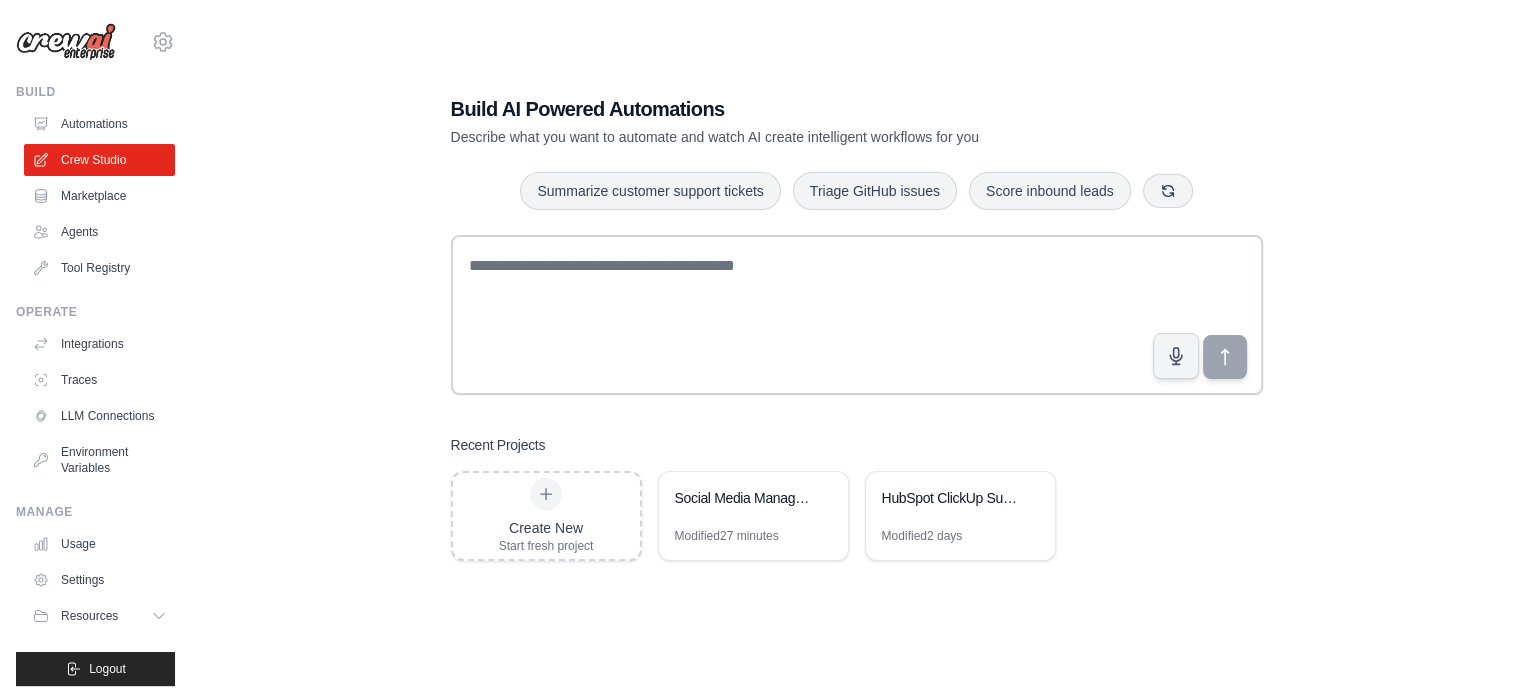 click on "Build AI Powered Automations Describe what you want to automate and watch AI create intelligent workflows for you Summarize customer support tickets Triage GitHub issues Score inbound leads Recent Projects Create New Start fresh project Social Media Management Automation Modified  27 minutes HubSpot ClickUp Support Ticket Automation Modified  2 days" at bounding box center (856, 327) 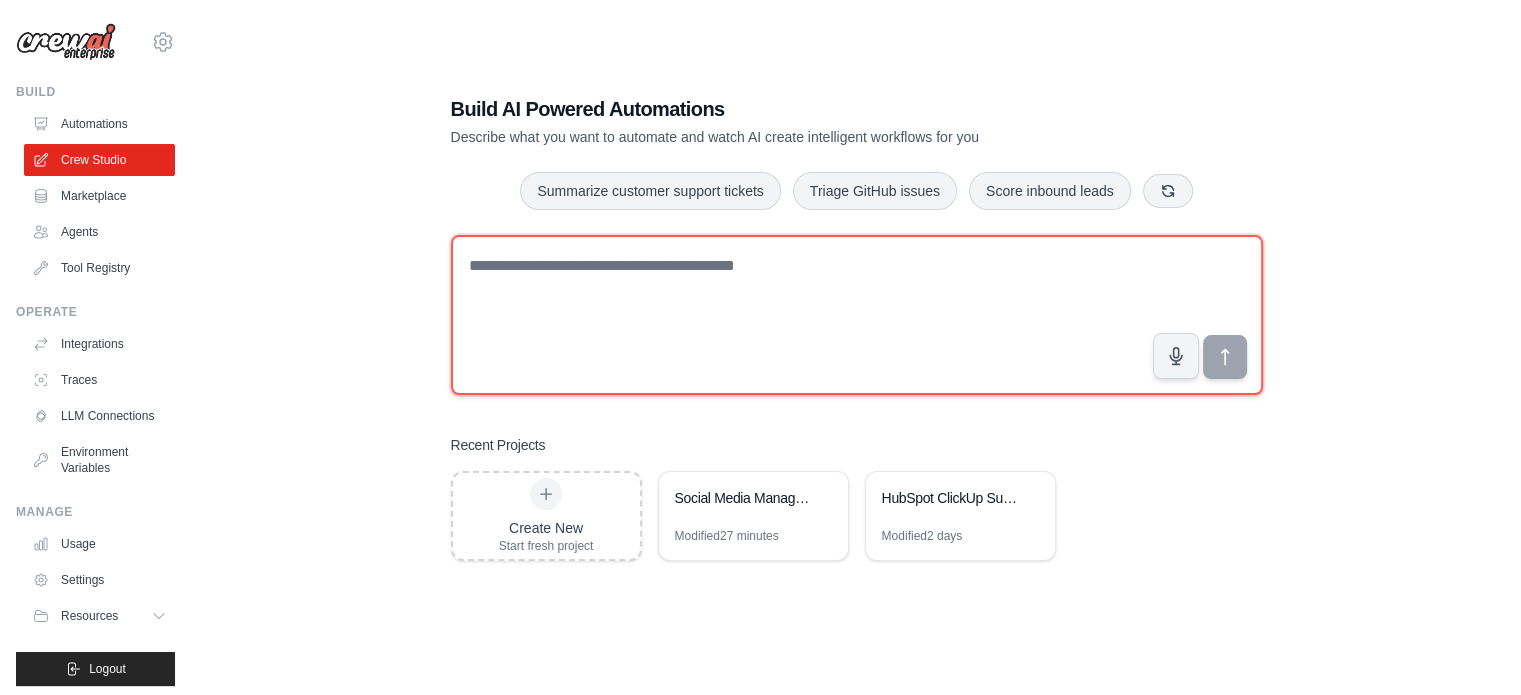 click at bounding box center (857, 315) 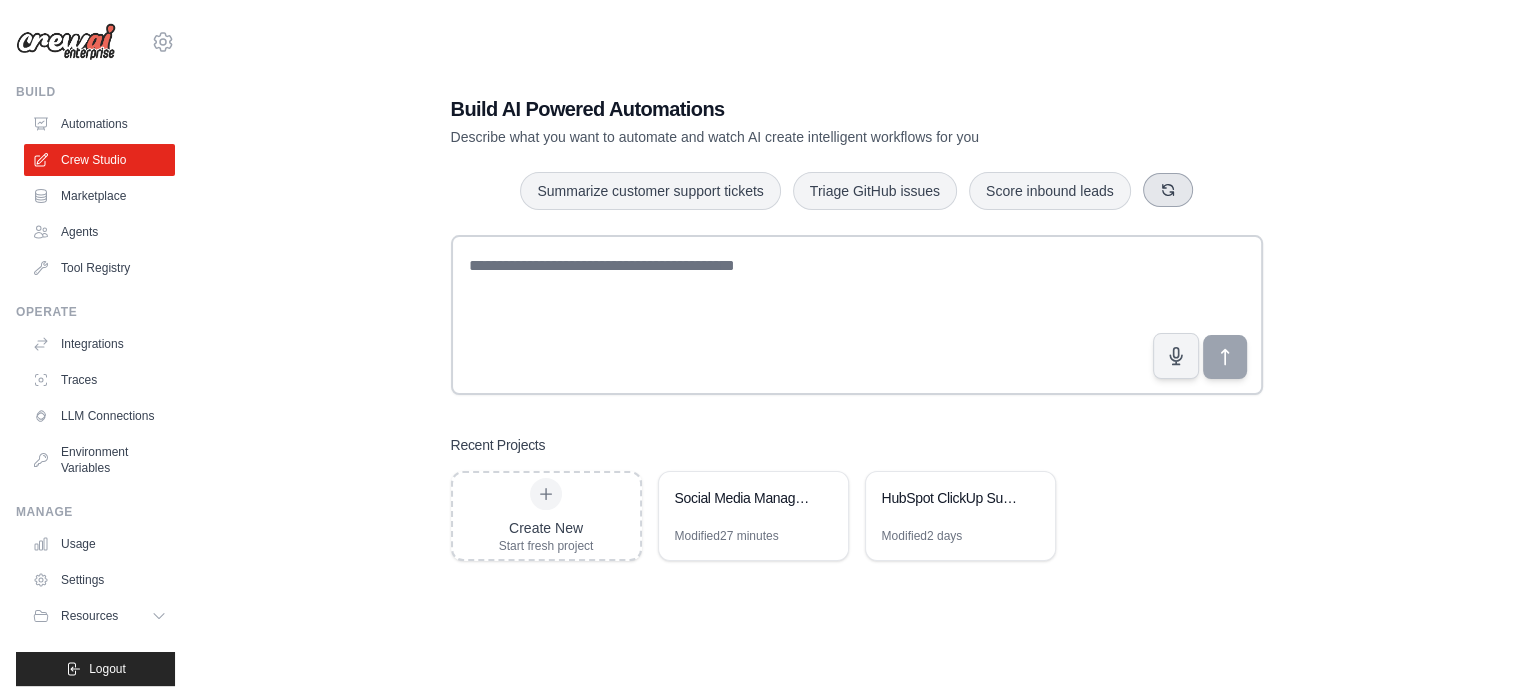 click 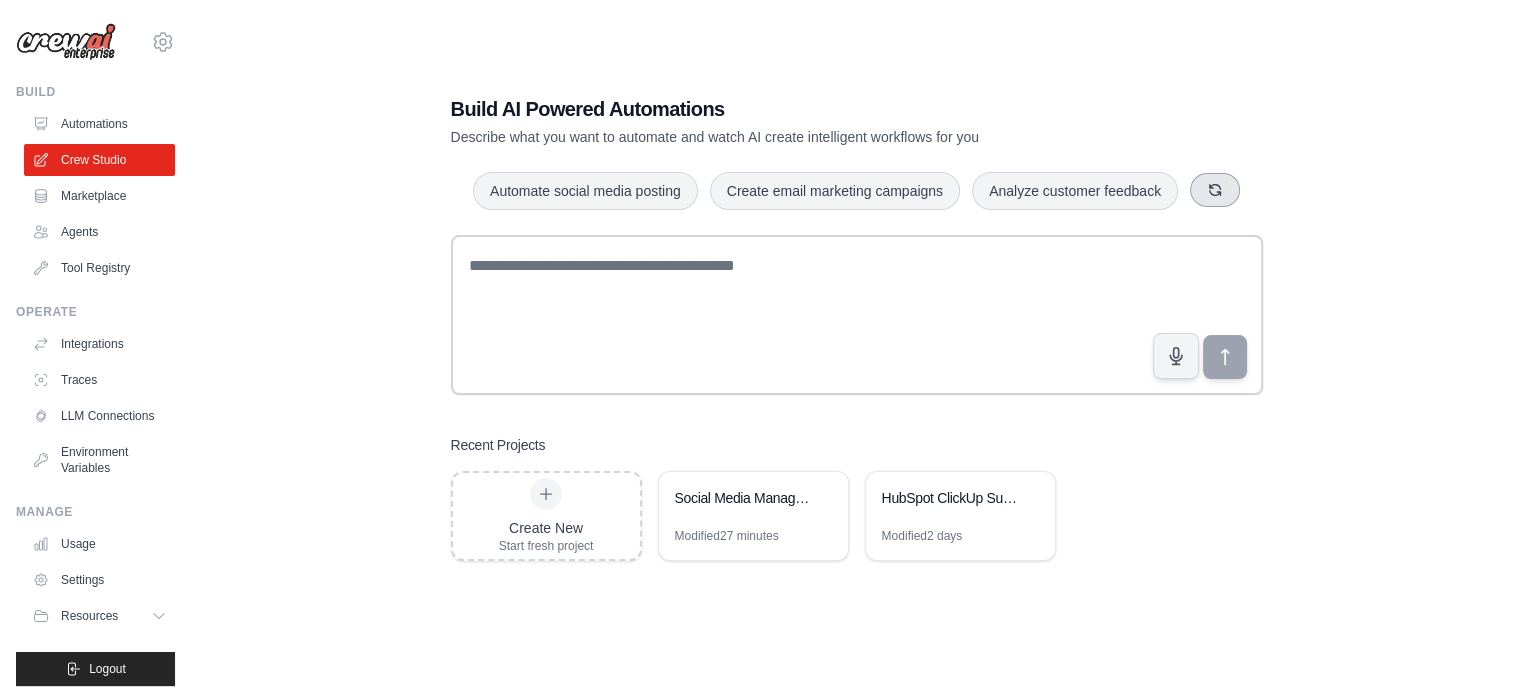 click 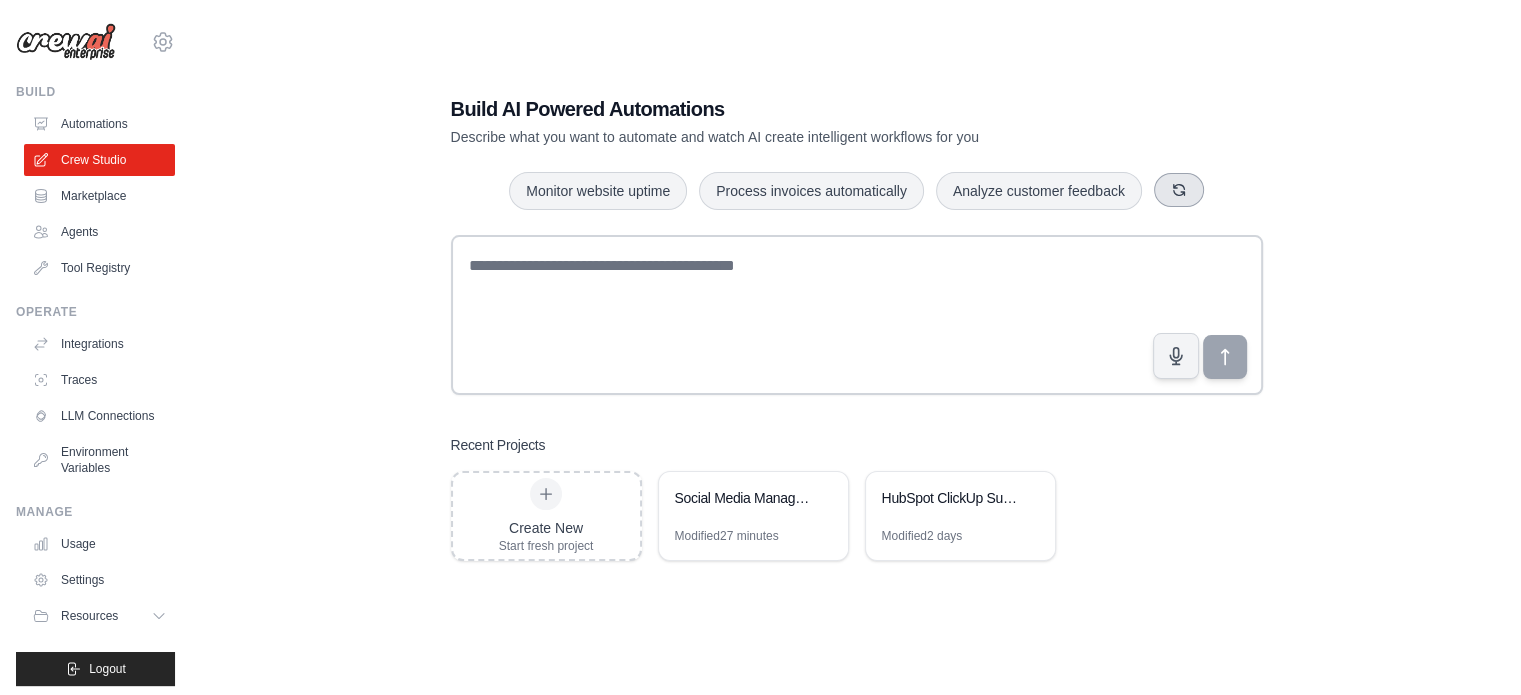 click on "Monitor website uptime Process invoices automatically Analyze customer feedback" at bounding box center [857, 191] 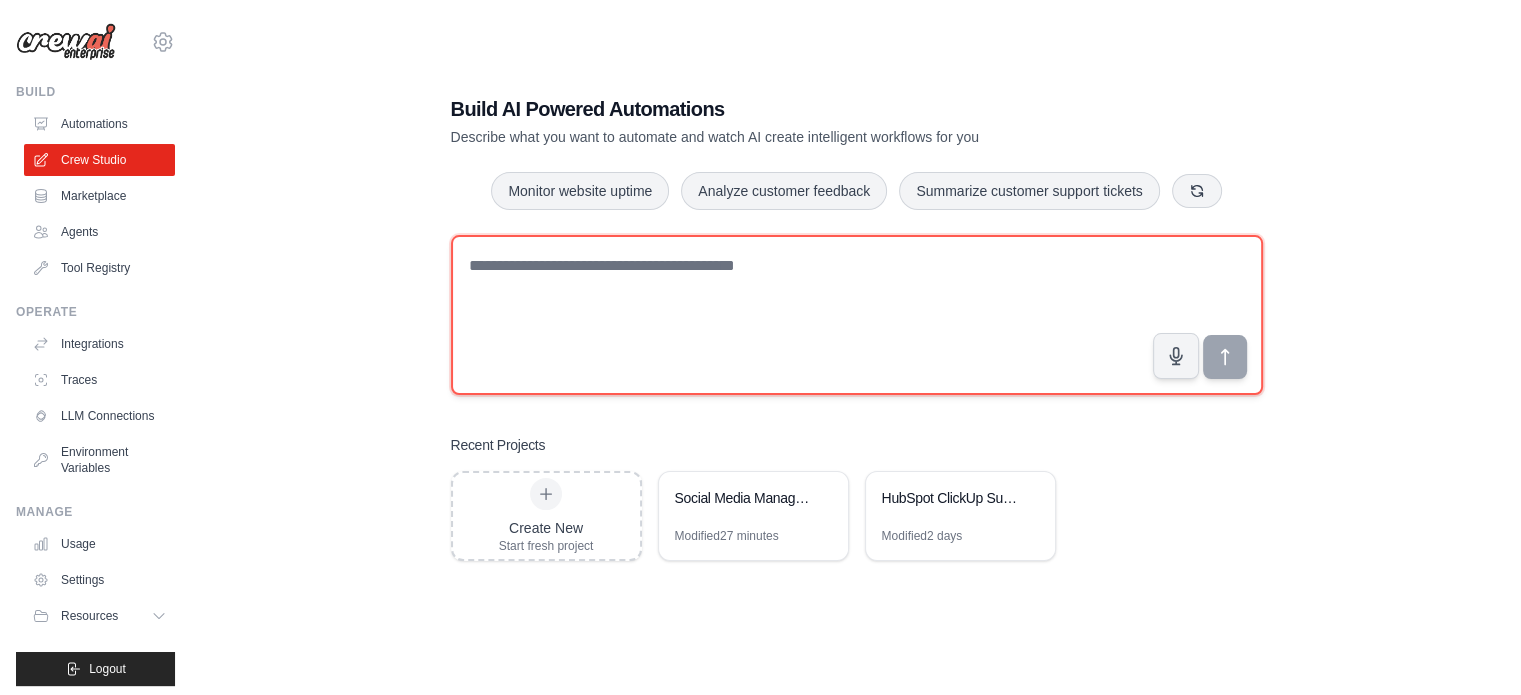 click at bounding box center [857, 315] 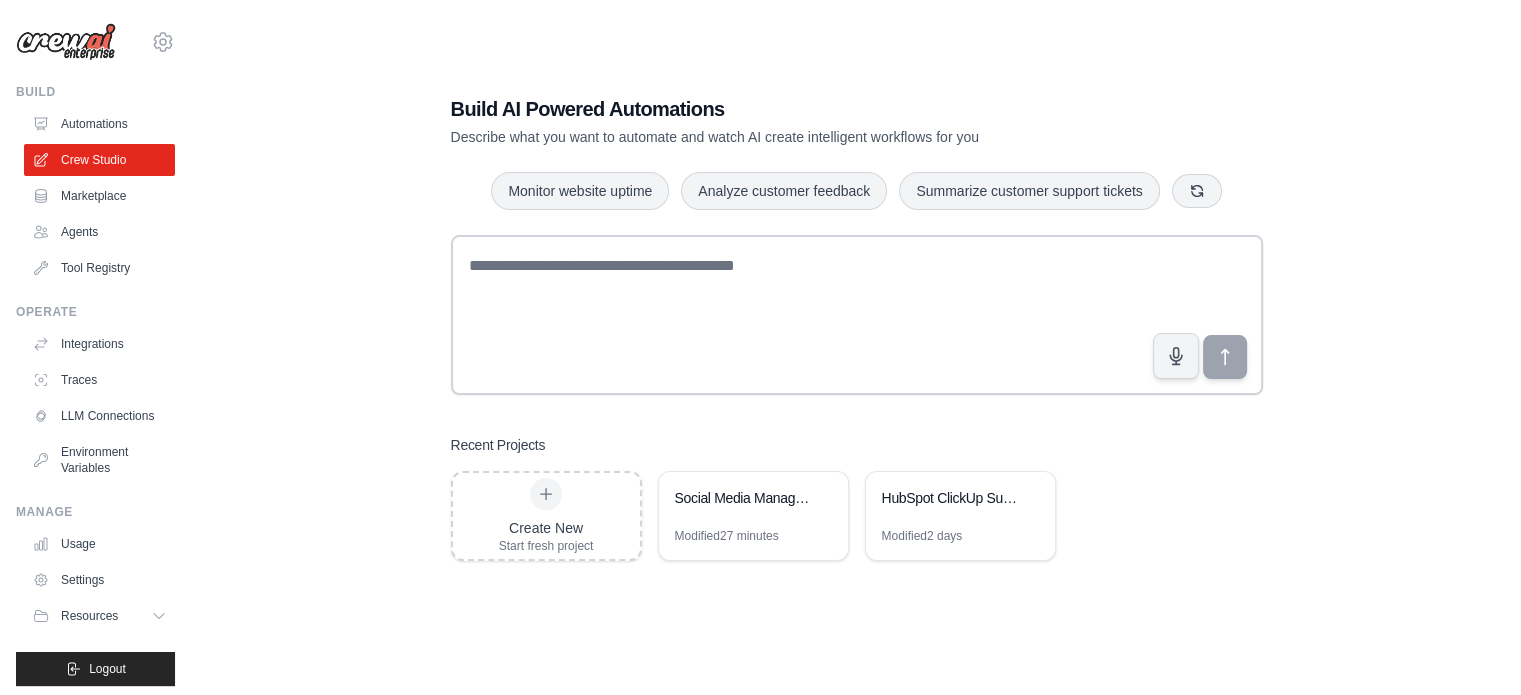 click on "Build AI Powered Automations Describe what you want to automate and watch AI create intelligent workflows for you Monitor website uptime Analyze customer feedback Summarize customer support tickets Recent Projects Create New Start fresh project Social Media Management Automation Modified  27 minutes HubSpot ClickUp Support Ticket Automation Modified  2 days" at bounding box center (856, 327) 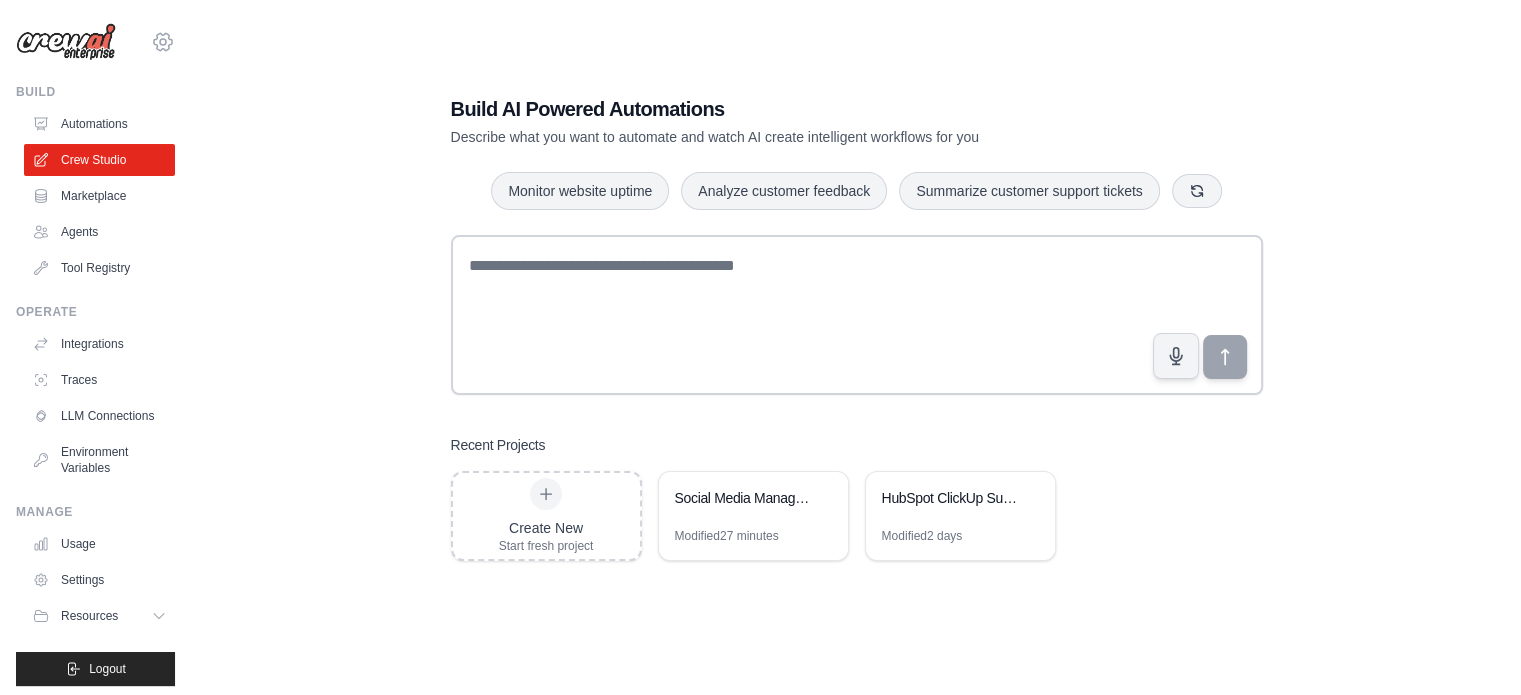 click 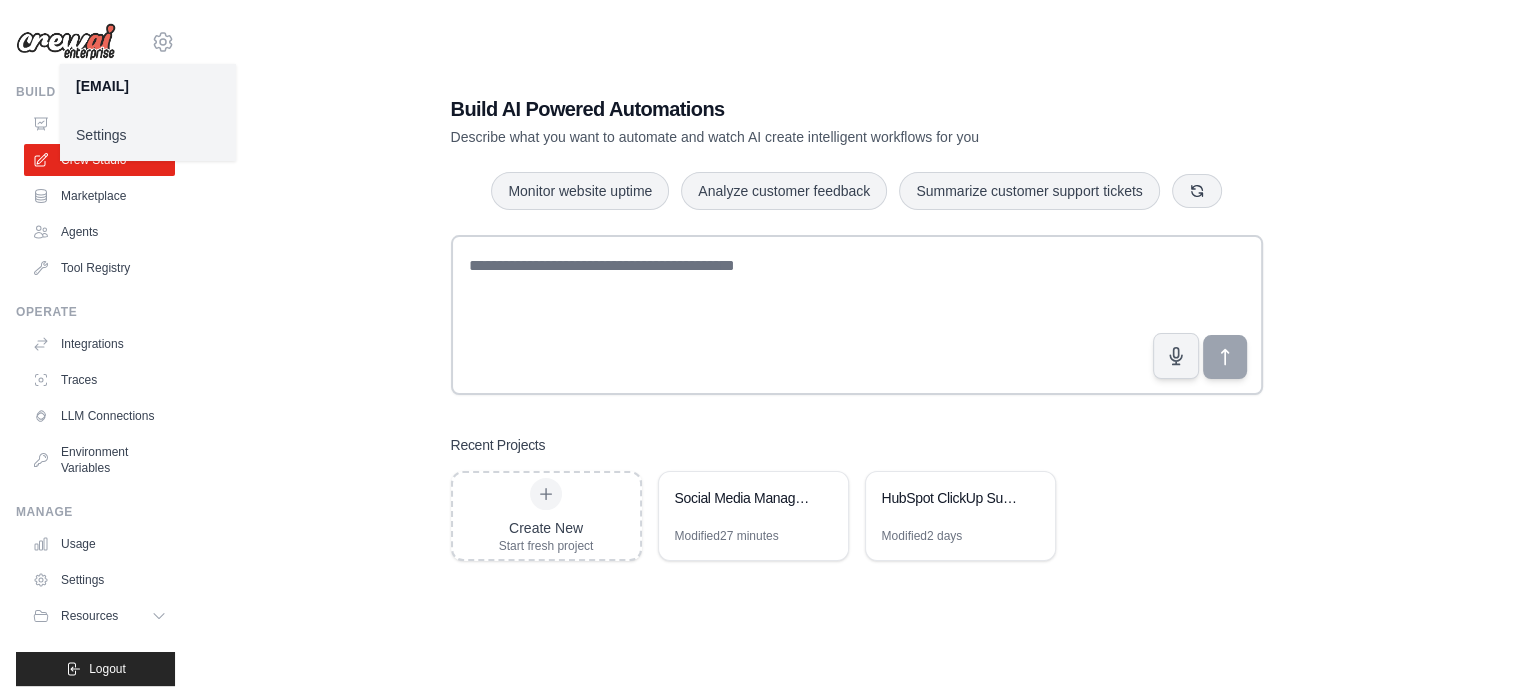 click on "Build AI Powered Automations Describe what you want to automate and watch AI create intelligent workflows for you Monitor website uptime Analyze customer feedback Summarize customer support tickets Recent Projects Create New Start fresh project Social Media Management Automation Modified  27 minutes HubSpot ClickUp Support Ticket Automation Modified  2 days" at bounding box center [856, 327] 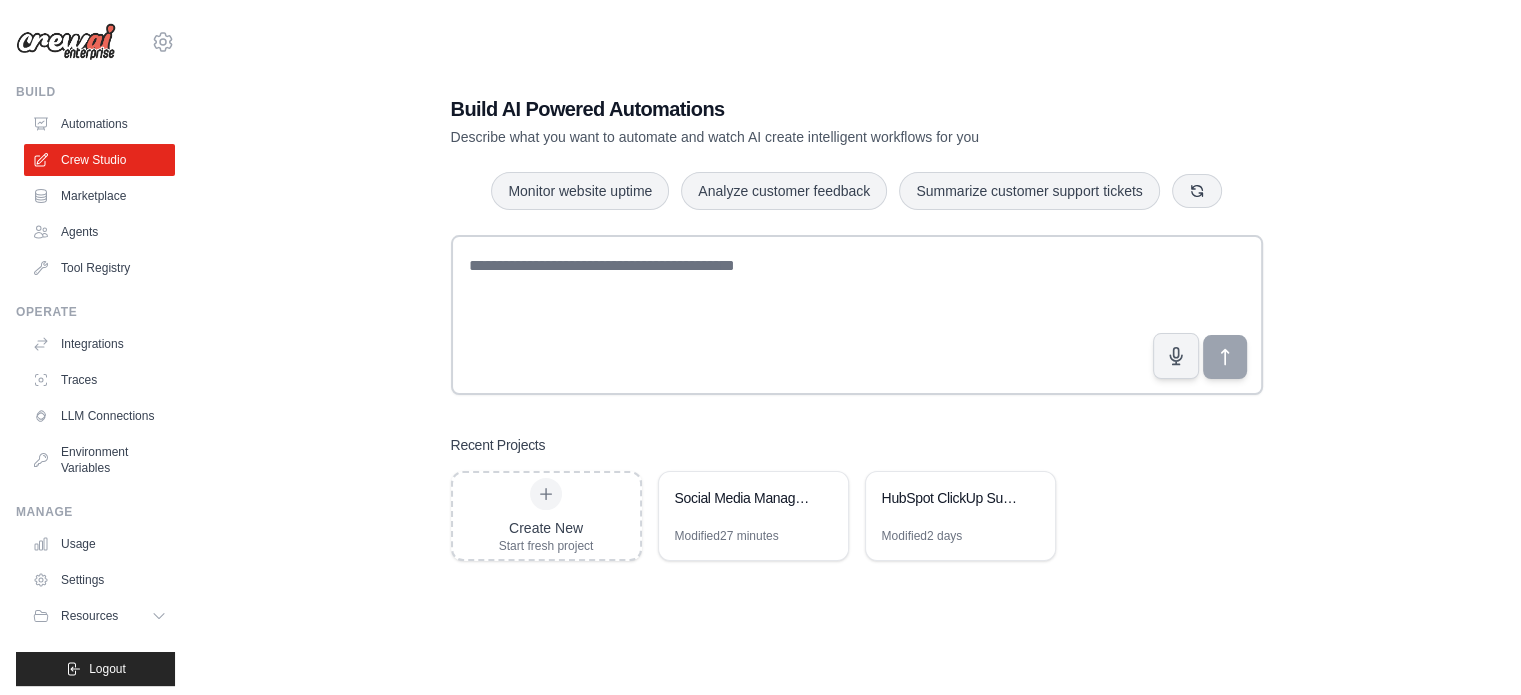 drag, startPoint x: 1374, startPoint y: 147, endPoint x: 1319, endPoint y: 82, distance: 85.146935 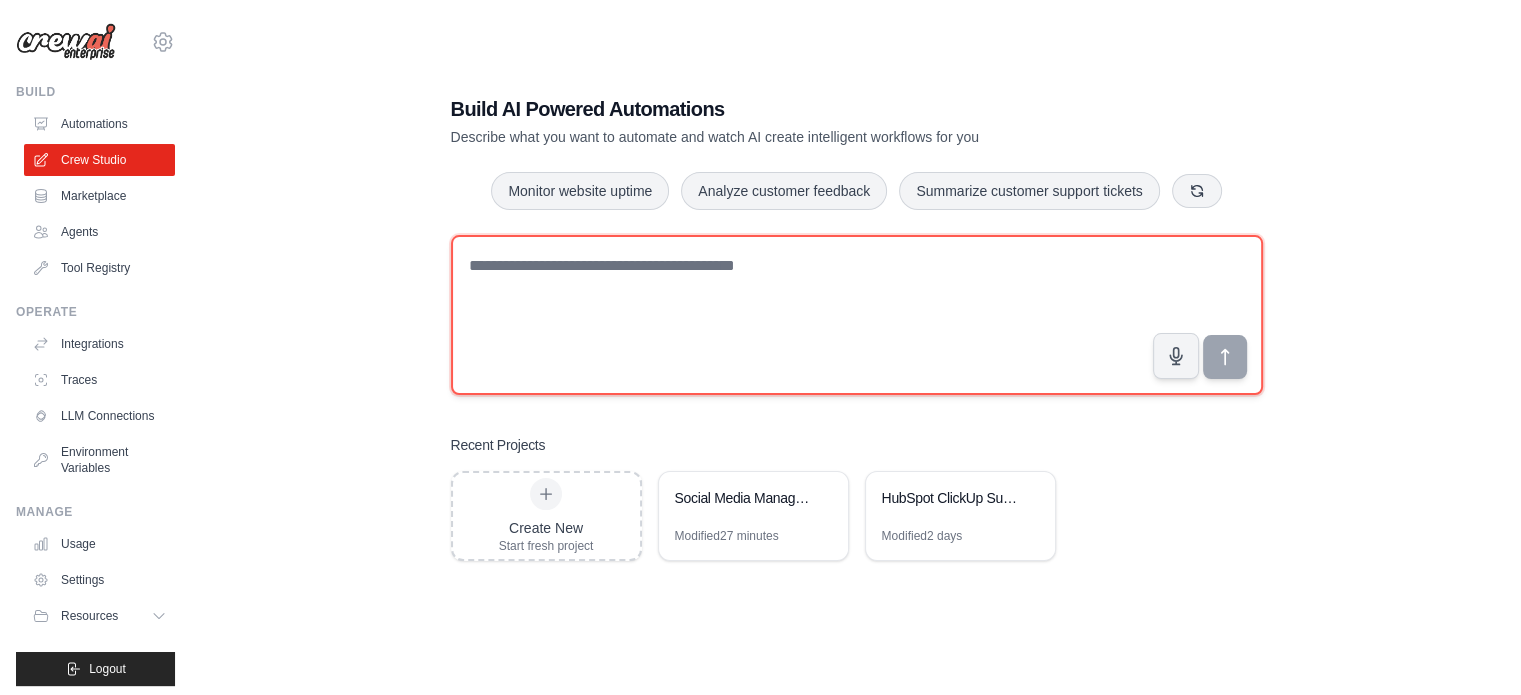 click at bounding box center [857, 315] 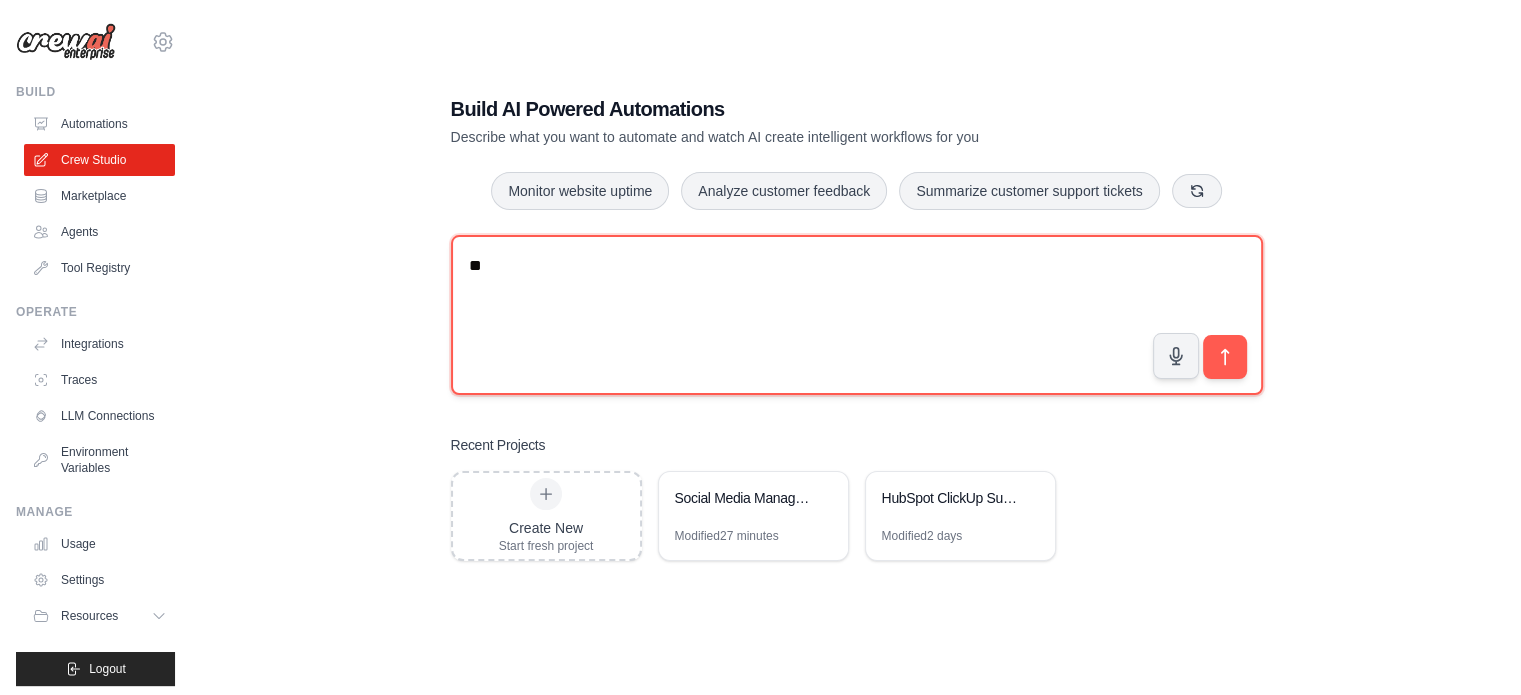 type on "*" 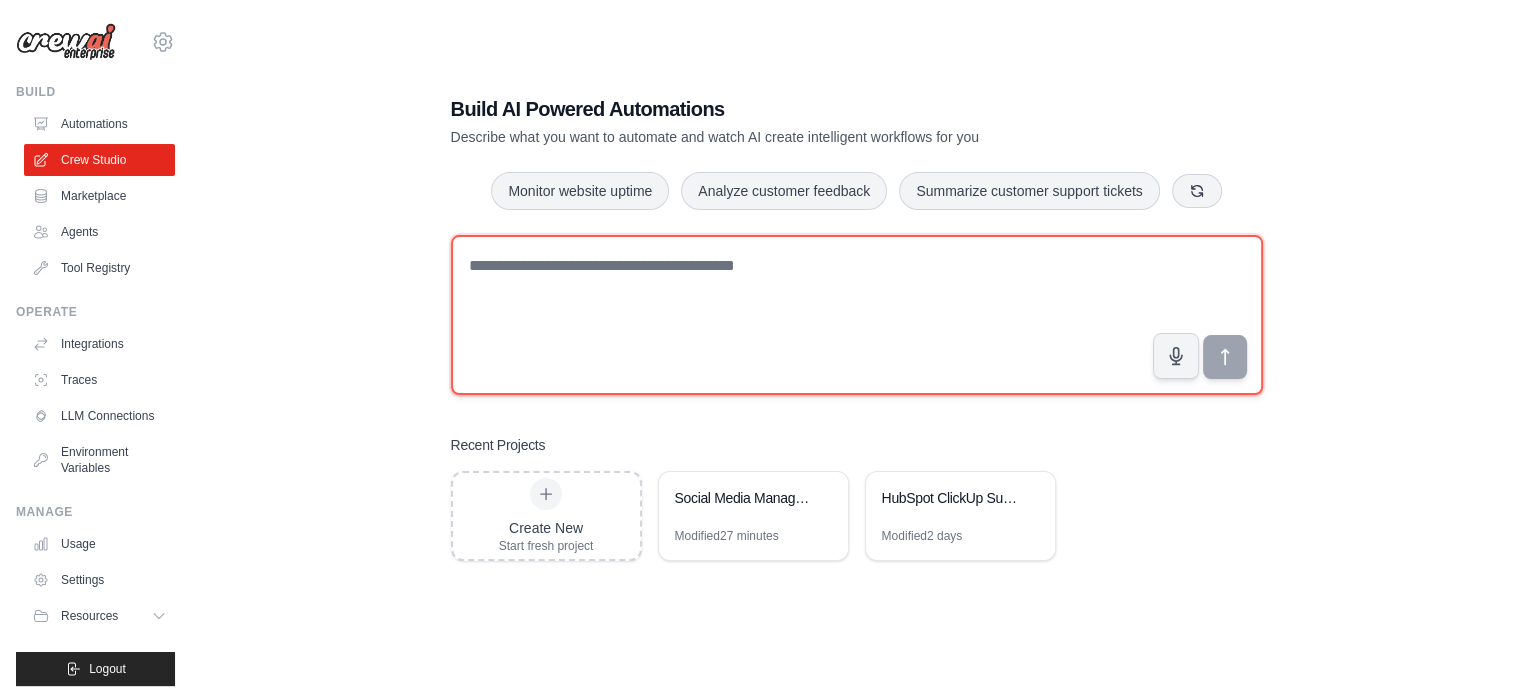 type on "*" 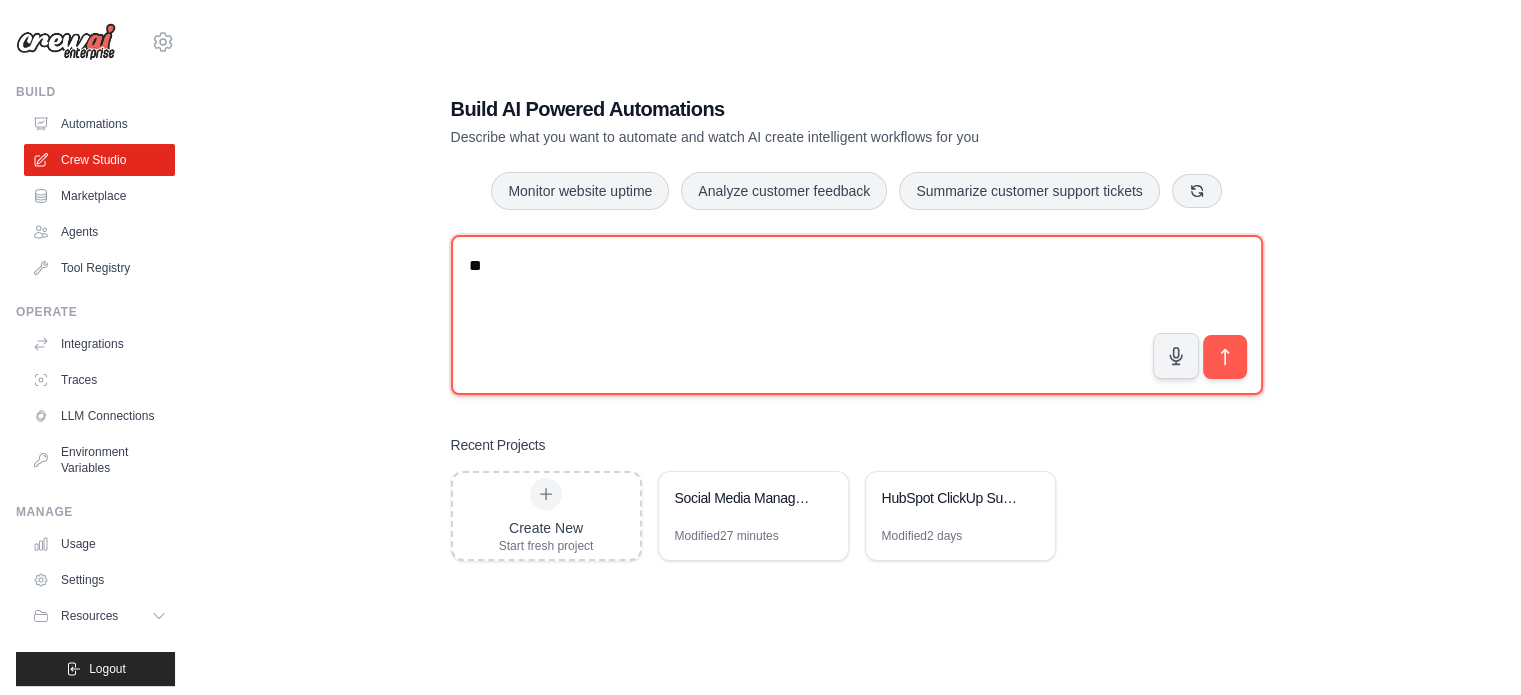 type on "*" 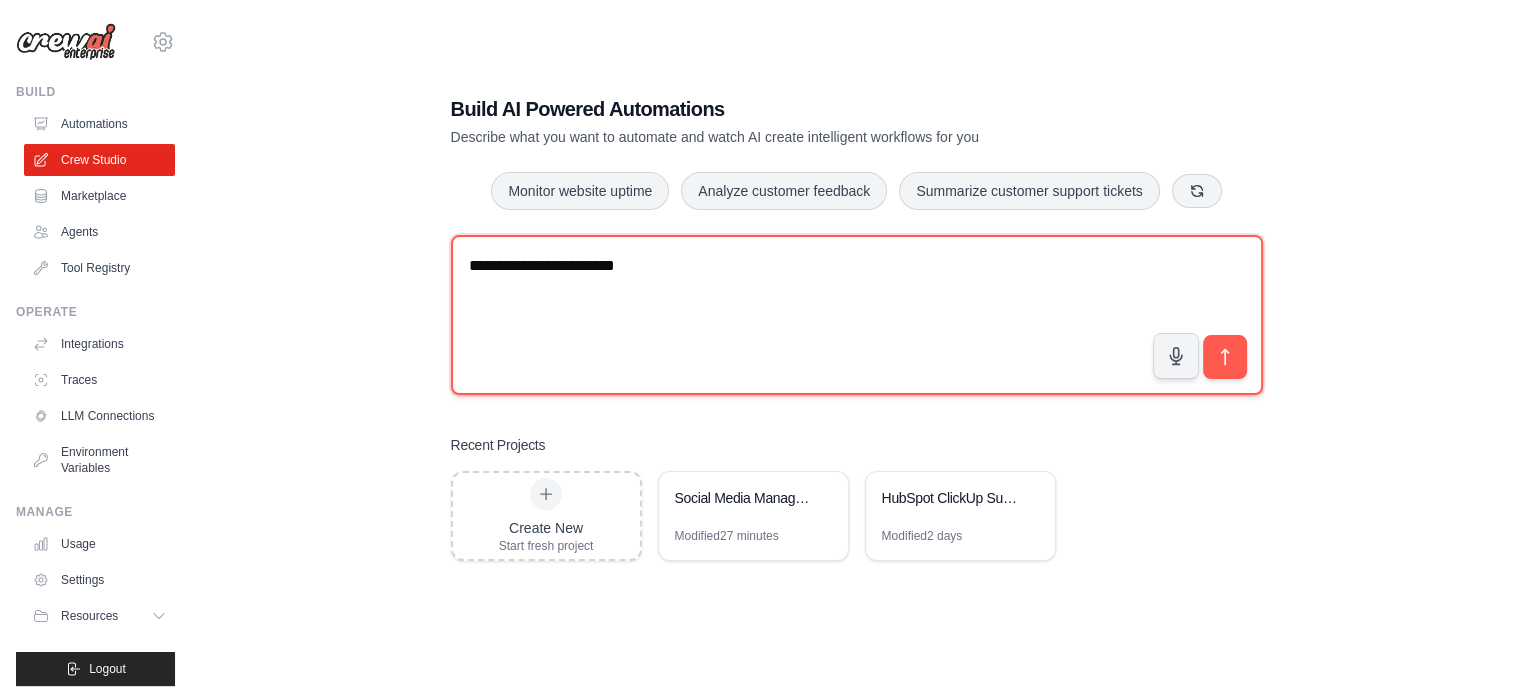 type on "**********" 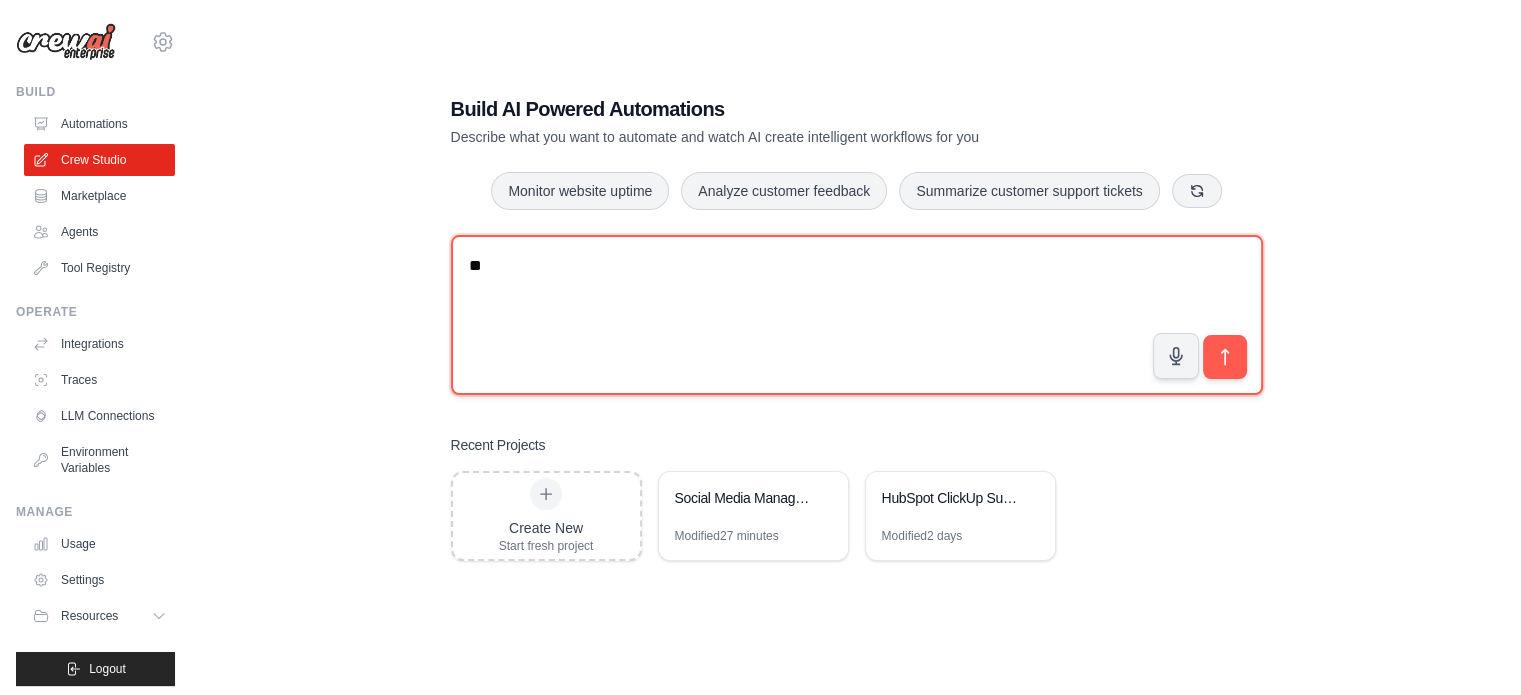 type on "*" 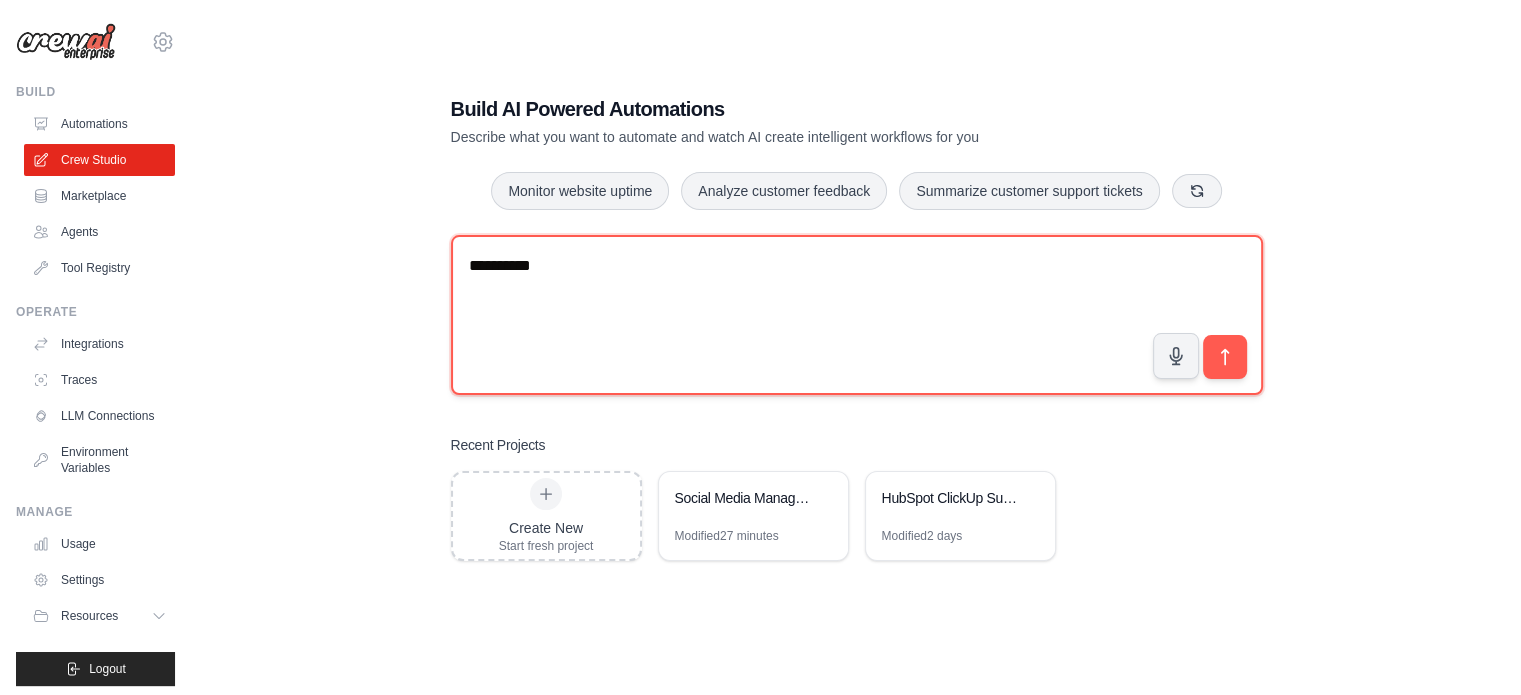 type on "**********" 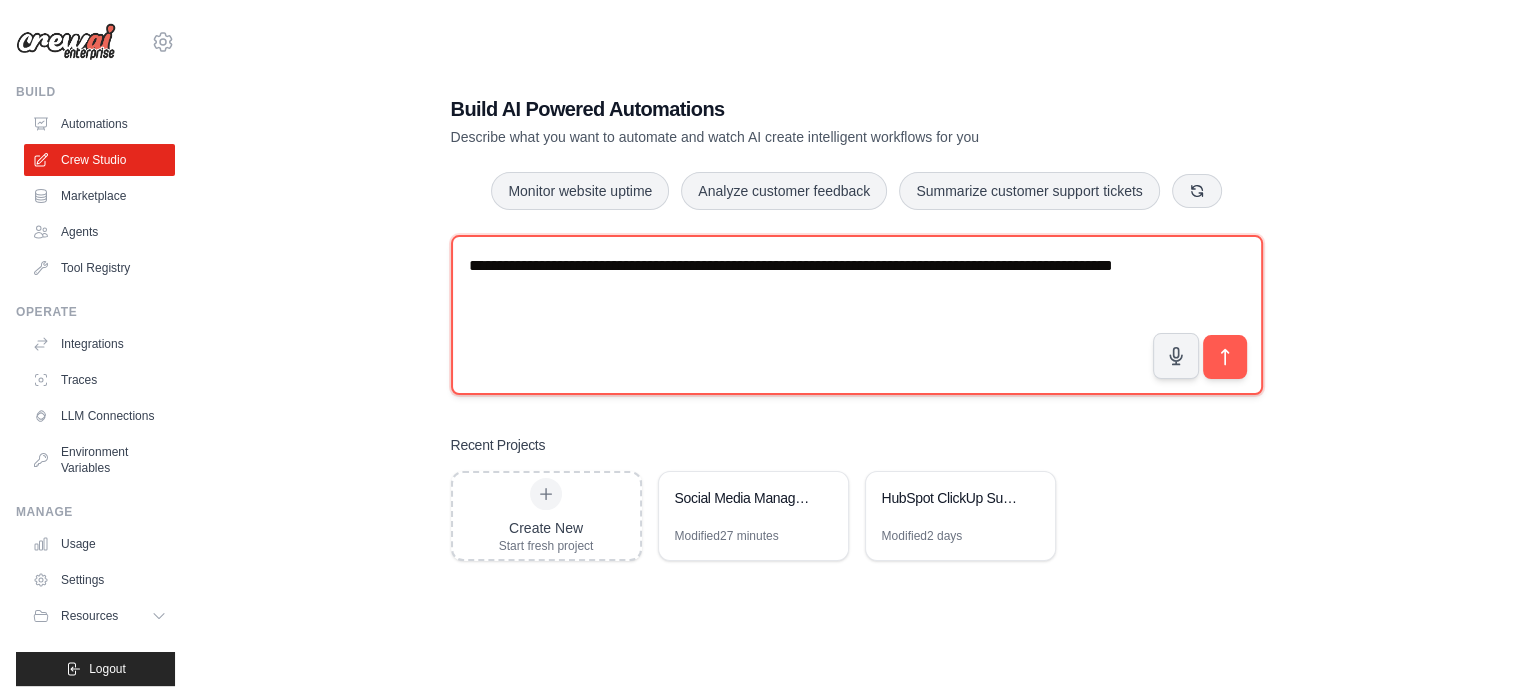 type on "**********" 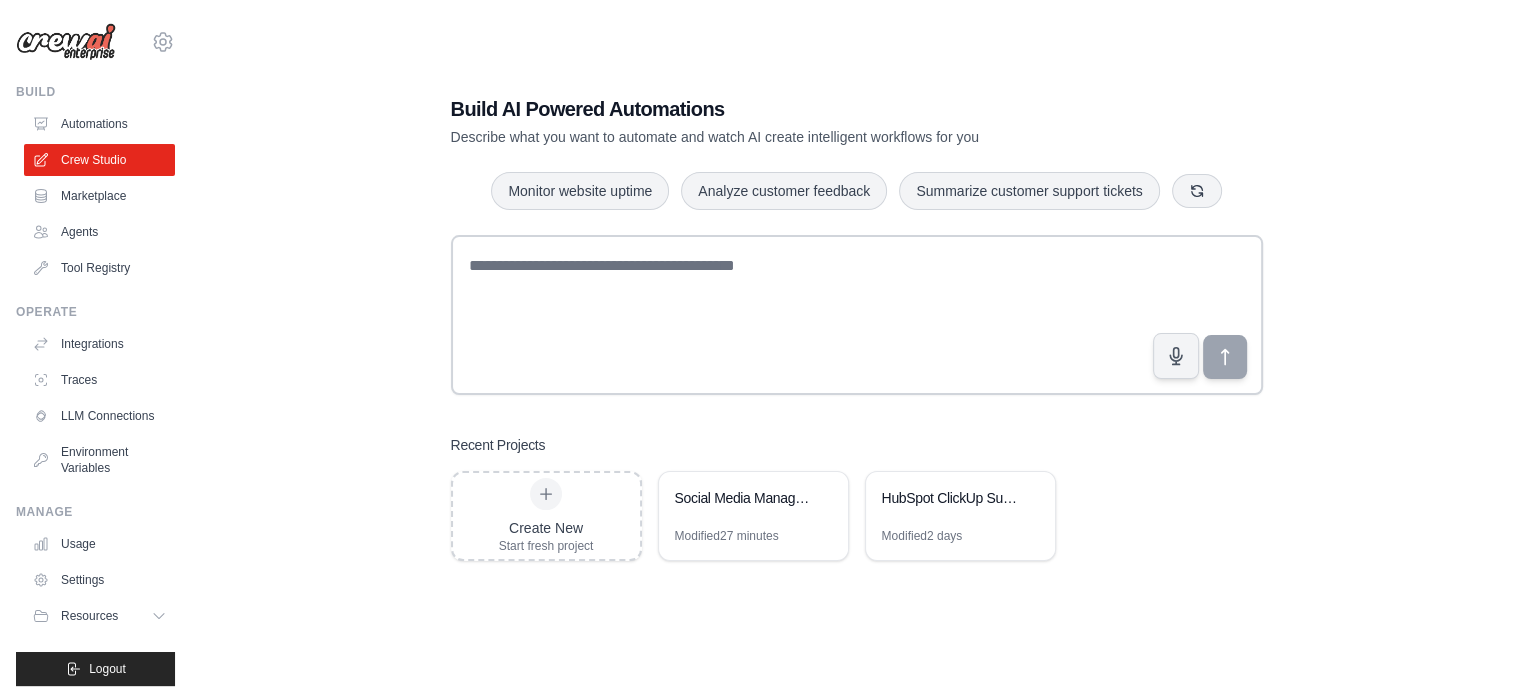 click on "Build AI Powered Automations Describe what you want to automate and watch AI create intelligent workflows for you Monitor website uptime Analyze customer feedback Summarize customer support tickets Recent Projects Create New Start fresh project Social Media Management Automation Modified  27 minutes HubSpot ClickUp Support Ticket Automation Modified  2 days" at bounding box center [856, 327] 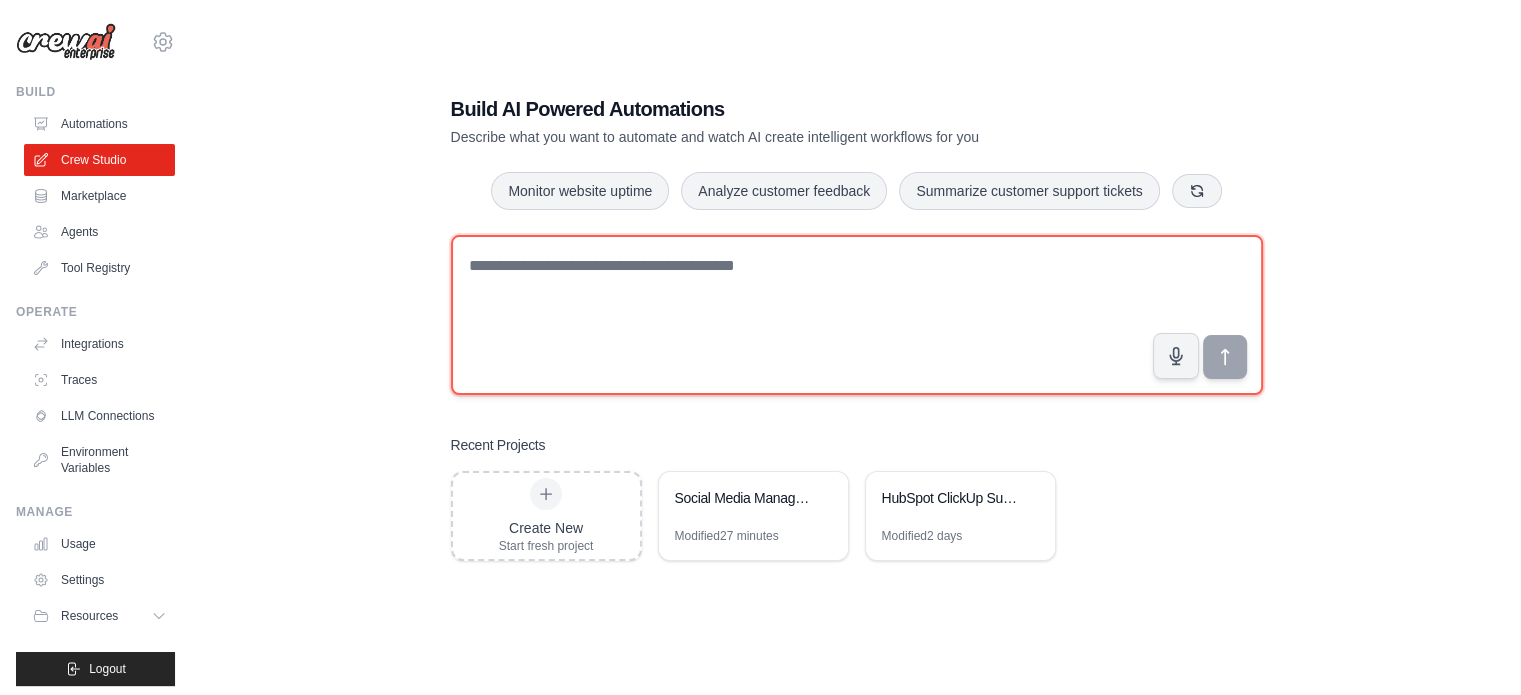 click at bounding box center [857, 315] 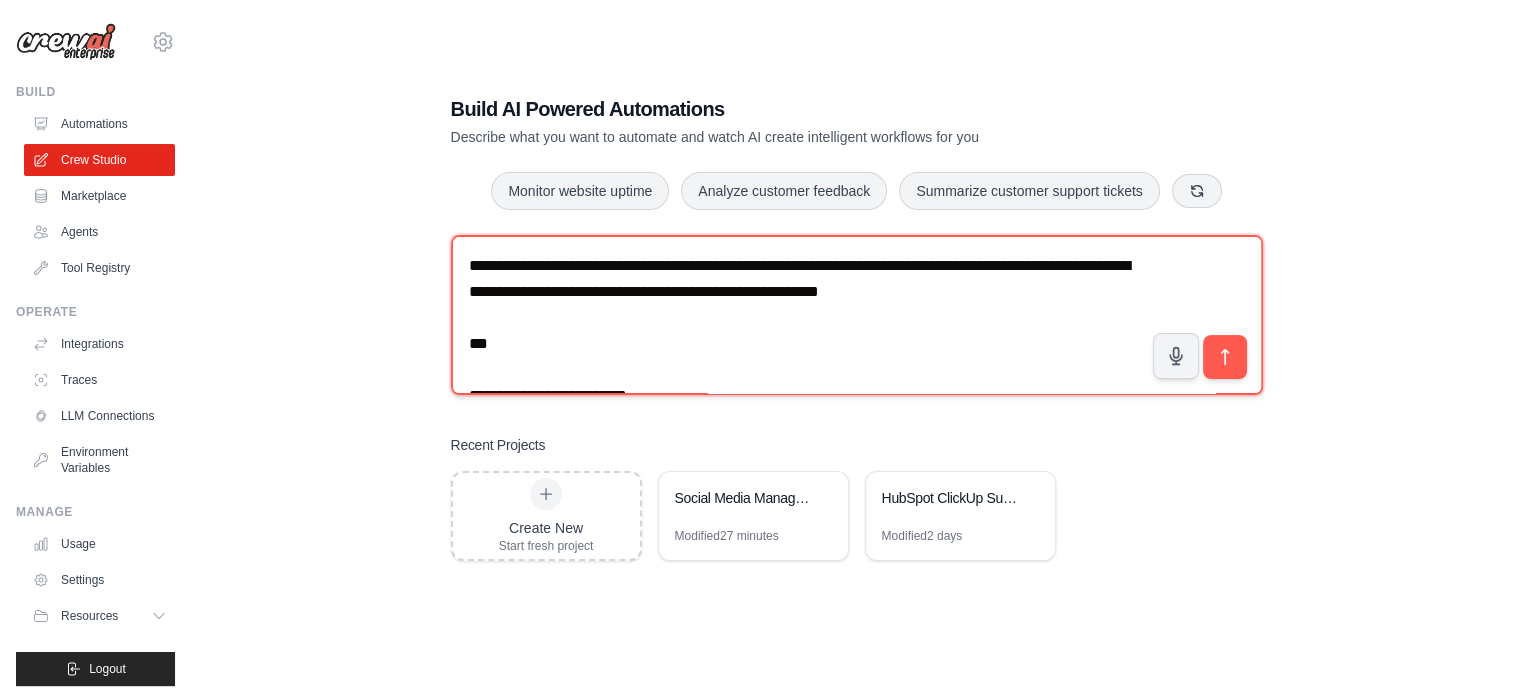 scroll, scrollTop: 1546, scrollLeft: 0, axis: vertical 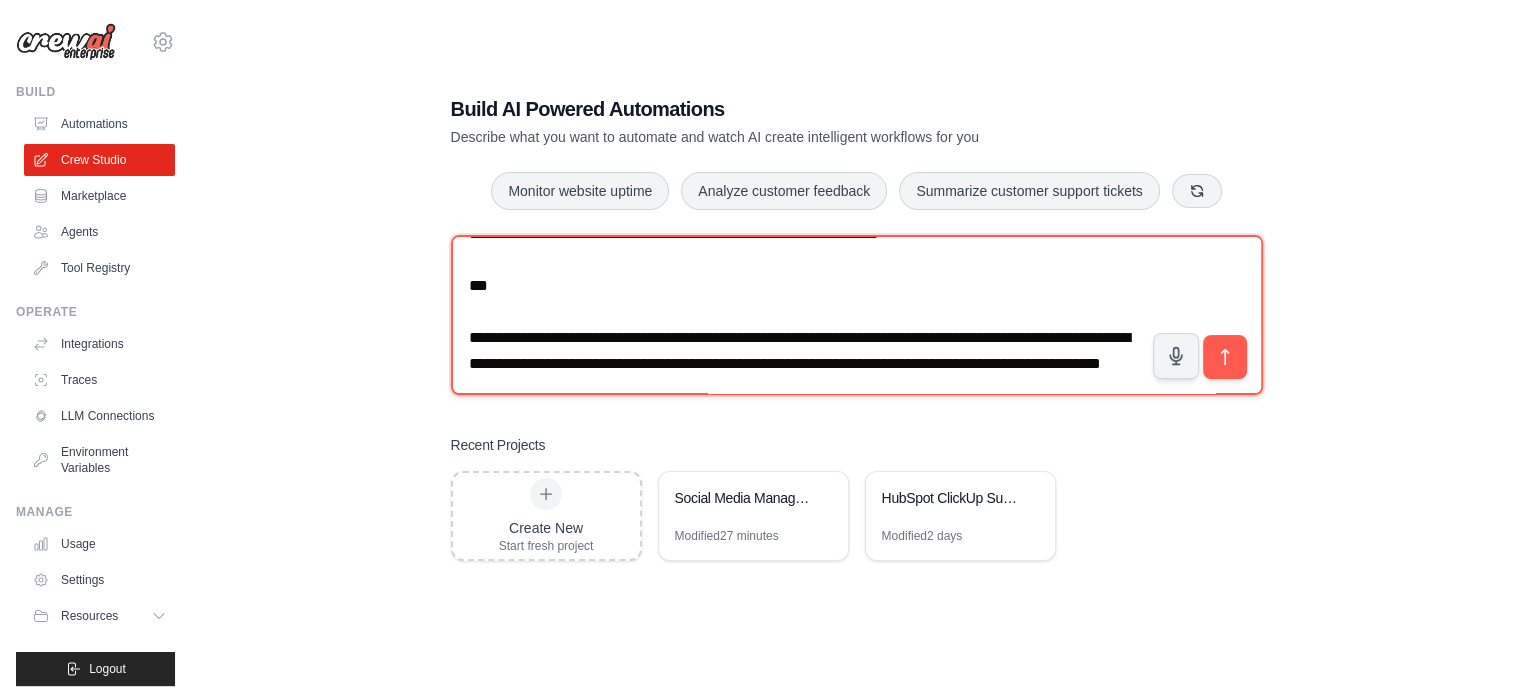 drag, startPoint x: 574, startPoint y: 384, endPoint x: 580, endPoint y: 317, distance: 67.26812 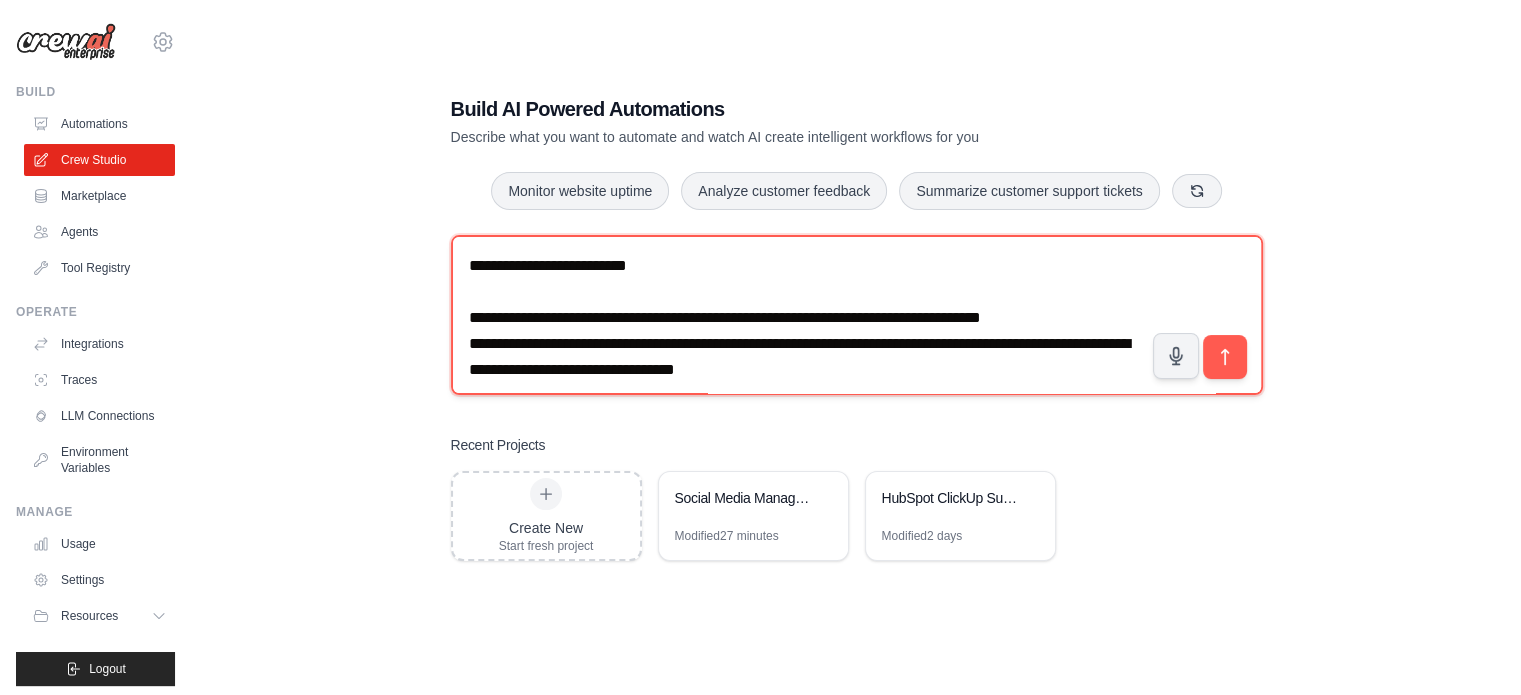 scroll, scrollTop: 200, scrollLeft: 0, axis: vertical 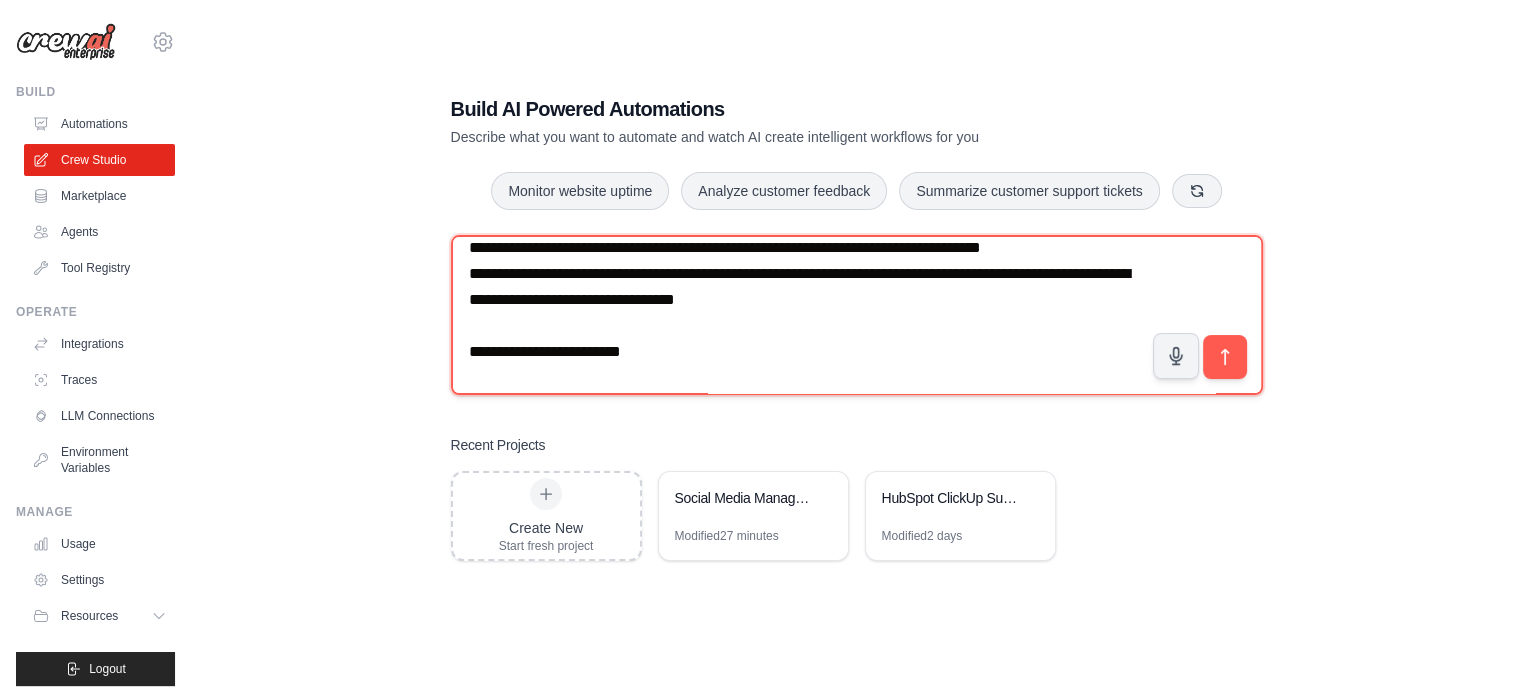 drag, startPoint x: 467, startPoint y: 264, endPoint x: 474, endPoint y: 252, distance: 13.892444 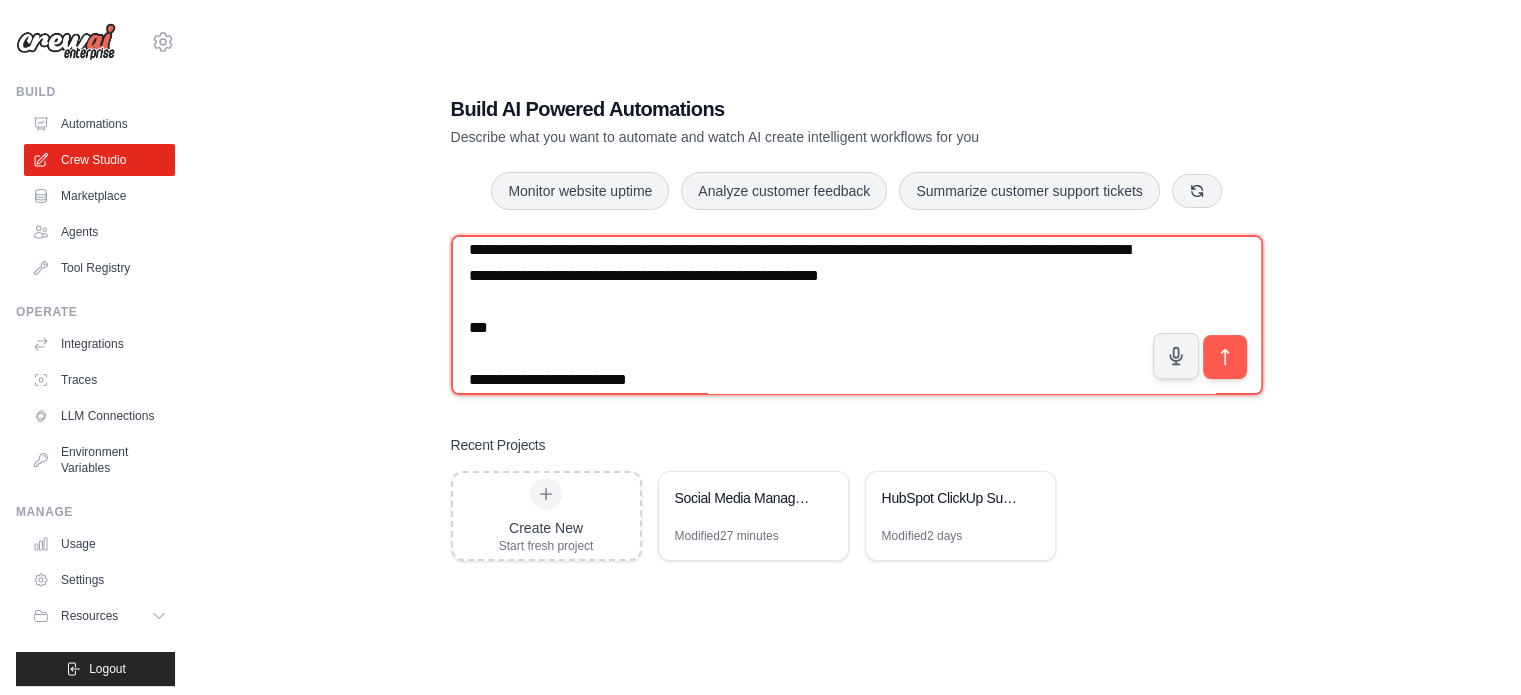 scroll, scrollTop: 0, scrollLeft: 0, axis: both 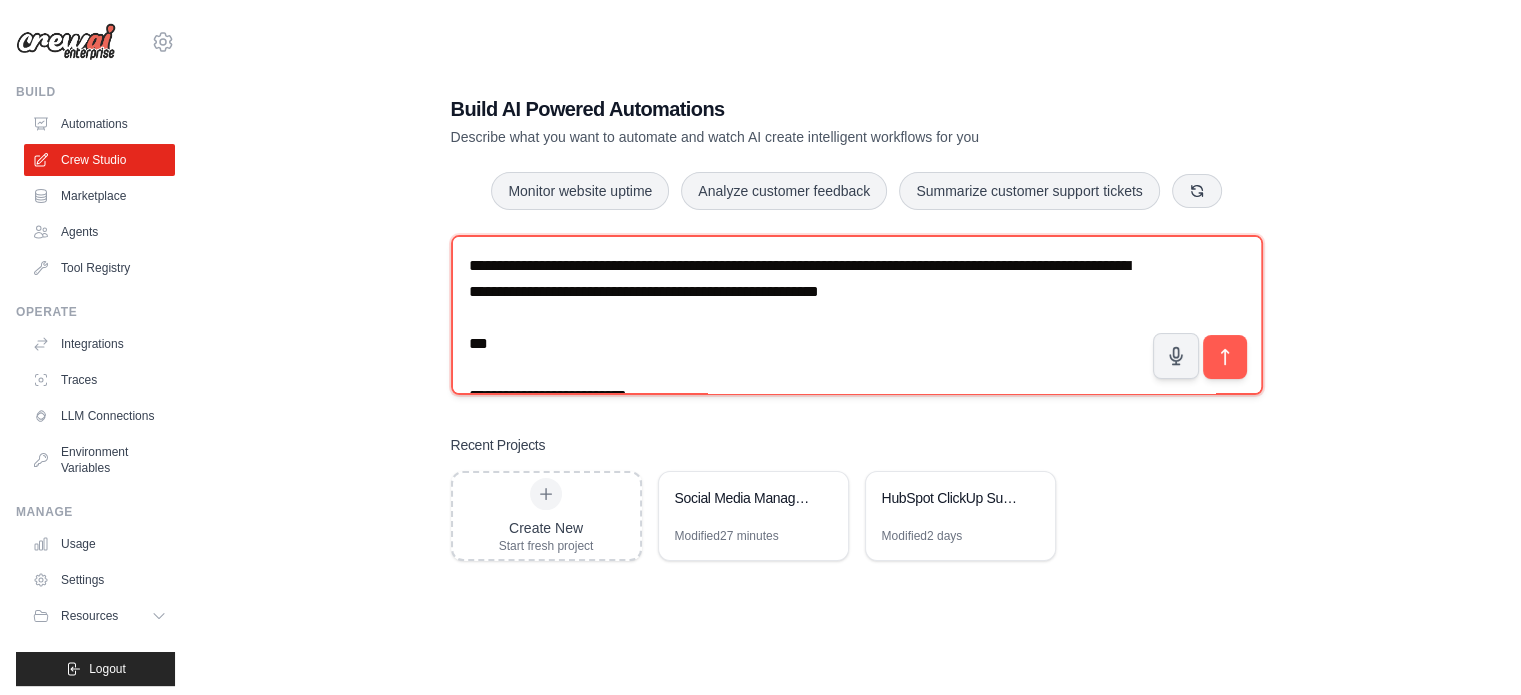 click at bounding box center [857, 315] 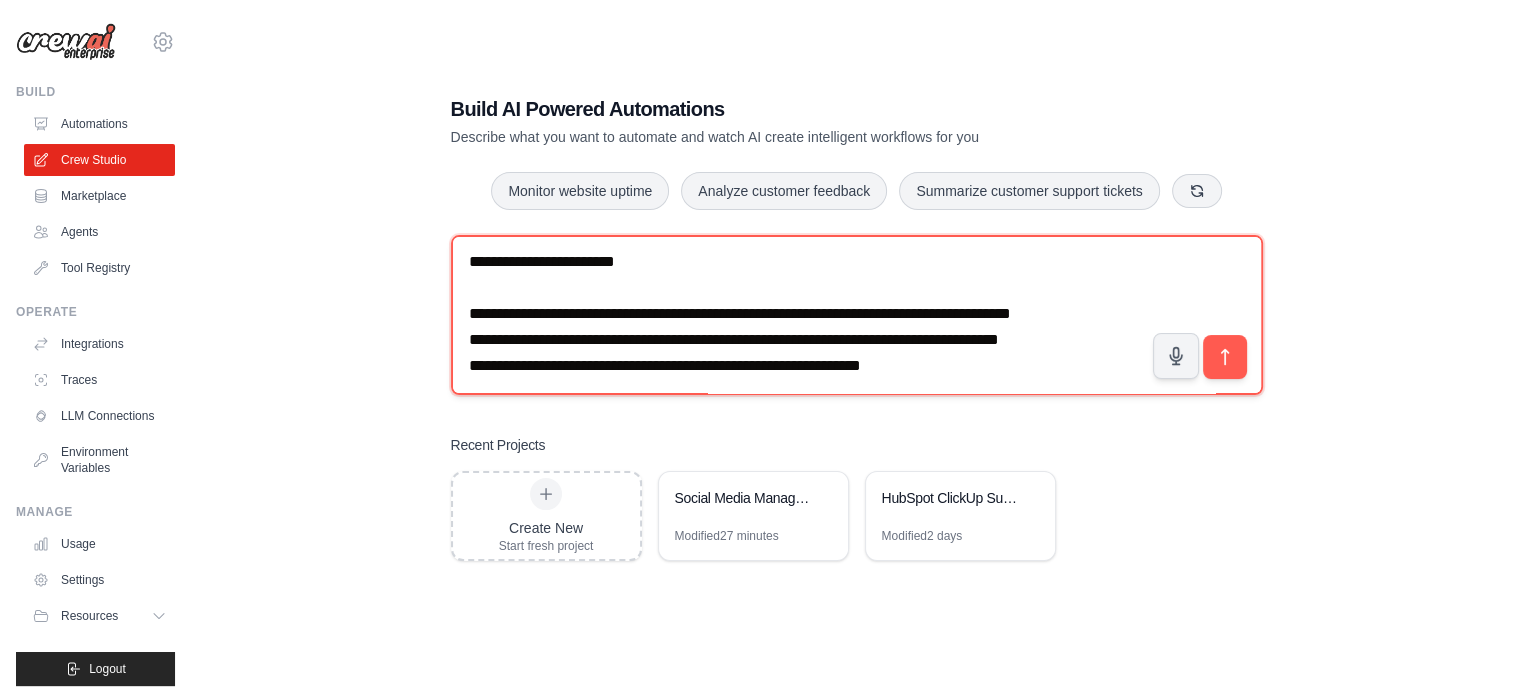 scroll, scrollTop: 1461, scrollLeft: 0, axis: vertical 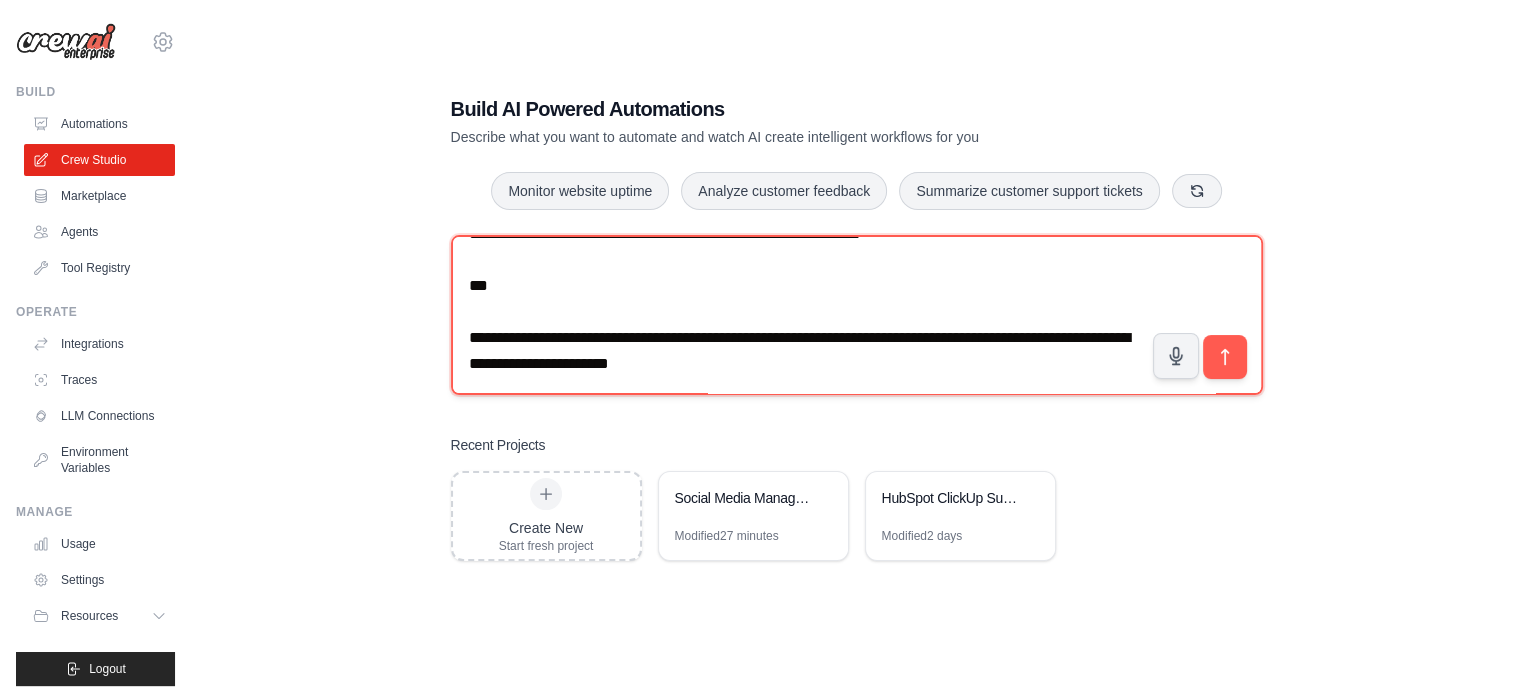 click at bounding box center (857, 315) 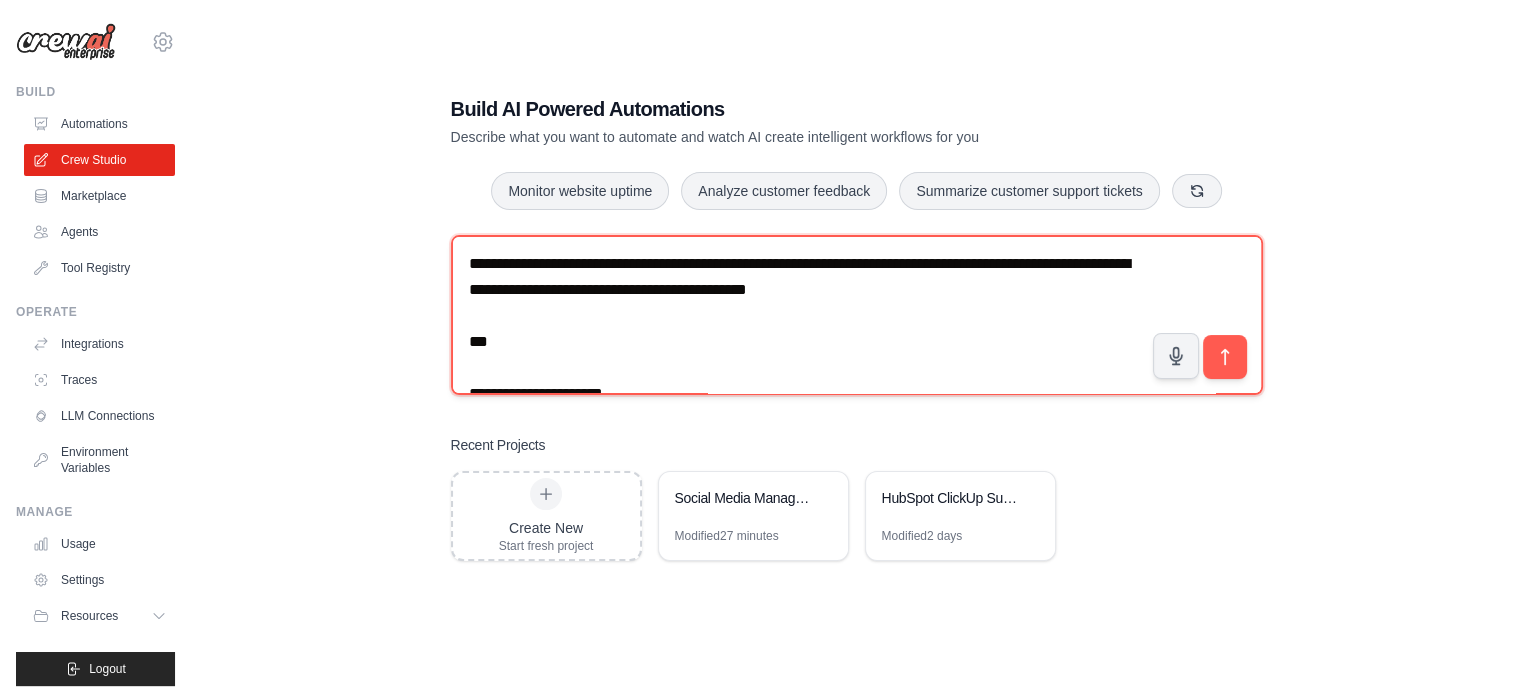 scroll, scrollTop: 0, scrollLeft: 0, axis: both 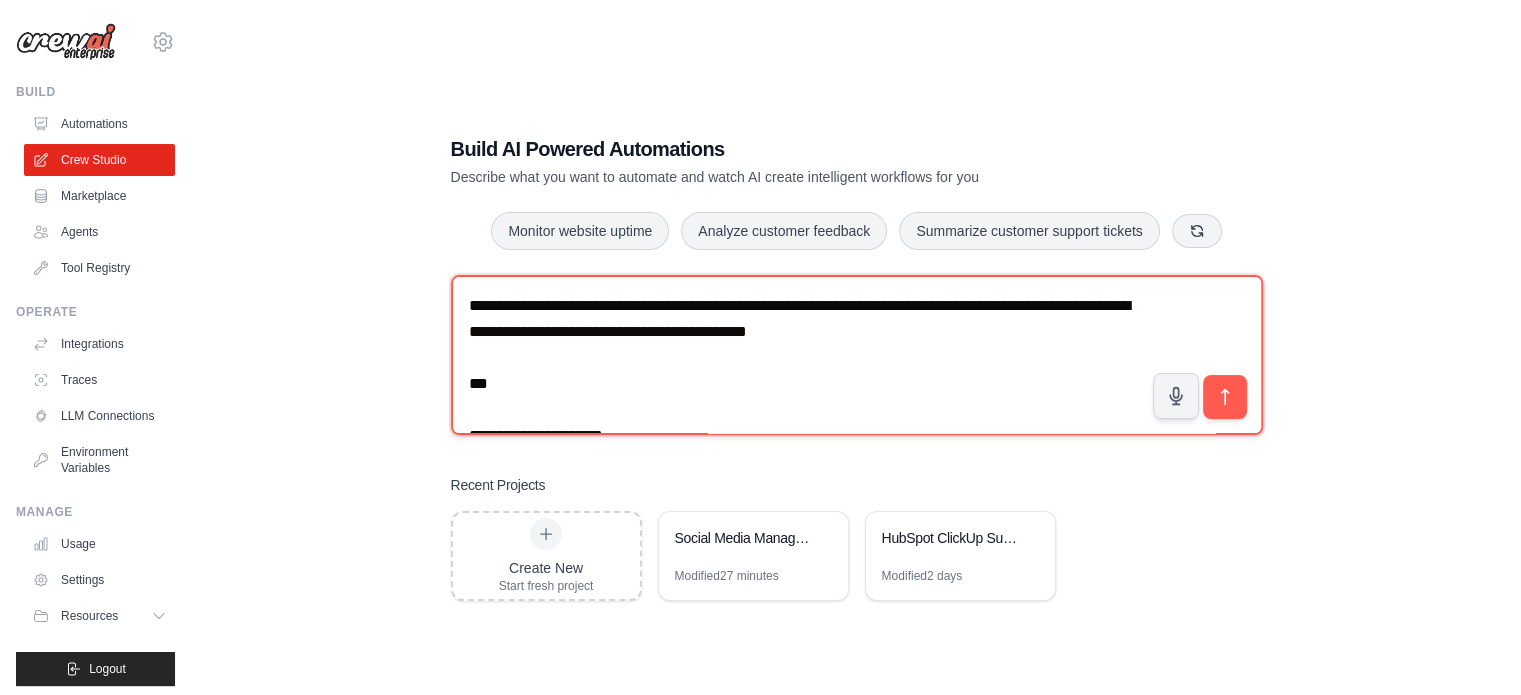 click at bounding box center (857, 355) 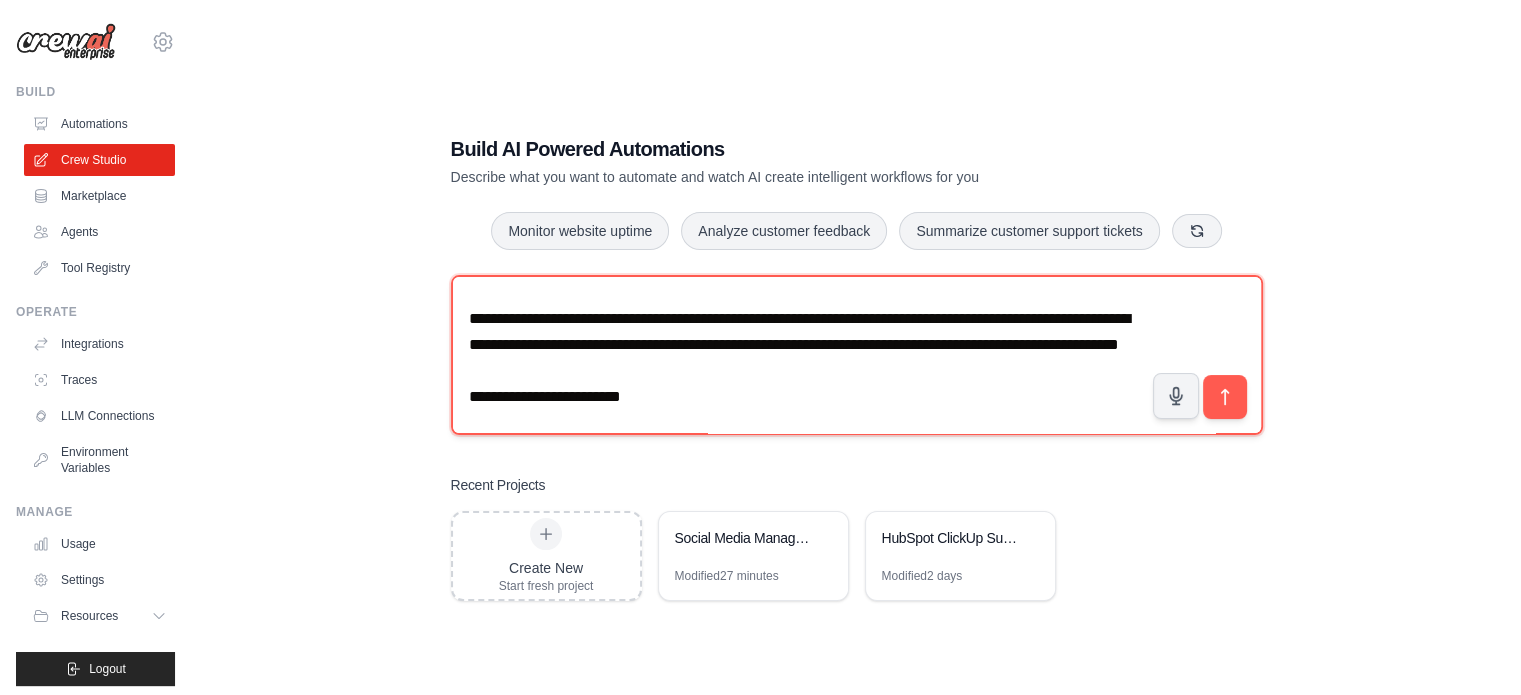 scroll, scrollTop: 100, scrollLeft: 0, axis: vertical 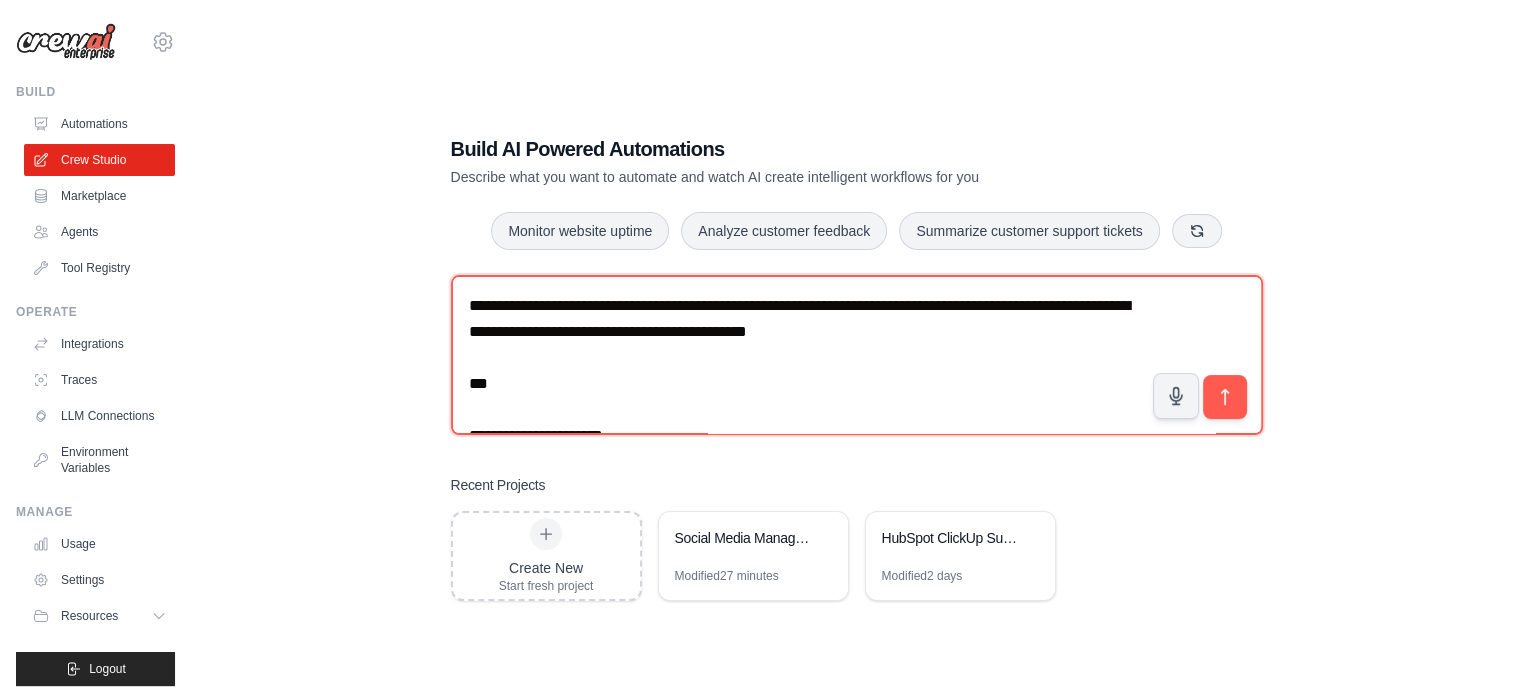 drag, startPoint x: 470, startPoint y: 391, endPoint x: 461, endPoint y: 191, distance: 200.2024 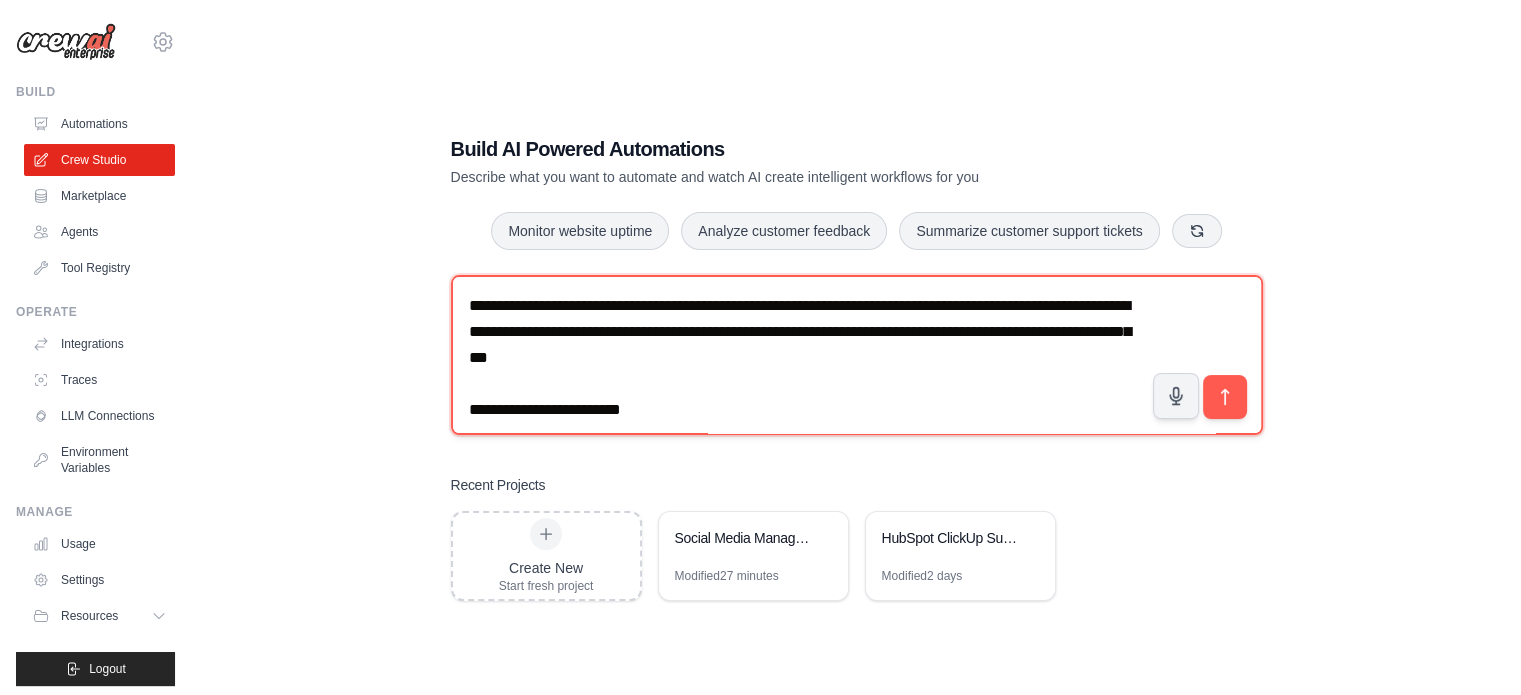 click at bounding box center (857, 355) 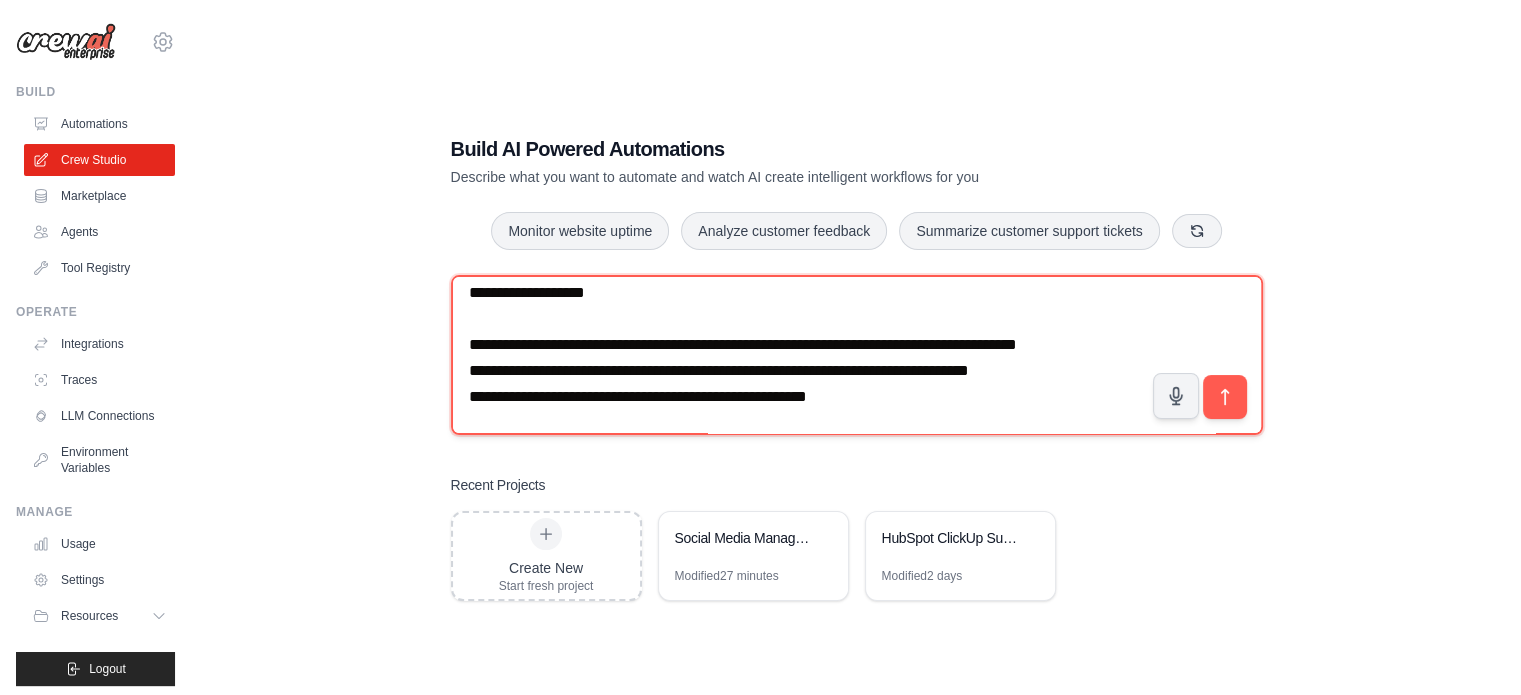 scroll, scrollTop: 100, scrollLeft: 0, axis: vertical 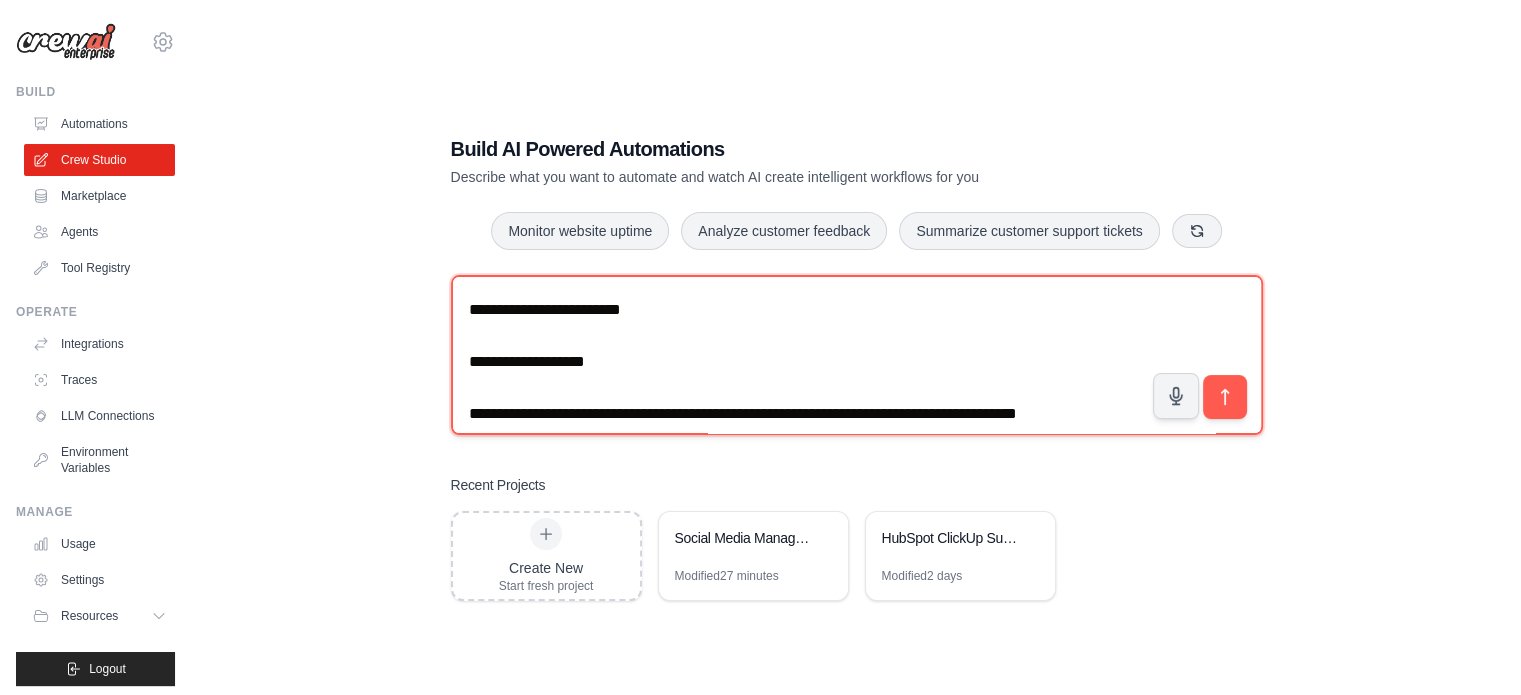 click at bounding box center [857, 355] 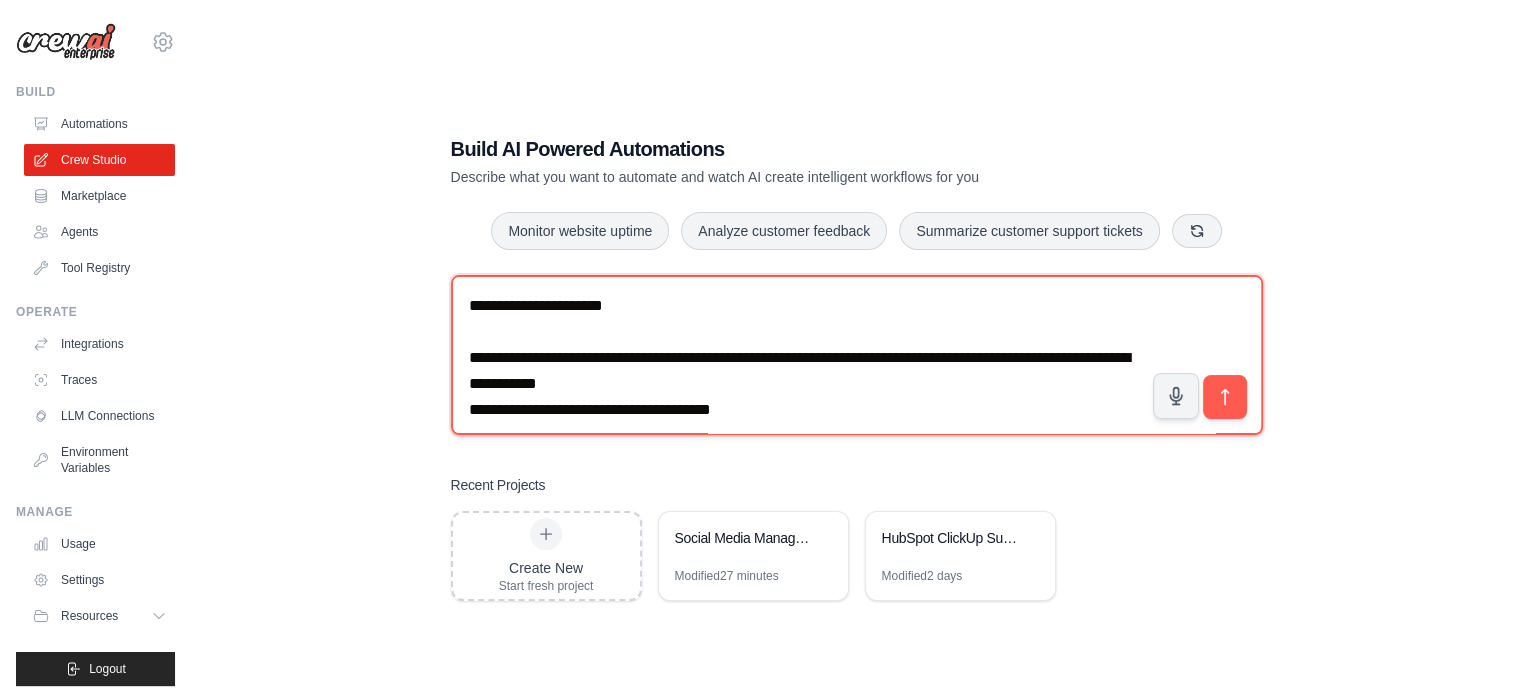 scroll, scrollTop: 300, scrollLeft: 0, axis: vertical 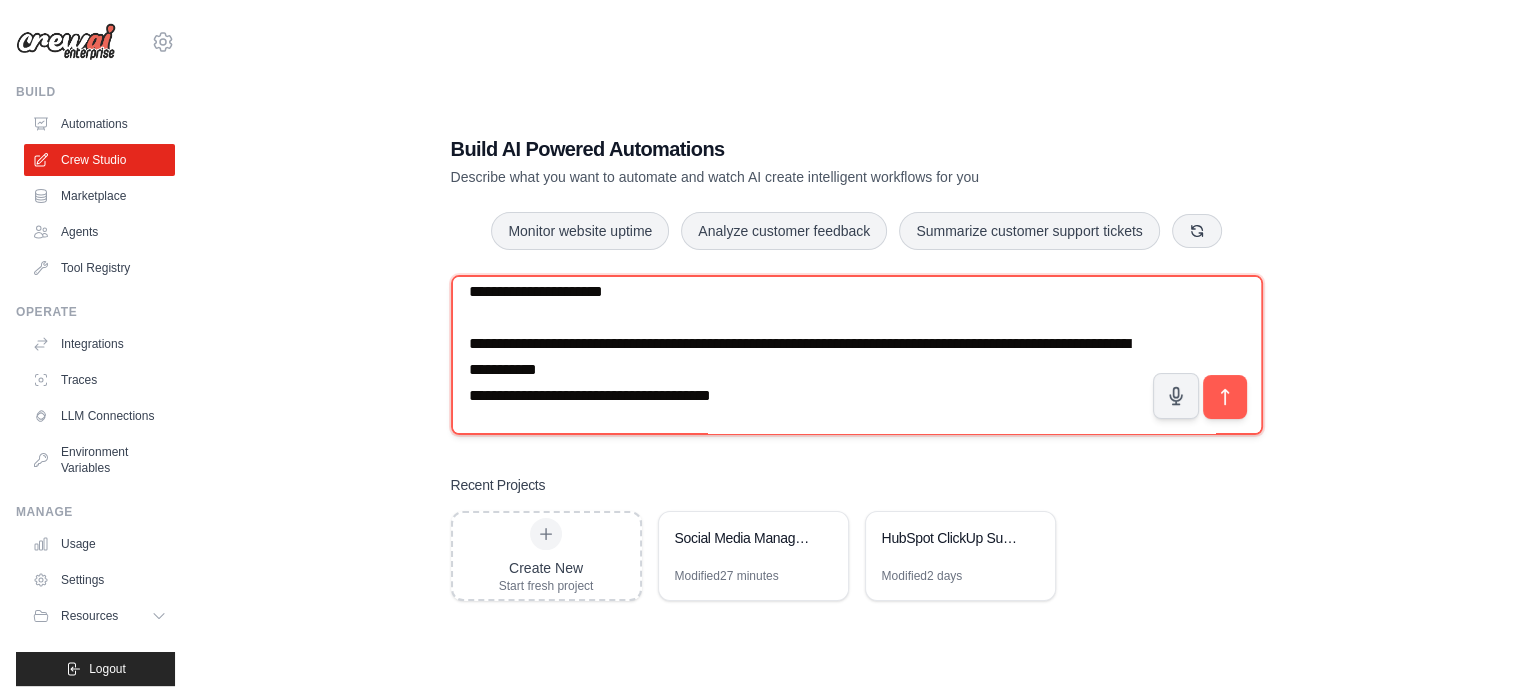 click at bounding box center (857, 355) 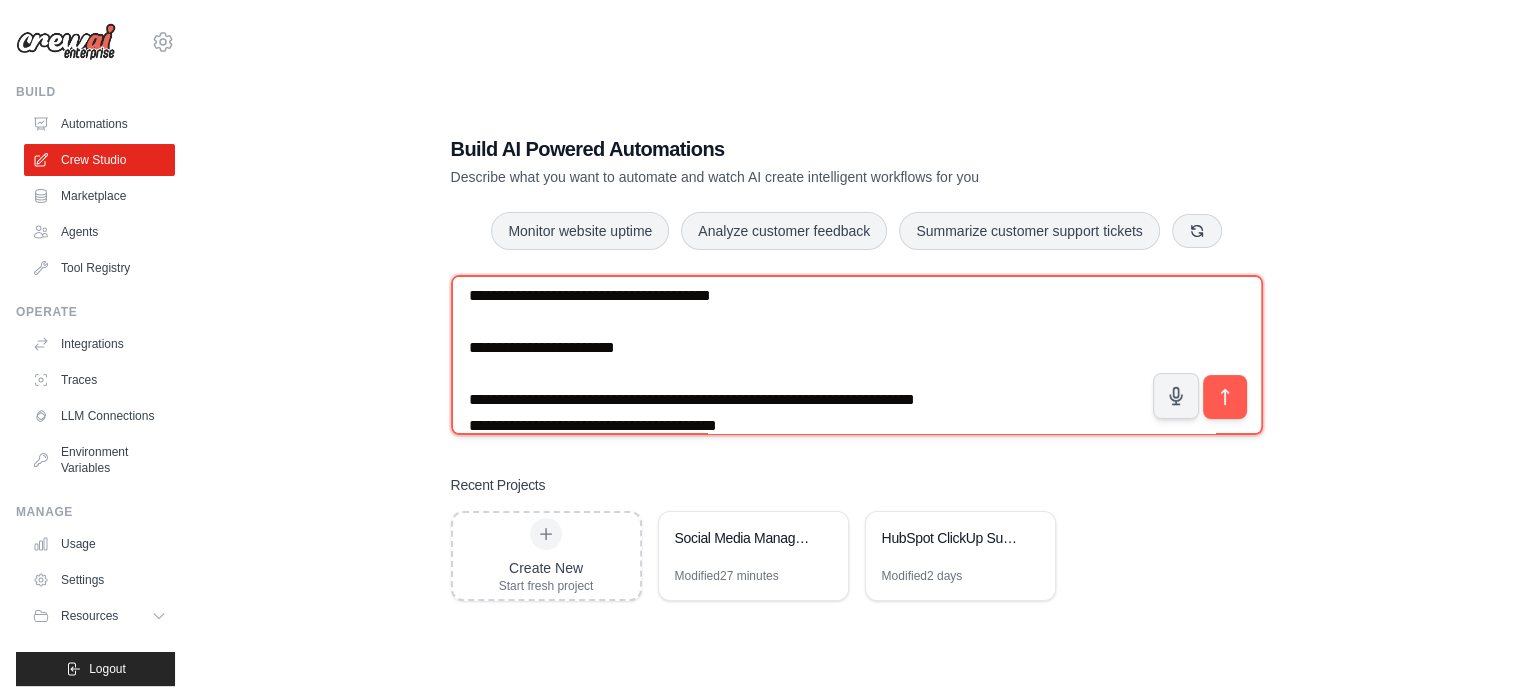 click at bounding box center (857, 355) 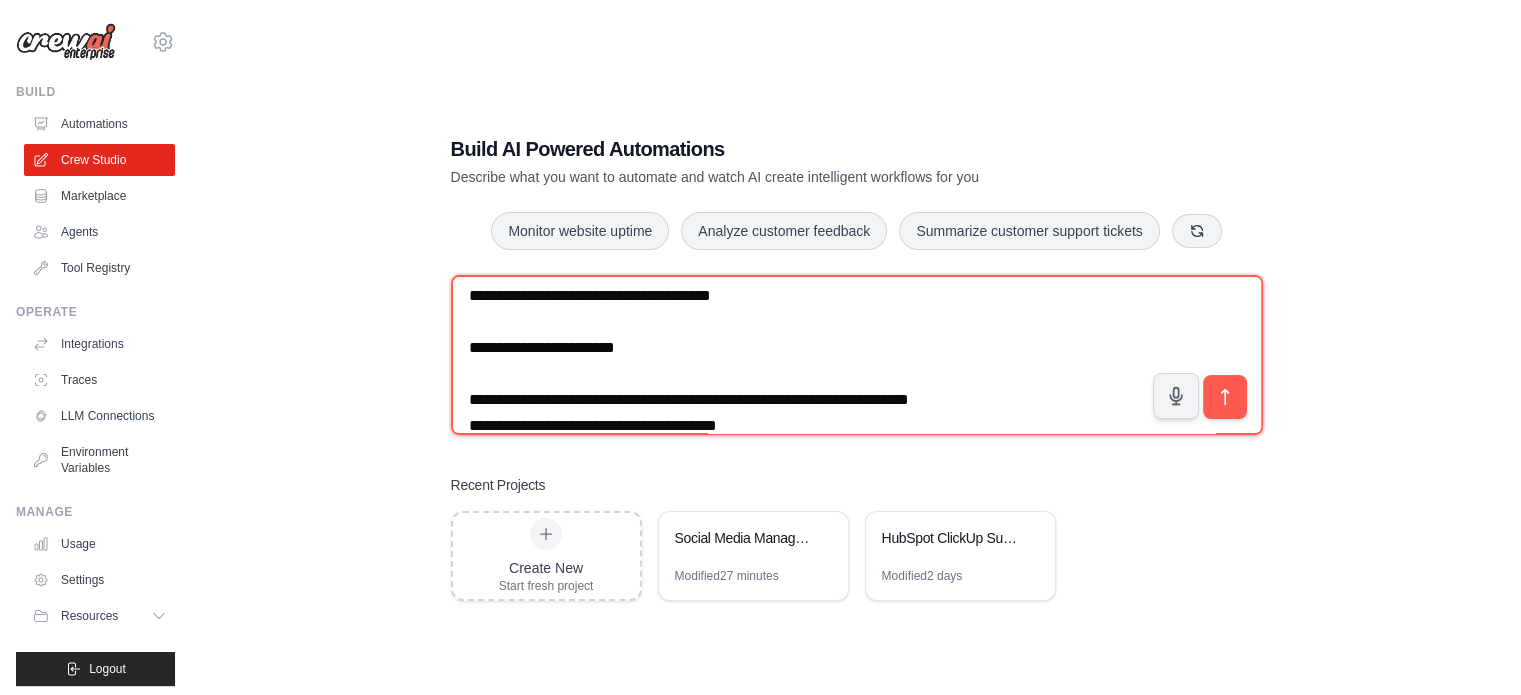 scroll, scrollTop: 376, scrollLeft: 0, axis: vertical 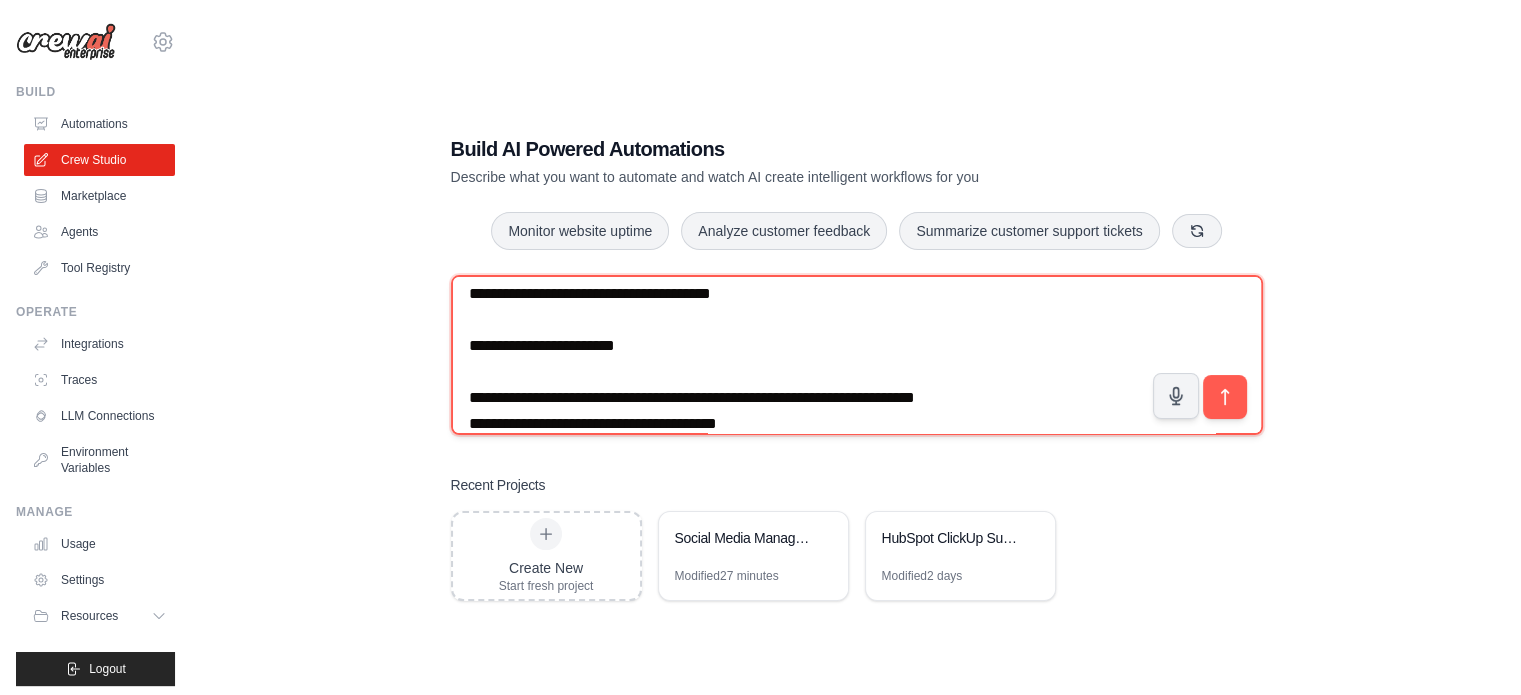 click at bounding box center [857, 355] 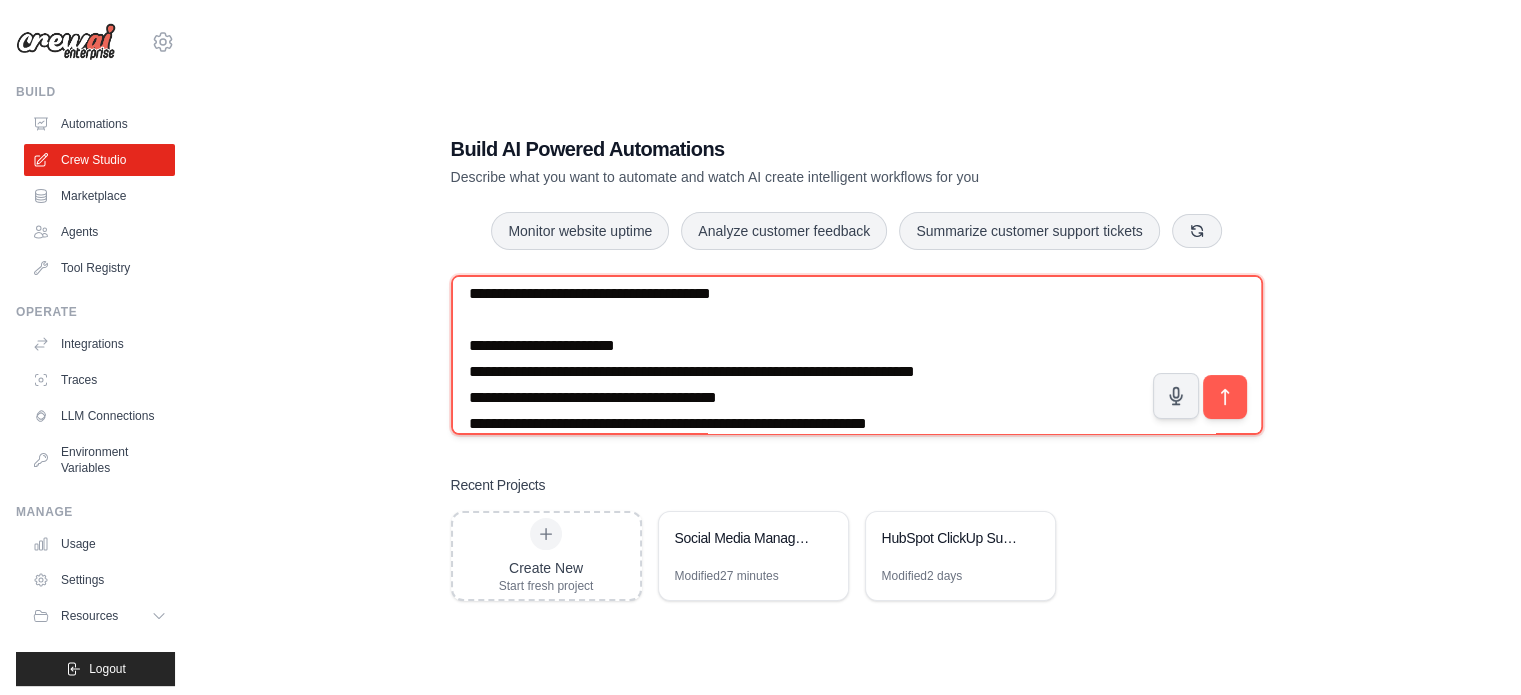 scroll, scrollTop: 576, scrollLeft: 0, axis: vertical 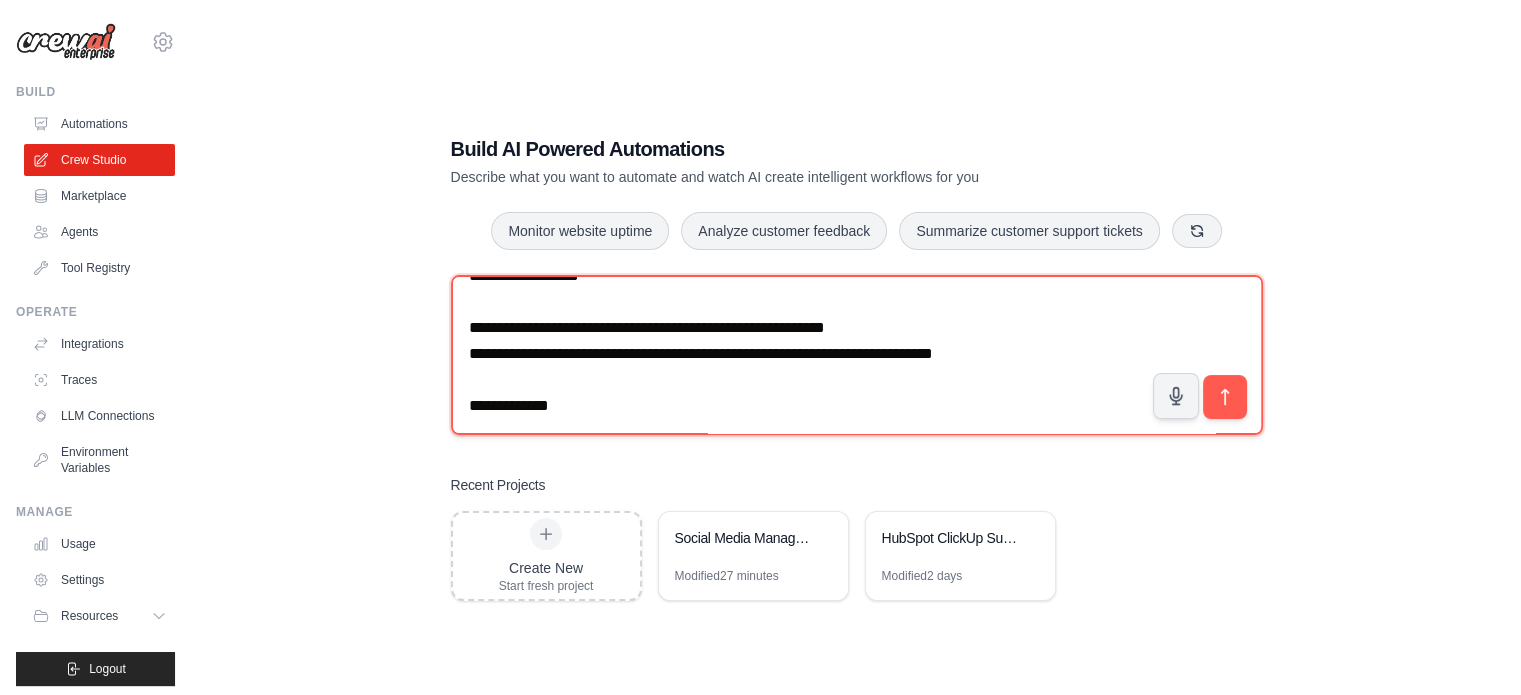 click at bounding box center [857, 355] 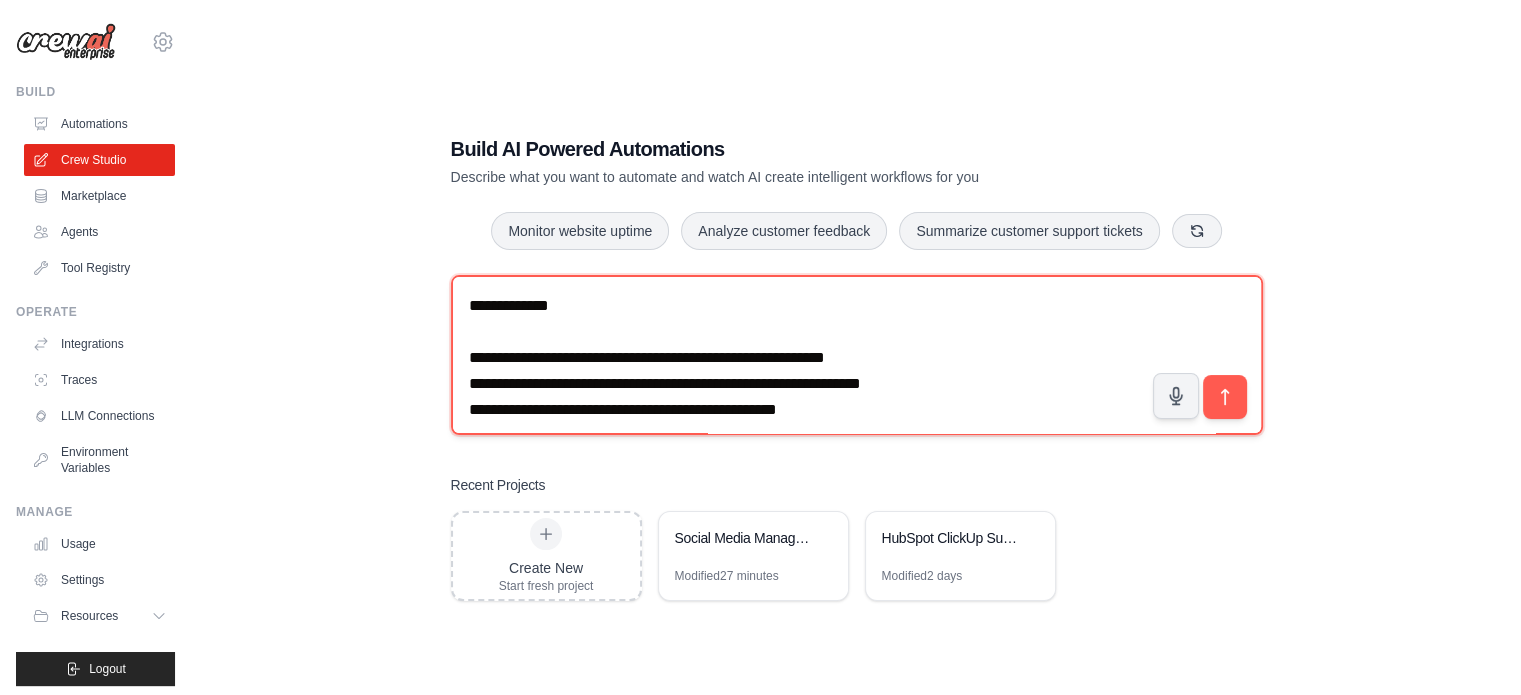 click at bounding box center [857, 355] 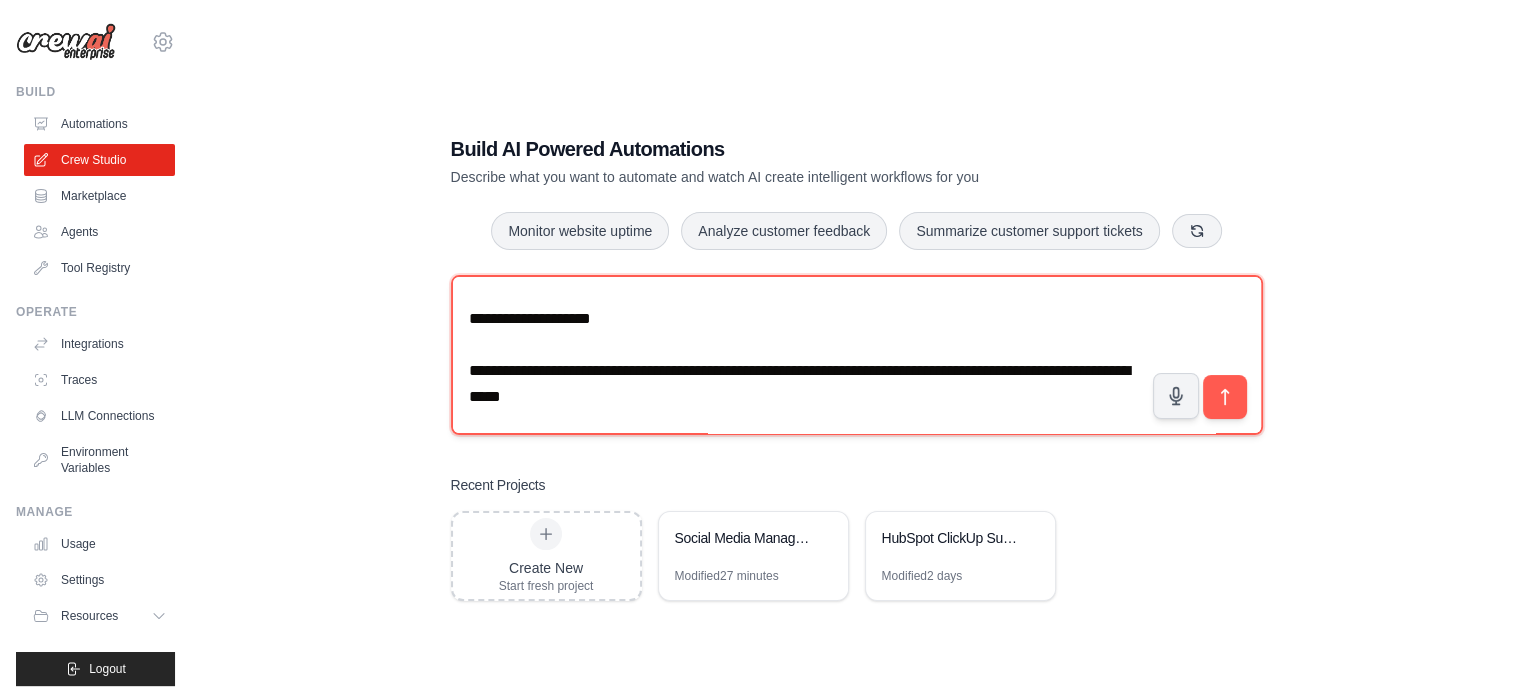 scroll, scrollTop: 750, scrollLeft: 0, axis: vertical 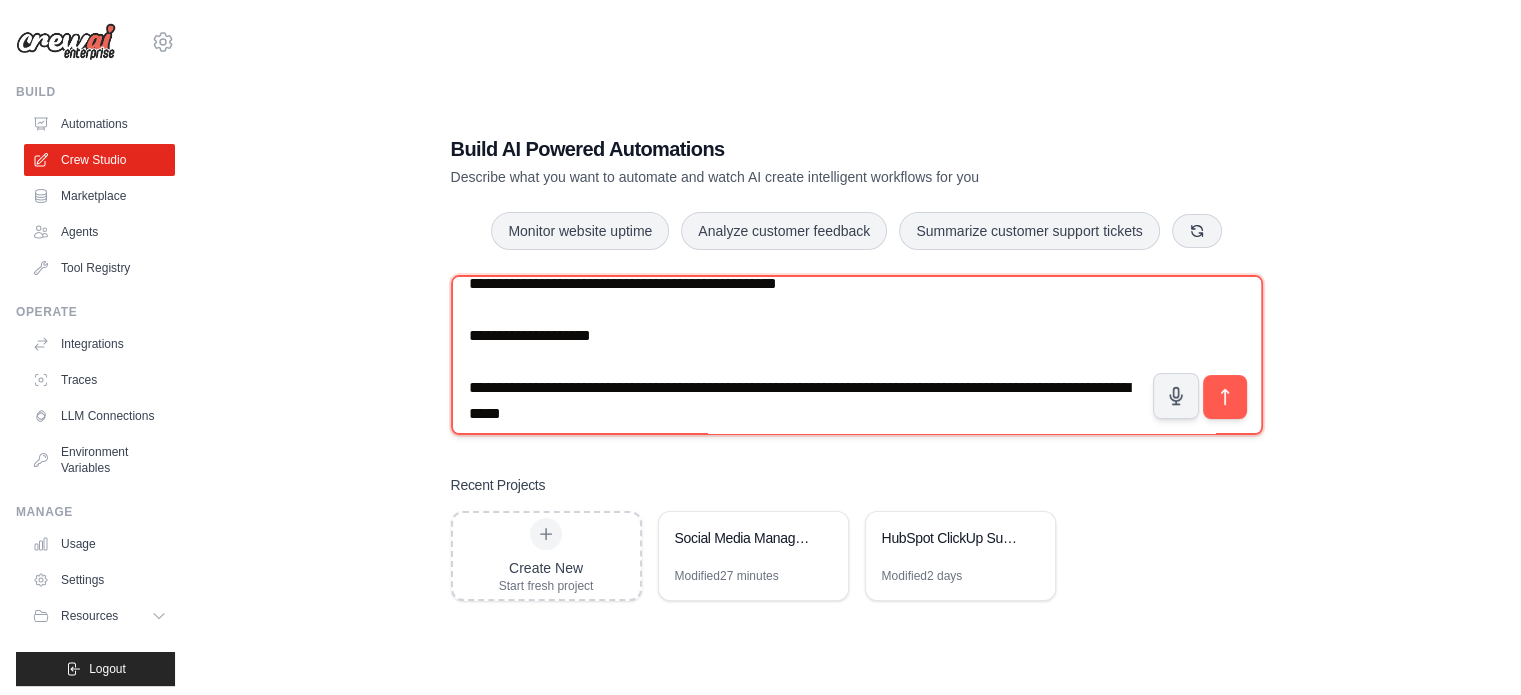 click at bounding box center (857, 355) 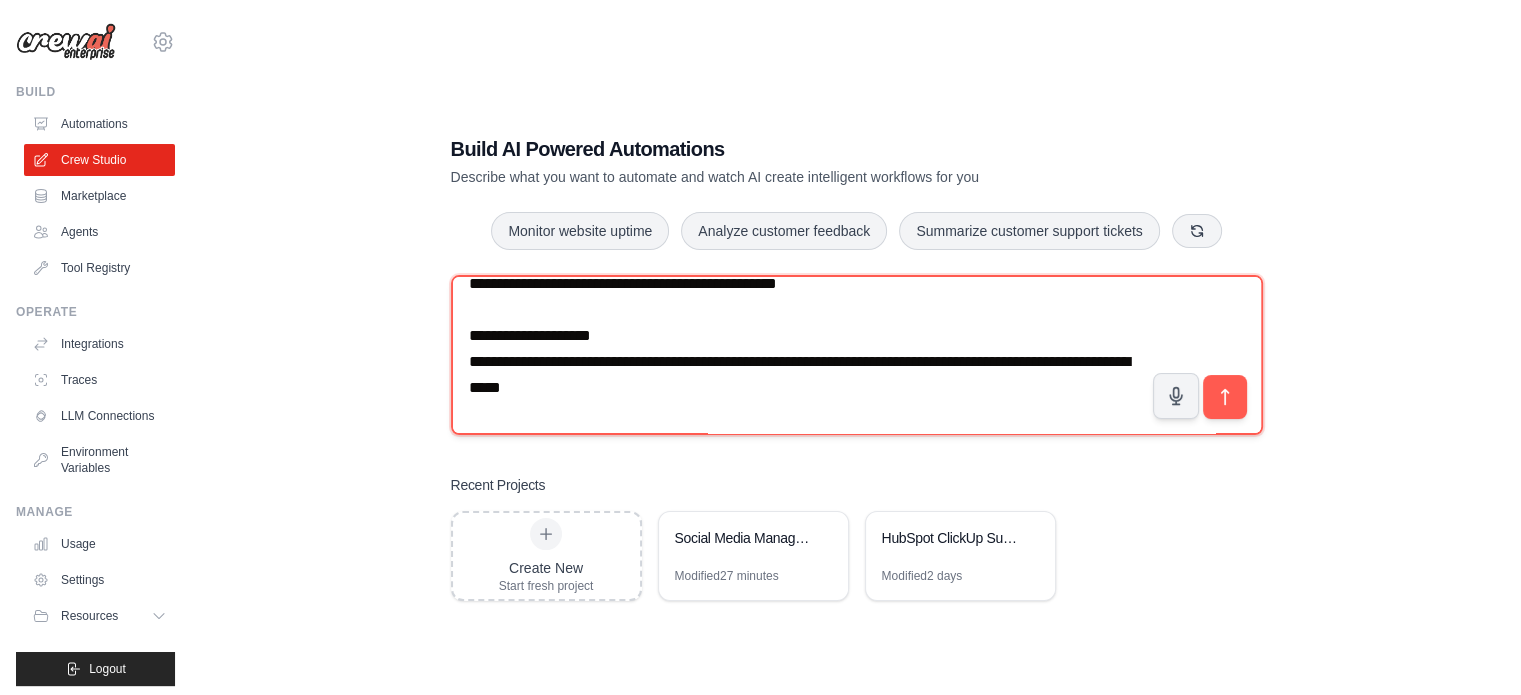 scroll, scrollTop: 850, scrollLeft: 0, axis: vertical 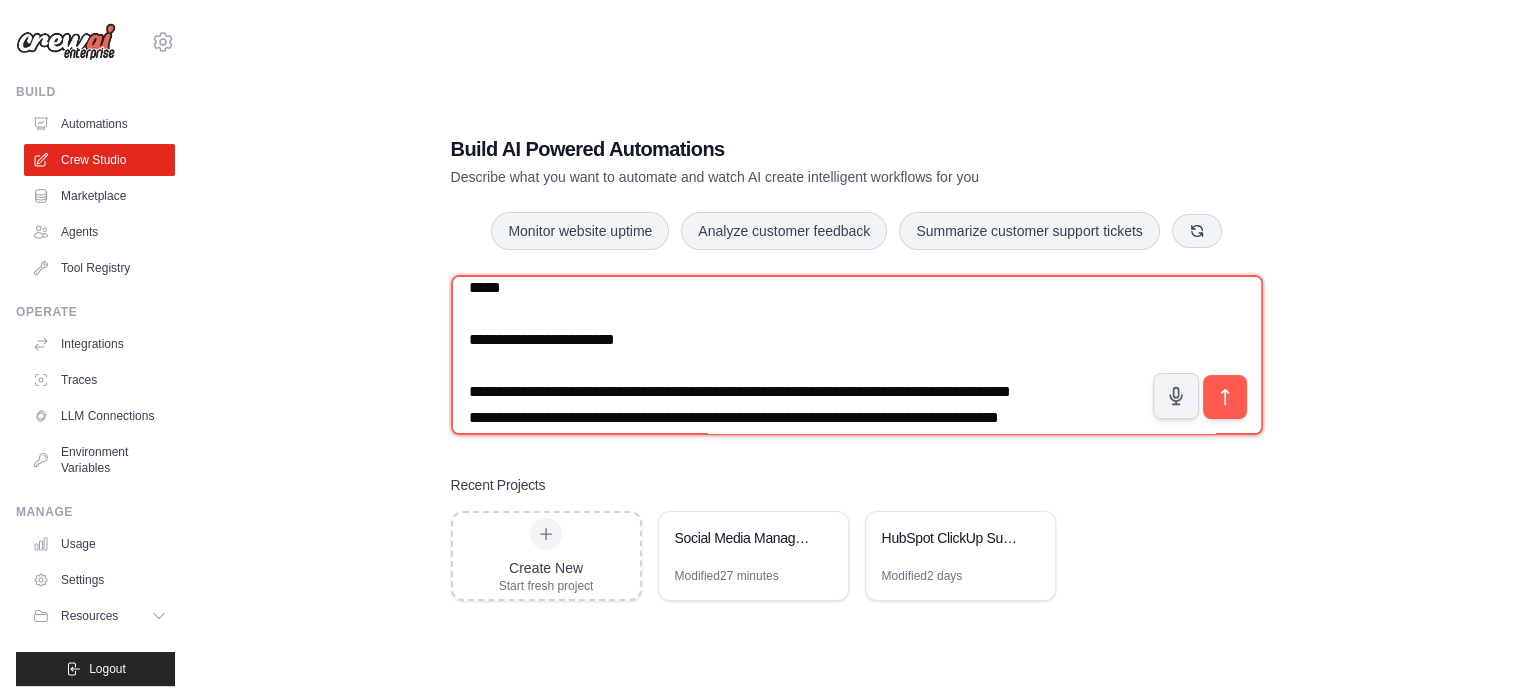 click at bounding box center [857, 355] 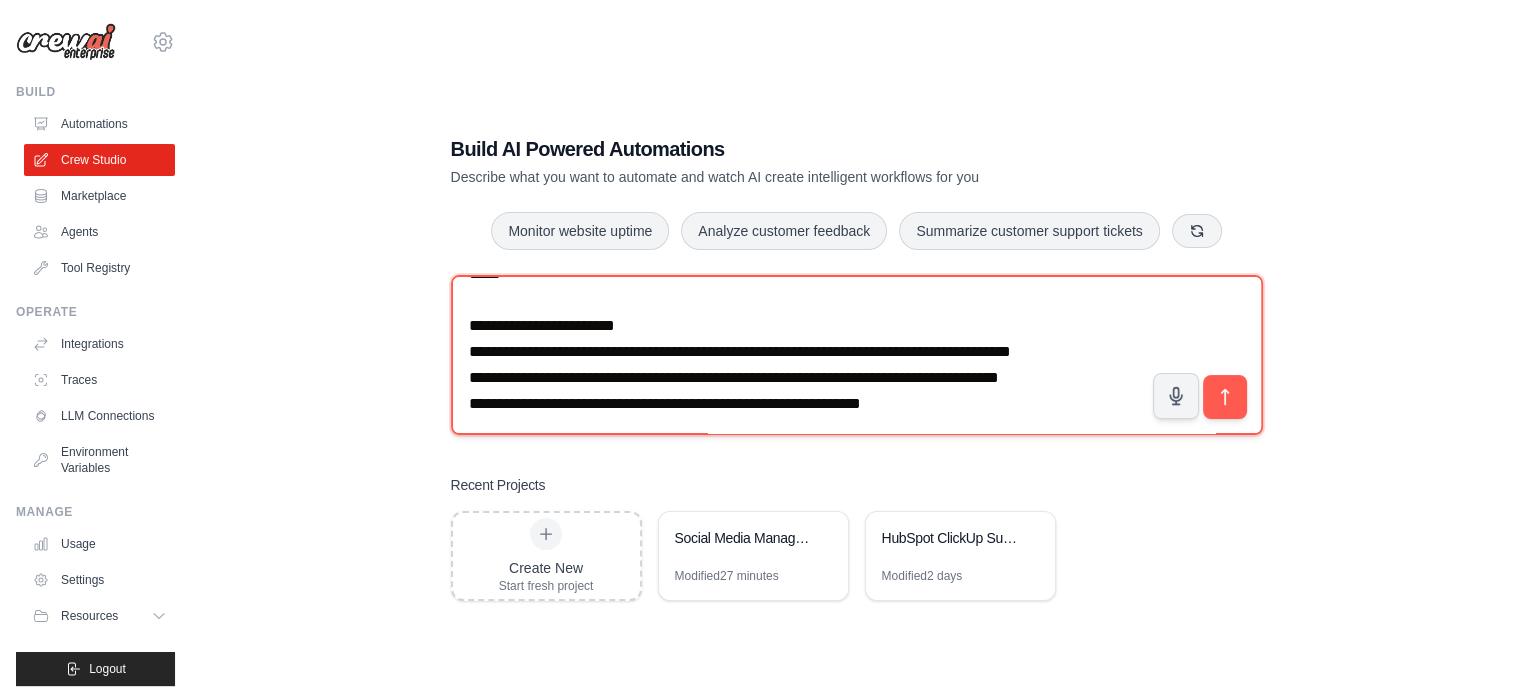 scroll, scrollTop: 941, scrollLeft: 0, axis: vertical 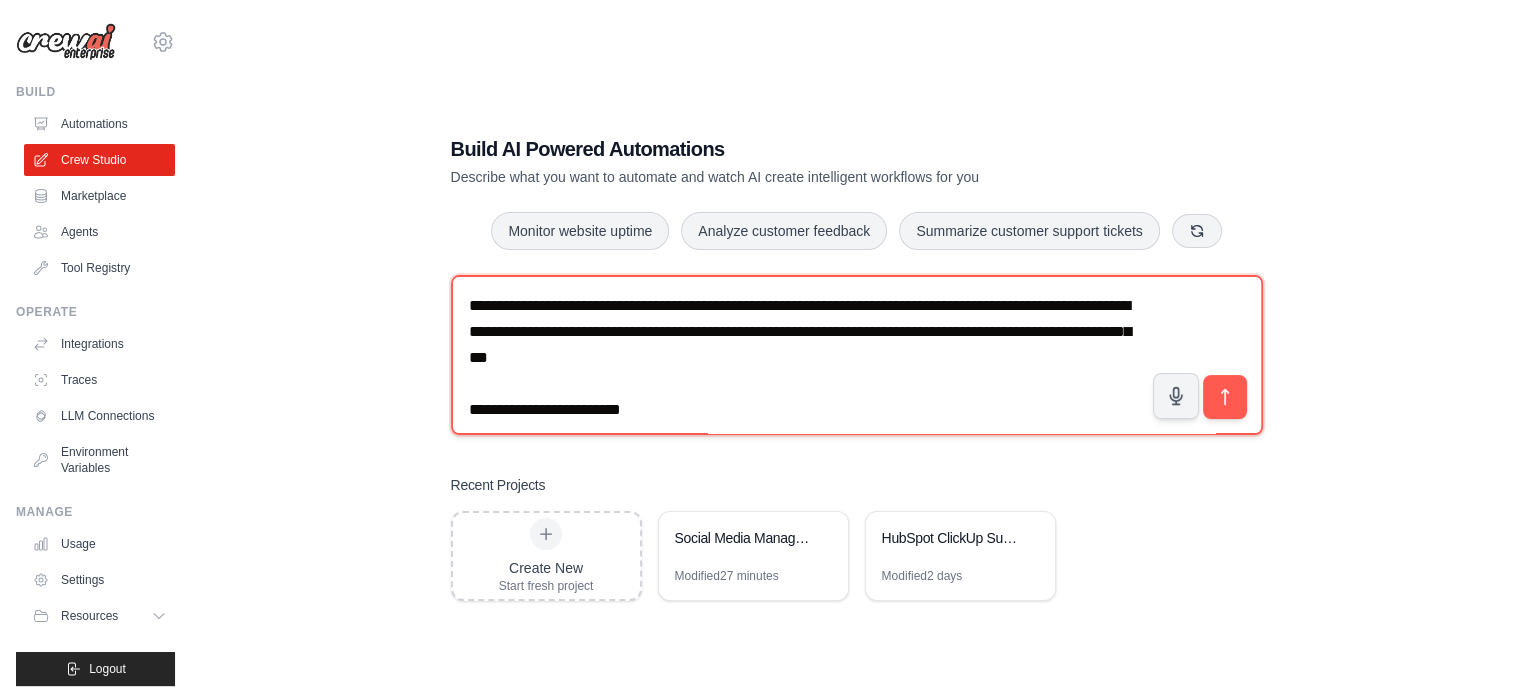 click at bounding box center [857, 355] 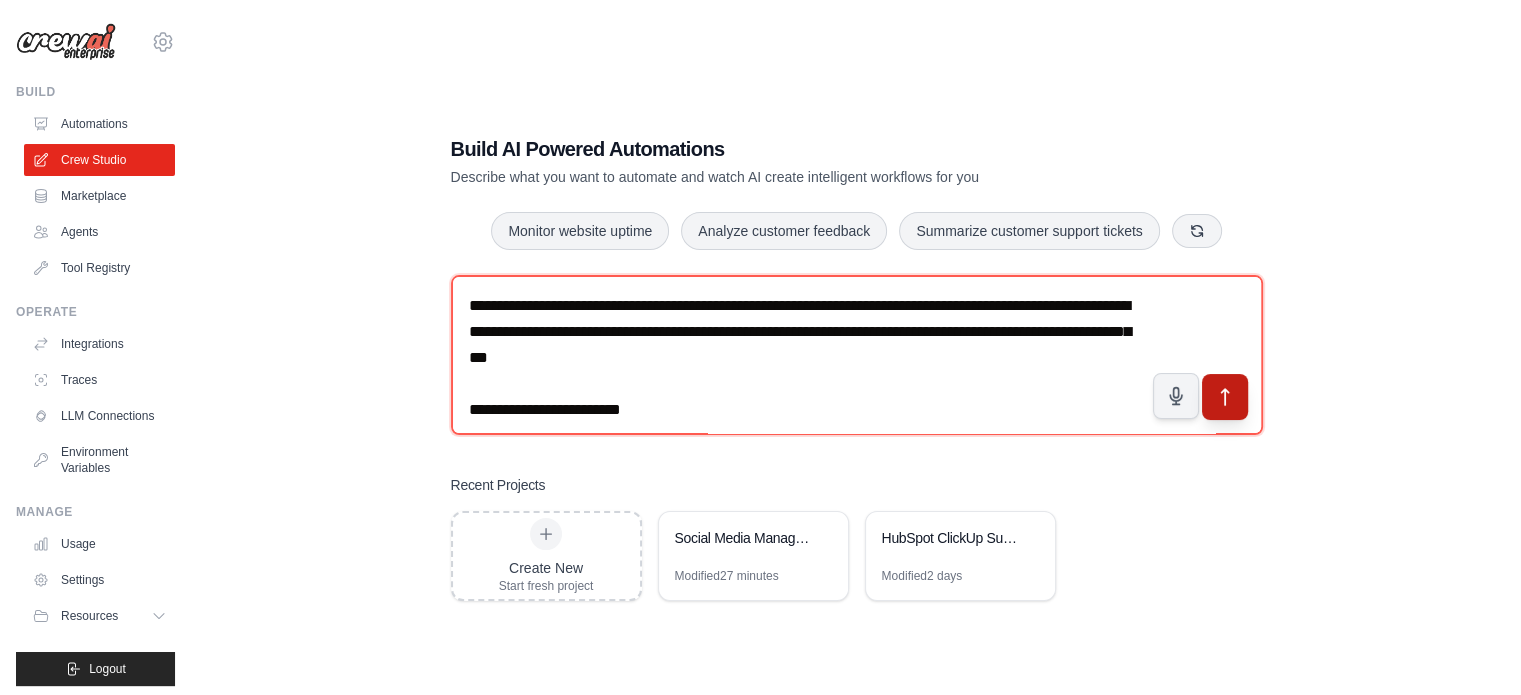 type on "**********" 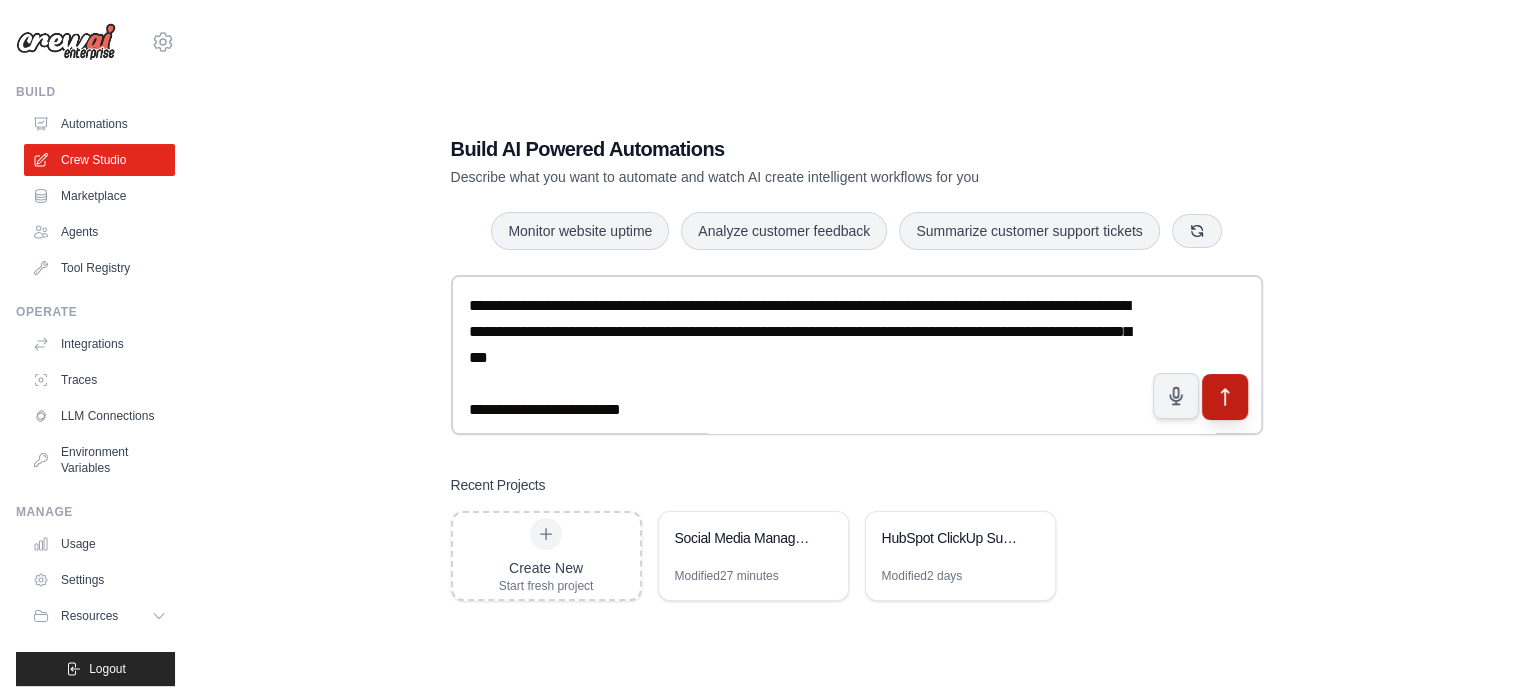 click 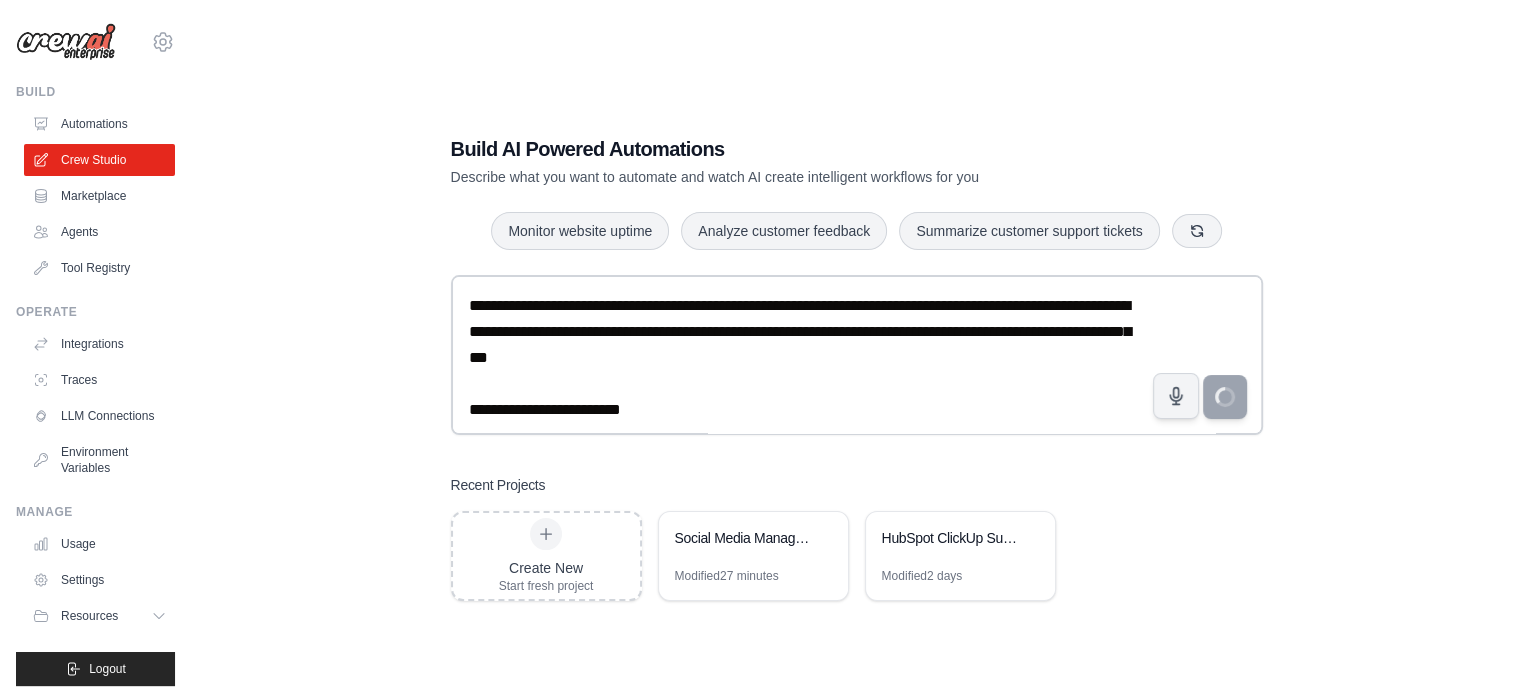 click on "Recent Projects Create New Start fresh project Social Media Management Automation Modified  27 minutes HubSpot ClickUp Support Ticket Automation Modified  2 days" at bounding box center (857, 538) 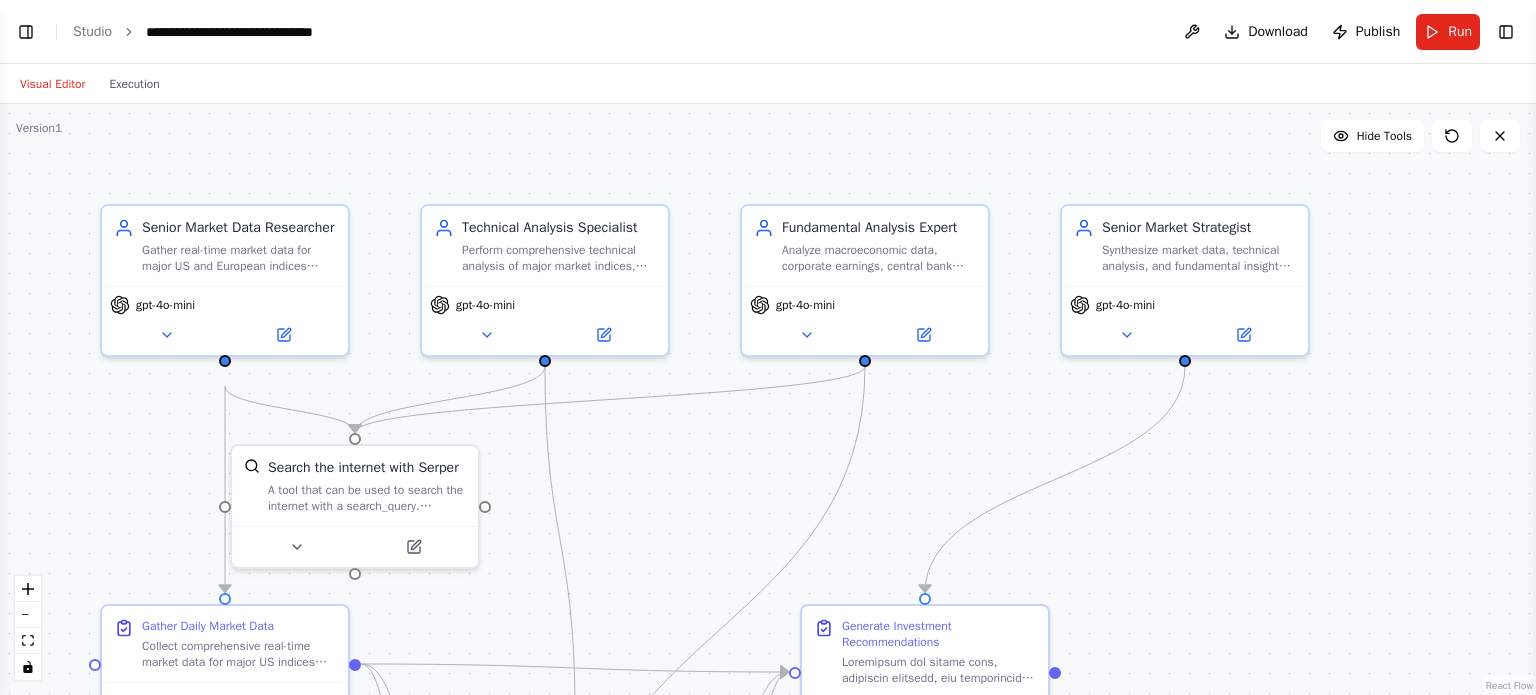 scroll, scrollTop: 0, scrollLeft: 0, axis: both 